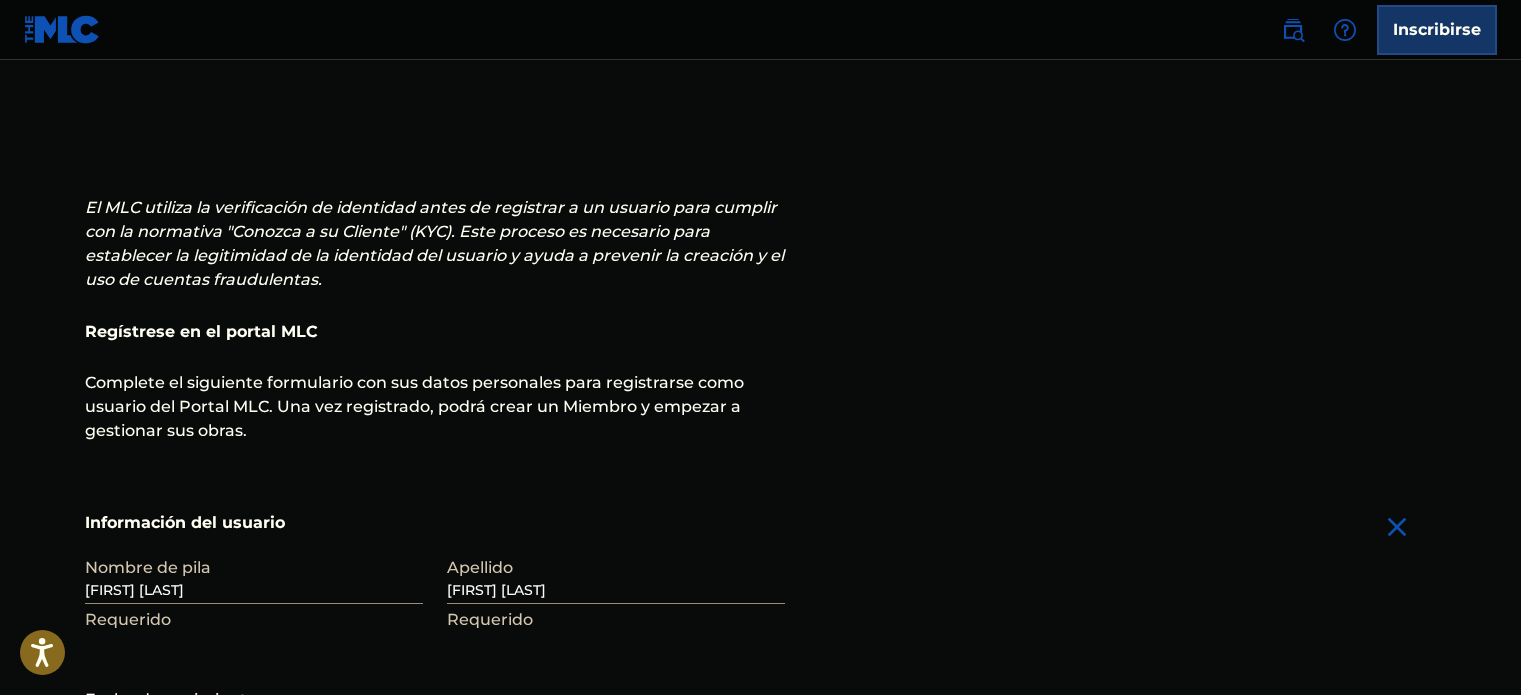 scroll, scrollTop: 600, scrollLeft: 0, axis: vertical 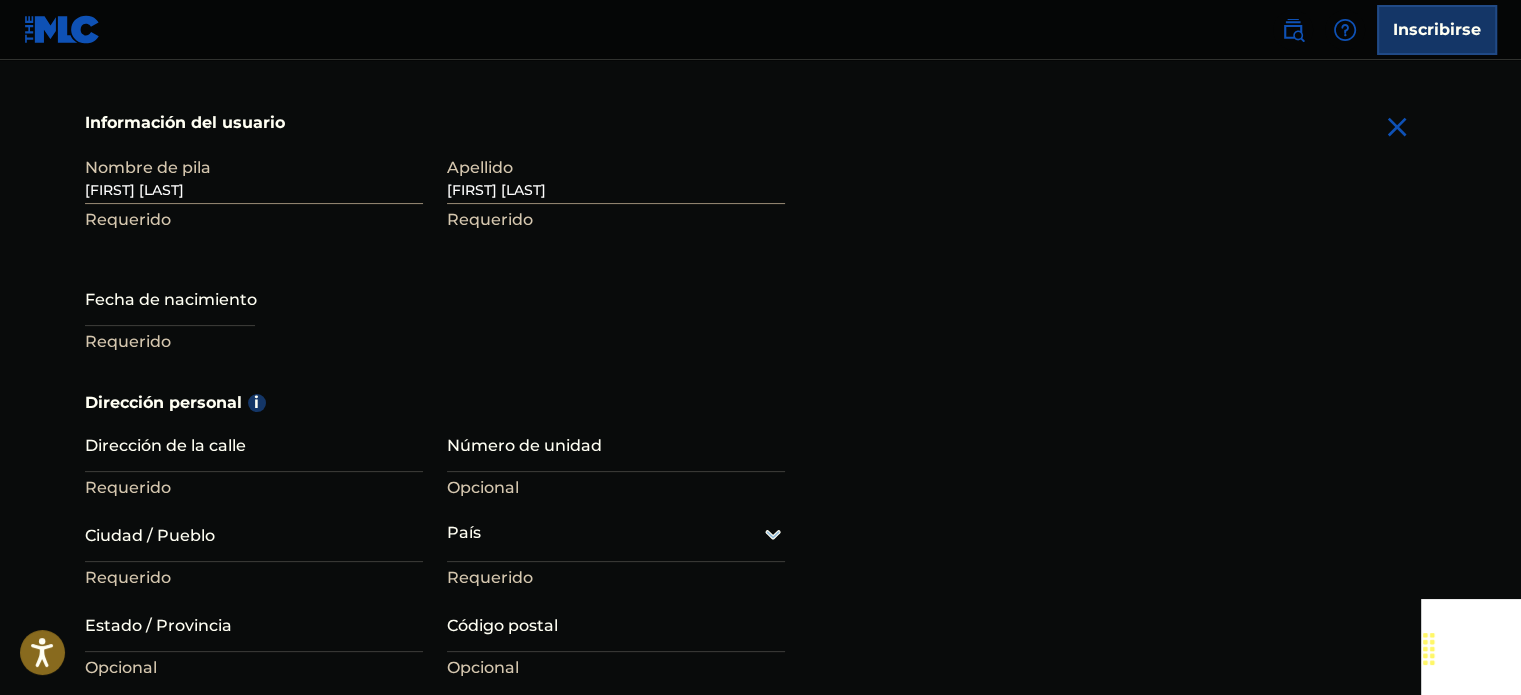 click on "Requerido" at bounding box center (254, 342) 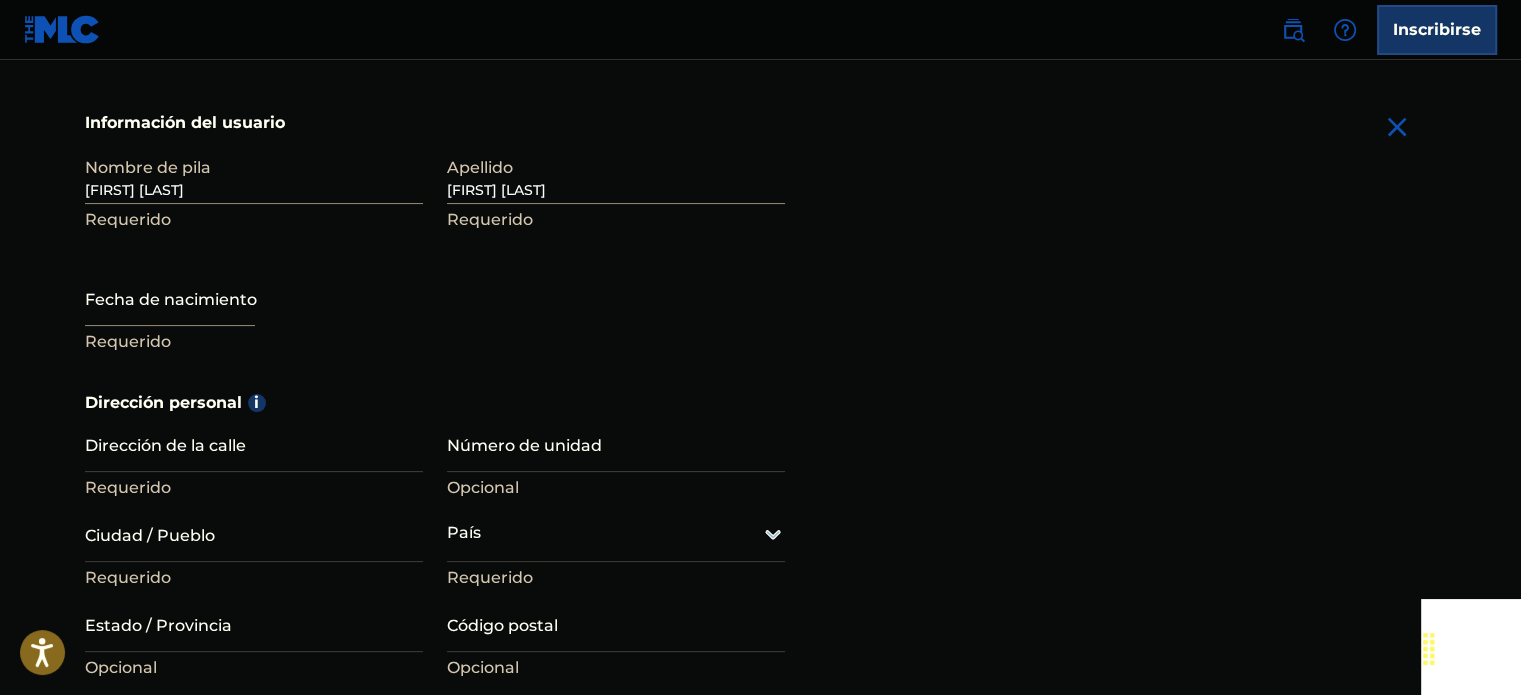 click at bounding box center [170, 297] 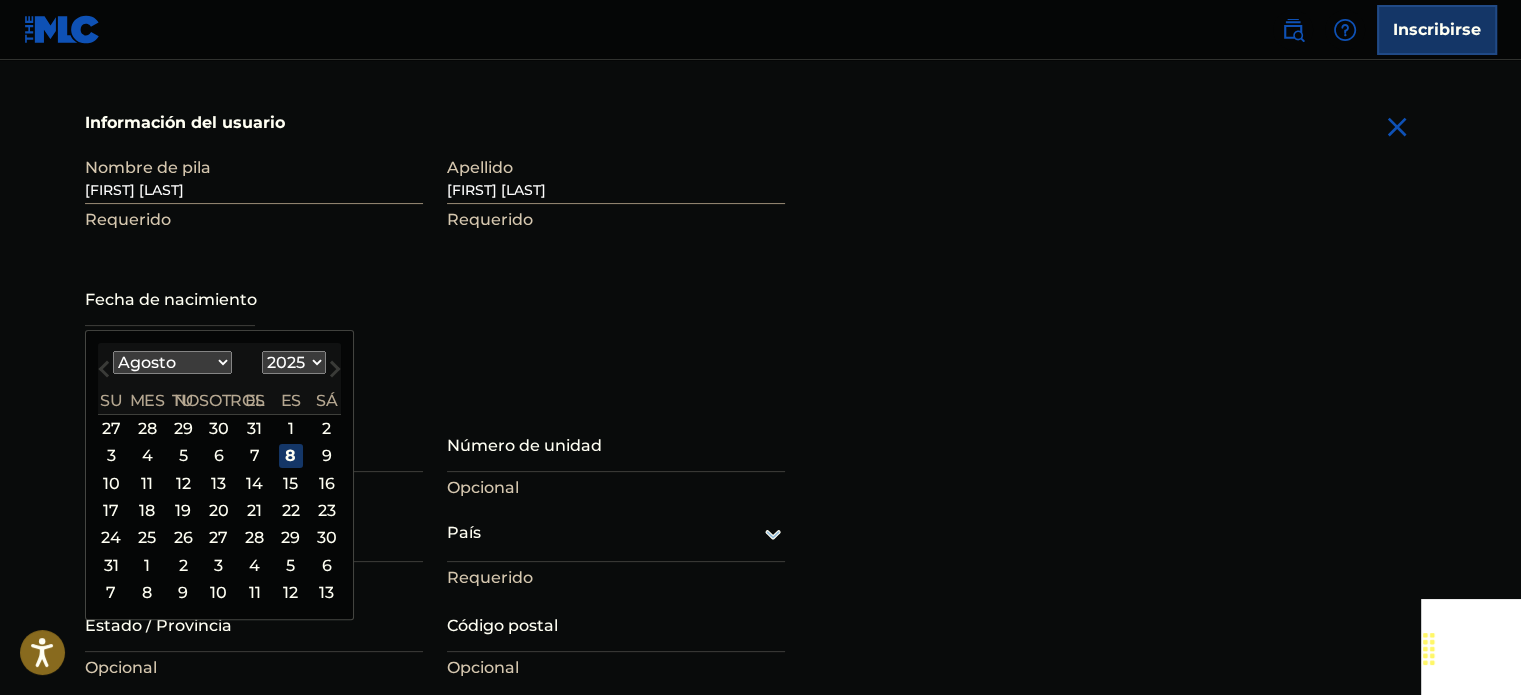 click on "Enero Febrero Marzo Abril Puede Junio Julio Agosto Septiembre Octubre Noviembre Diciembre" at bounding box center [172, 362] 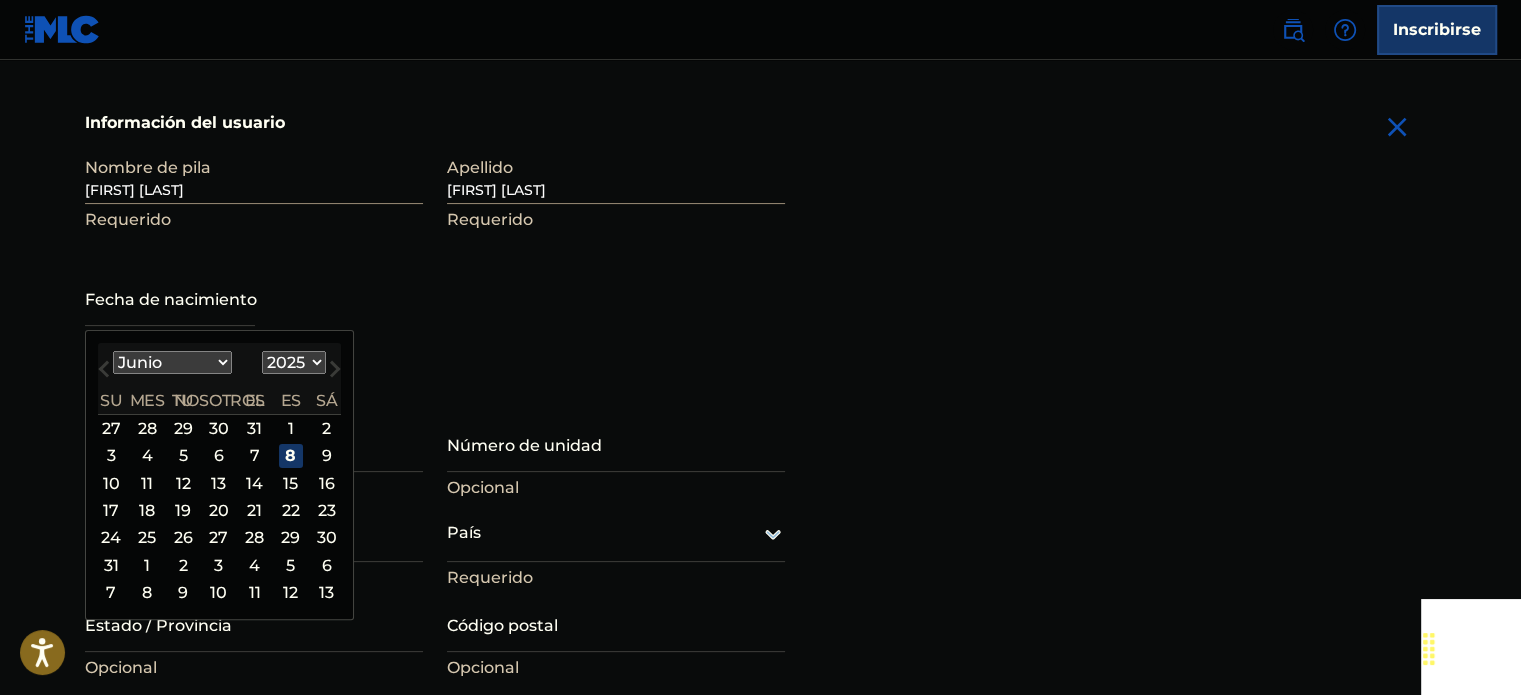 click on "Enero Febrero Marzo Abril Puede Junio Julio Agosto Septiembre Octubre Noviembre Diciembre" at bounding box center [172, 362] 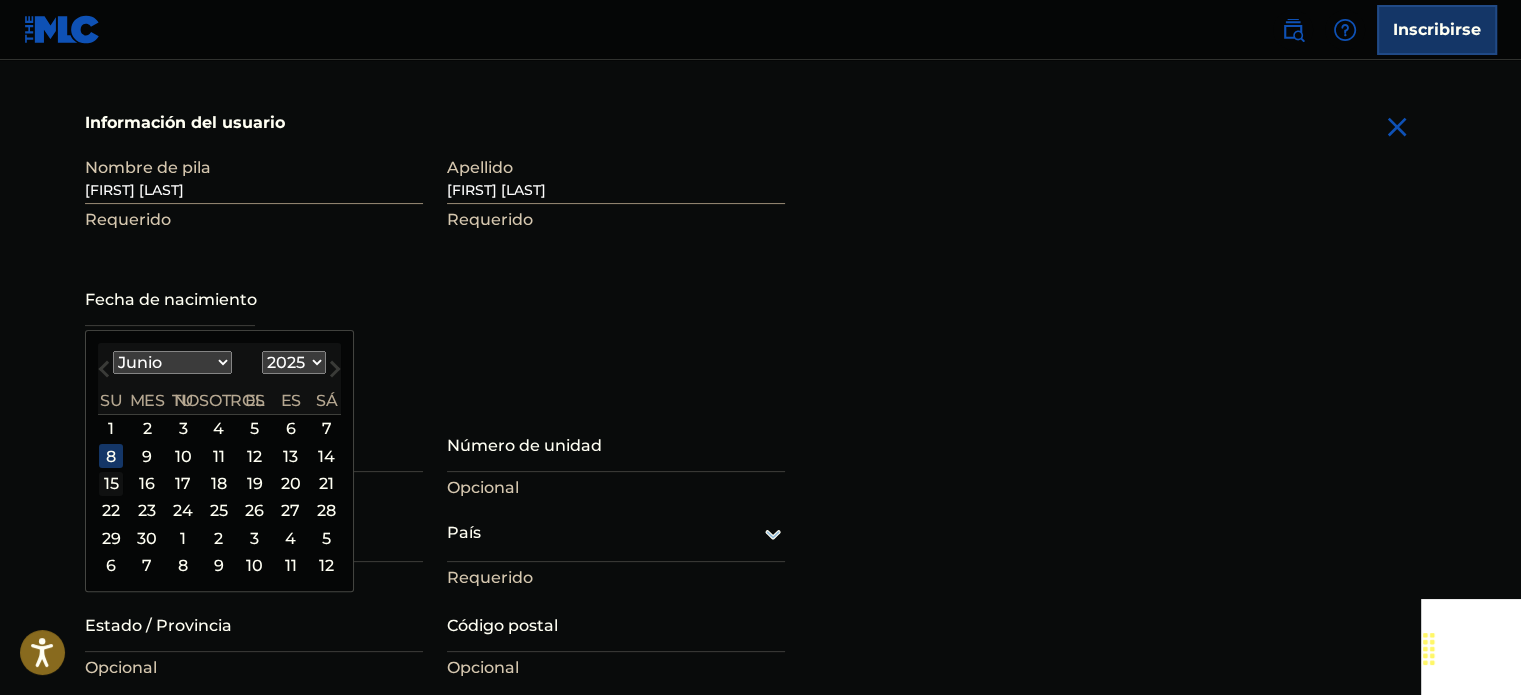 click on "15" at bounding box center (111, 484) 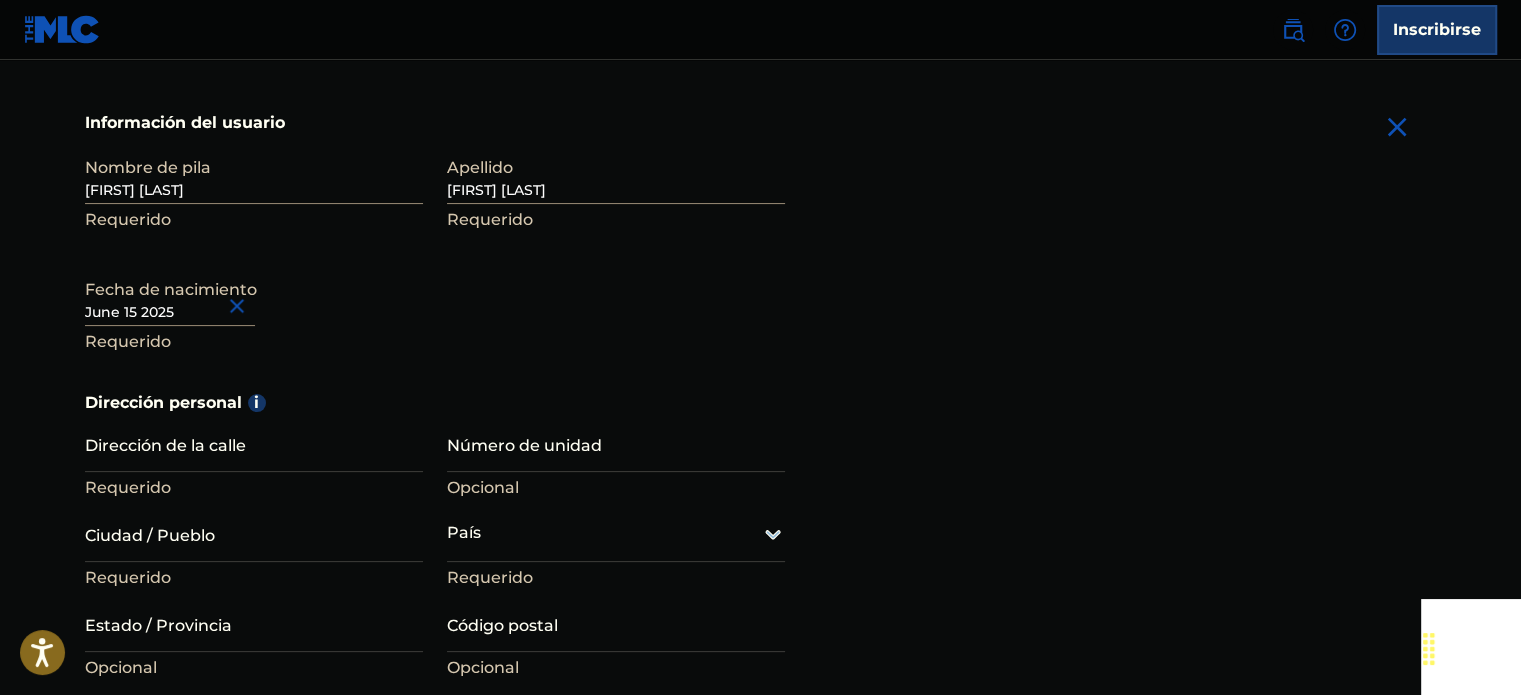 click at bounding box center [170, 297] 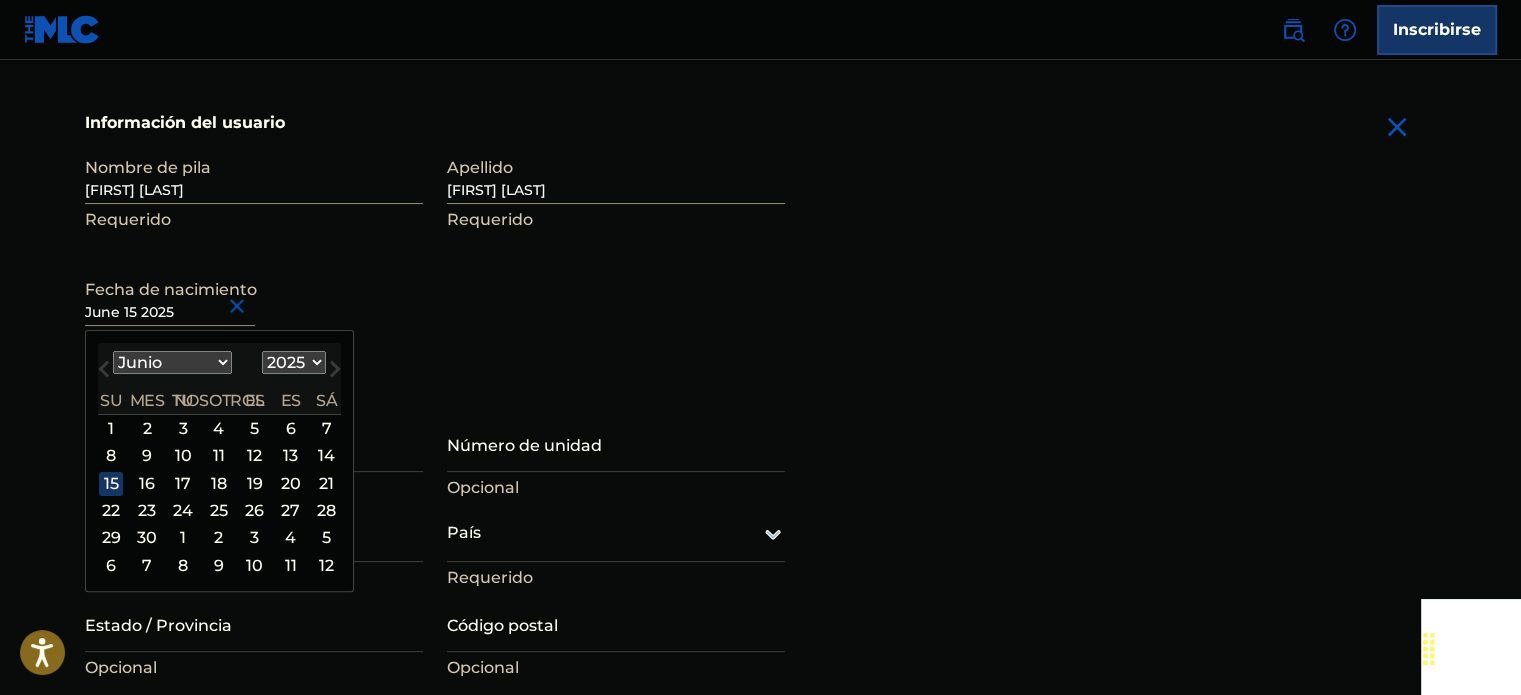 click on "1899 1900 1901 1902 1903 1904 1905 1906 1907 1908 1909 1910 1911 1912 1913 1914 1915 1916 1917 1918 1919 1920 1921 1922 1923 1924 1925 1926 1927 1928 1929 1930 1931 1932 1933 1934 1935 1936 1937 1938 1939 1940 1941 1942 1943 1944 1945 1946 1947 1948 1949 1950 1951 1952 1953 1954 1955 1956 1957 1958 1959 1960 1961 1962 1963 1964 1965 1966 1967 1968 1969 1970 1971 1972 1973 1974 1975 1976 1977 1978 1979 1980 1981 1982 1983 1984 1985 1986 1987 1988 1989 1990 1991 1992 1993 1994 1995 1996 1997 1998 1999 2000 2001 2002 2003 2004 2005 2006 2007 2008 2009 2010 2011 2012 2013 2014 2015 2016 2017 2018 2019 2020 2021 2022 2023 2024 2025 2026 2027 2028 2029 2030 2031 2032 2033 2034 2035 2036 2037 2038 2039 2040 2041 2042 2043 2044 2045 2046 2047 2048 2049 2050 2051 2052 2053 2054 2055 2056 2057 2058 2059 2060 2061 2062 2063 2064 2065 2066 2067 2068 2069 2070 2071 2072 2073 2074 2075 2076 2077 2078 2079 2080 2081 2082 2083 2084 2085 2086 2087 2088 2089 2090 2091 2092 2093 2094 2095 2096 2097 2098 2099 2100" at bounding box center [294, 362] 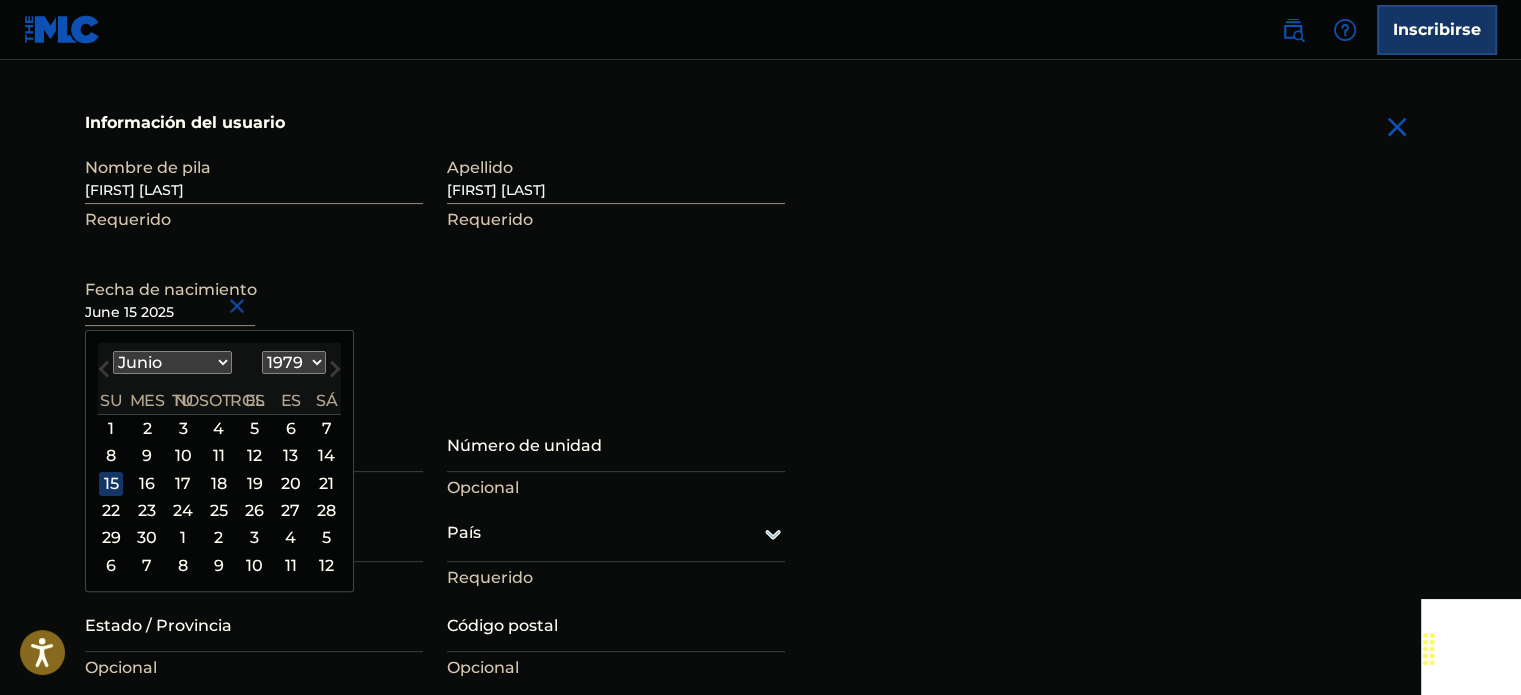 click on "1899 1900 1901 1902 1903 1904 1905 1906 1907 1908 1909 1910 1911 1912 1913 1914 1915 1916 1917 1918 1919 1920 1921 1922 1923 1924 1925 1926 1927 1928 1929 1930 1931 1932 1933 1934 1935 1936 1937 1938 1939 1940 1941 1942 1943 1944 1945 1946 1947 1948 1949 1950 1951 1952 1953 1954 1955 1956 1957 1958 1959 1960 1961 1962 1963 1964 1965 1966 1967 1968 1969 1970 1971 1972 1973 1974 1975 1976 1977 1978 1979 1980 1981 1982 1983 1984 1985 1986 1987 1988 1989 1990 1991 1992 1993 1994 1995 1996 1997 1998 1999 2000 2001 2002 2003 2004 2005 2006 2007 2008 2009 2010 2011 2012 2013 2014 2015 2016 2017 2018 2019 2020 2021 2022 2023 2024 2025 2026 2027 2028 2029 2030 2031 2032 2033 2034 2035 2036 2037 2038 2039 2040 2041 2042 2043 2044 2045 2046 2047 2048 2049 2050 2051 2052 2053 2054 2055 2056 2057 2058 2059 2060 2061 2062 2063 2064 2065 2066 2067 2068 2069 2070 2071 2072 2073 2074 2075 2076 2077 2078 2079 2080 2081 2082 2083 2084 2085 2086 2087 2088 2089 2090 2091 2092 2093 2094 2095 2096 2097 2098 2099 2100" at bounding box center [294, 362] 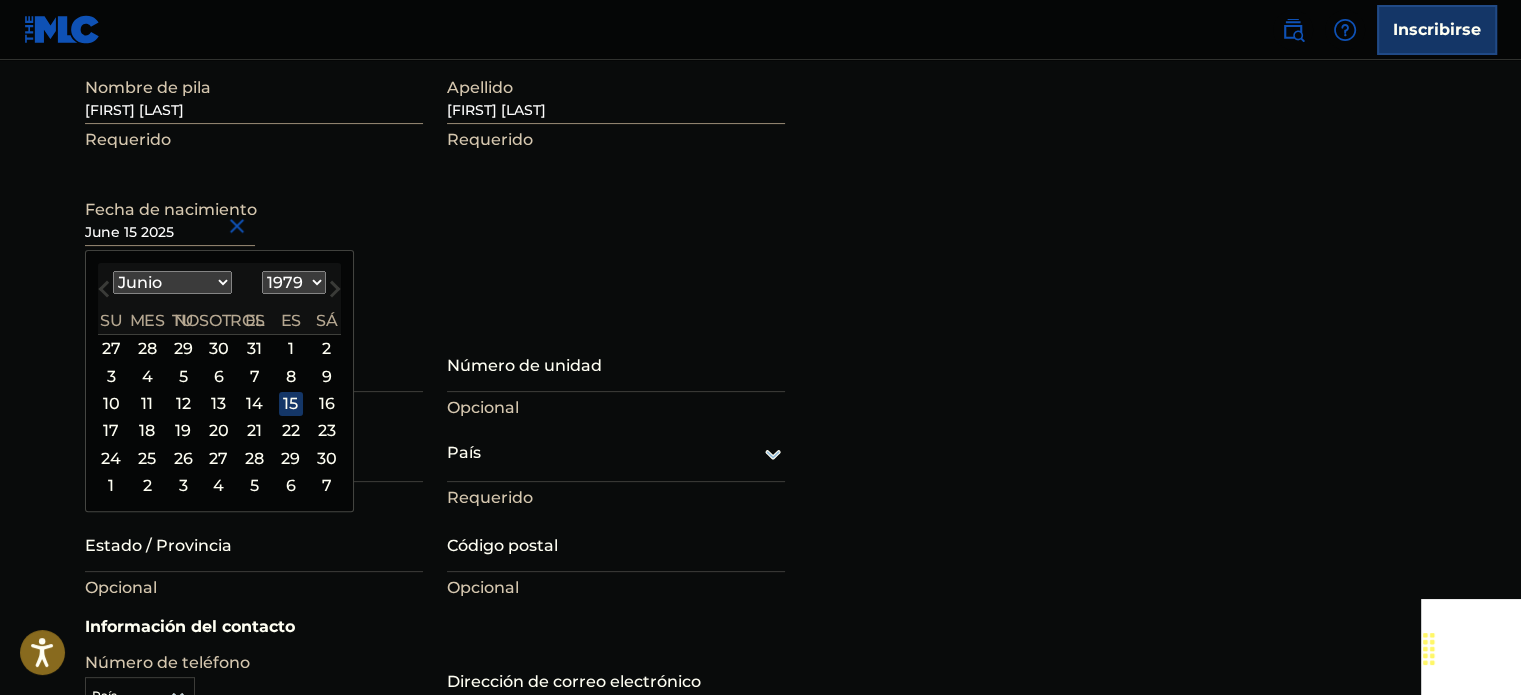 scroll, scrollTop: 600, scrollLeft: 0, axis: vertical 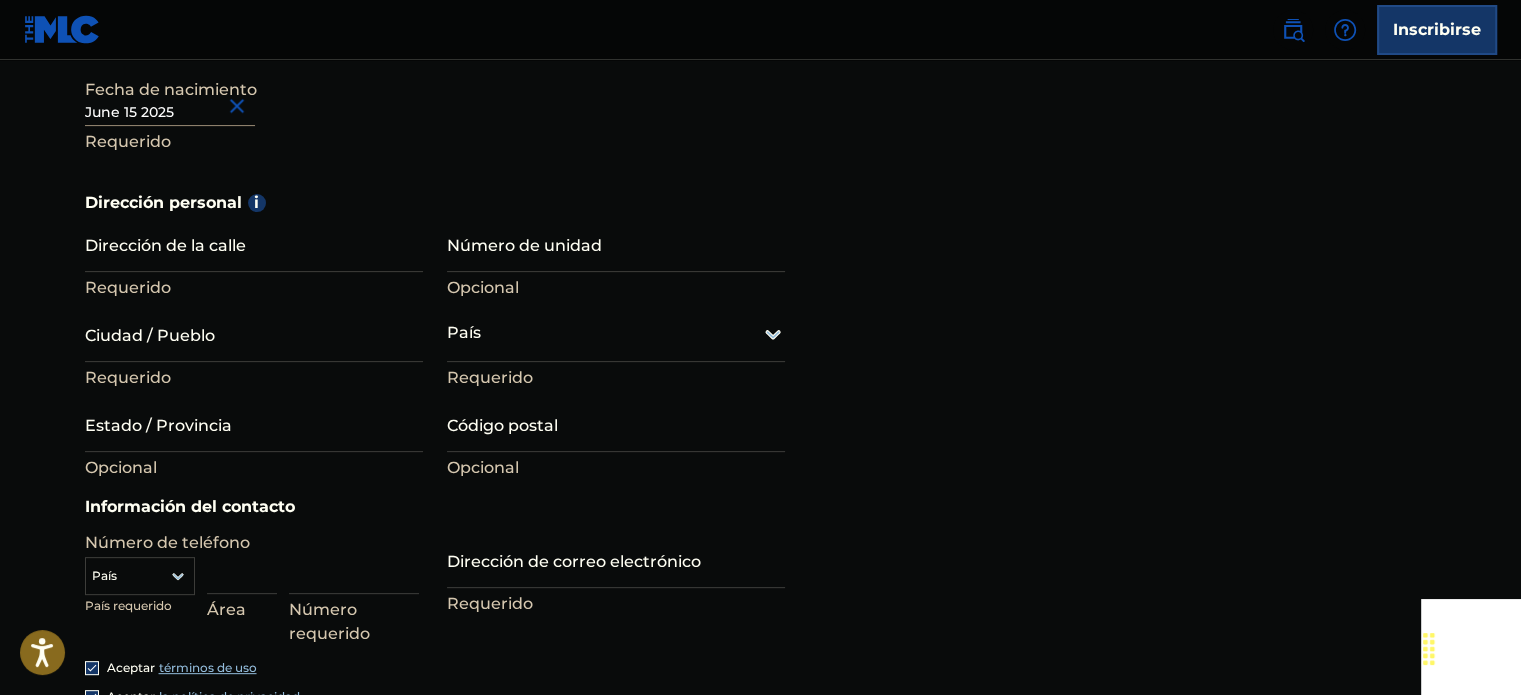 click at bounding box center (170, 97) 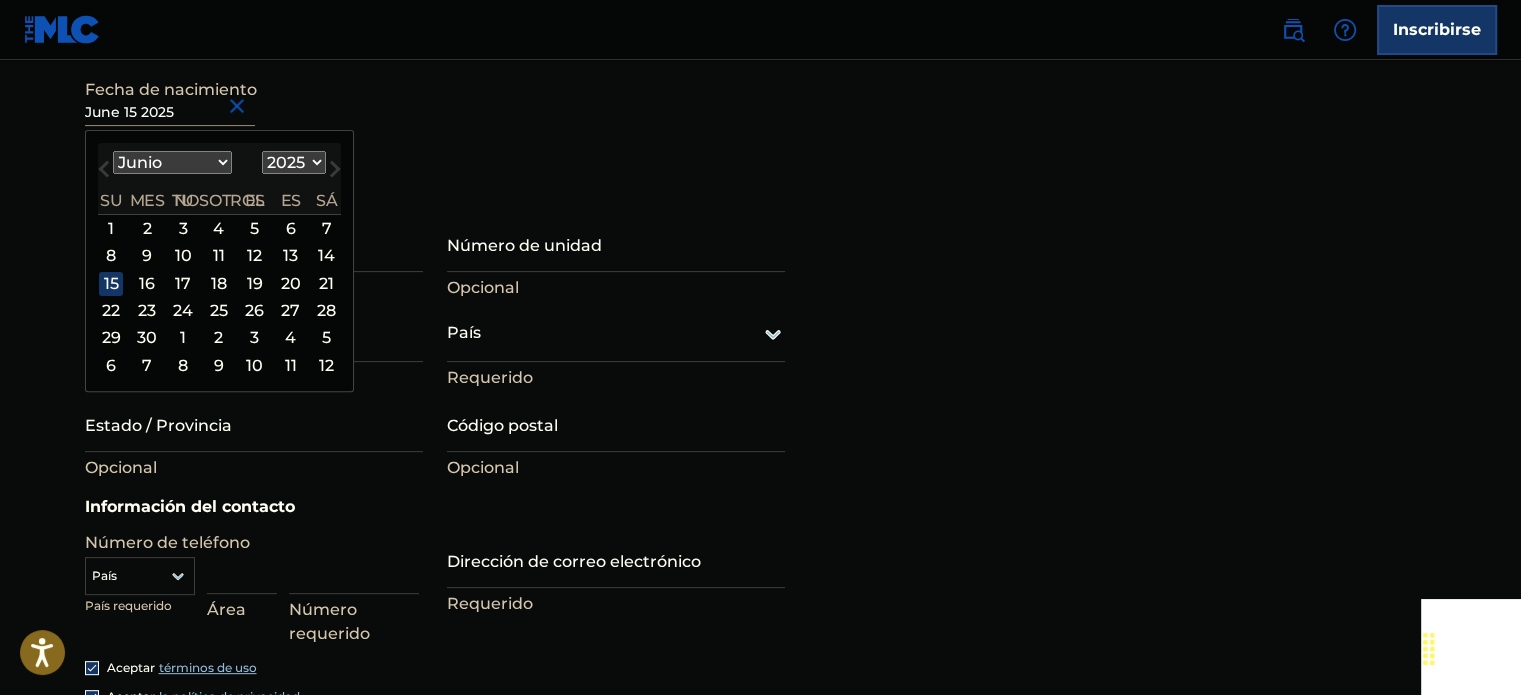 click on "1899 1900 1901 1902 1903 1904 1905 1906 1907 1908 1909 1910 1911 1912 1913 1914 1915 1916 1917 1918 1919 1920 1921 1922 1923 1924 1925 1926 1927 1928 1929 1930 1931 1932 1933 1934 1935 1936 1937 1938 1939 1940 1941 1942 1943 1944 1945 1946 1947 1948 1949 1950 1951 1952 1953 1954 1955 1956 1957 1958 1959 1960 1961 1962 1963 1964 1965 1966 1967 1968 1969 1970 1971 1972 1973 1974 1975 1976 1977 1978 1979 1980 1981 1982 1983 1984 1985 1986 1987 1988 1989 1990 1991 1992 1993 1994 1995 1996 1997 1998 1999 2000 2001 2002 2003 2004 2005 2006 2007 2008 2009 2010 2011 2012 2013 2014 2015 2016 2017 2018 2019 2020 2021 2022 2023 2024 2025 2026 2027 2028 2029 2030 2031 2032 2033 2034 2035 2036 2037 2038 2039 2040 2041 2042 2043 2044 2045 2046 2047 2048 2049 2050 2051 2052 2053 2054 2055 2056 2057 2058 2059 2060 2061 2062 2063 2064 2065 2066 2067 2068 2069 2070 2071 2072 2073 2074 2075 2076 2077 2078 2079 2080 2081 2082 2083 2084 2085 2086 2087 2088 2089 2090 2091 2092 2093 2094 2095 2096 2097 2098 2099 2100" at bounding box center (294, 162) 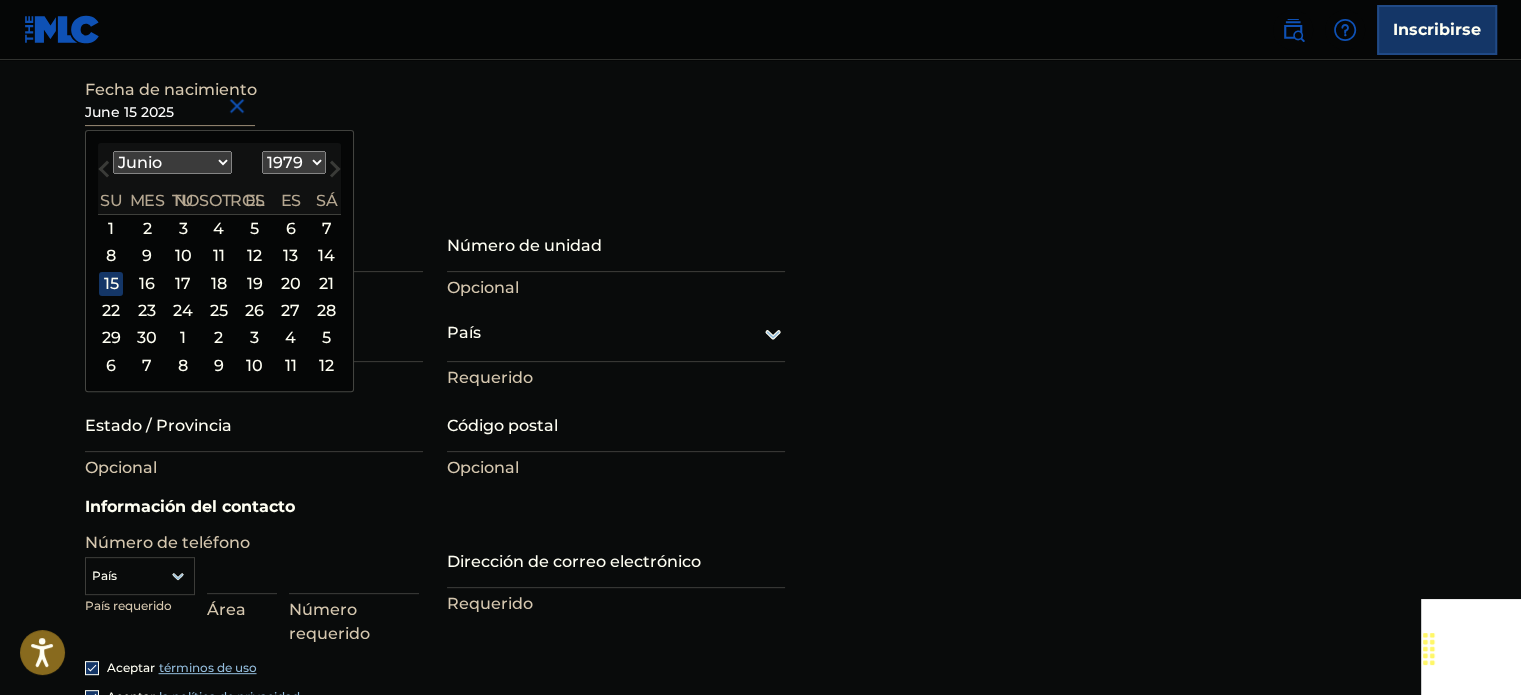 click on "1899 1900 1901 1902 1903 1904 1905 1906 1907 1908 1909 1910 1911 1912 1913 1914 1915 1916 1917 1918 1919 1920 1921 1922 1923 1924 1925 1926 1927 1928 1929 1930 1931 1932 1933 1934 1935 1936 1937 1938 1939 1940 1941 1942 1943 1944 1945 1946 1947 1948 1949 1950 1951 1952 1953 1954 1955 1956 1957 1958 1959 1960 1961 1962 1963 1964 1965 1966 1967 1968 1969 1970 1971 1972 1973 1974 1975 1976 1977 1978 1979 1980 1981 1982 1983 1984 1985 1986 1987 1988 1989 1990 1991 1992 1993 1994 1995 1996 1997 1998 1999 2000 2001 2002 2003 2004 2005 2006 2007 2008 2009 2010 2011 2012 2013 2014 2015 2016 2017 2018 2019 2020 2021 2022 2023 2024 2025 2026 2027 2028 2029 2030 2031 2032 2033 2034 2035 2036 2037 2038 2039 2040 2041 2042 2043 2044 2045 2046 2047 2048 2049 2050 2051 2052 2053 2054 2055 2056 2057 2058 2059 2060 2061 2062 2063 2064 2065 2066 2067 2068 2069 2070 2071 2072 2073 2074 2075 2076 2077 2078 2079 2080 2081 2082 2083 2084 2085 2086 2087 2088 2089 2090 2091 2092 2093 2094 2095 2096 2097 2098 2099 2100" at bounding box center (294, 162) 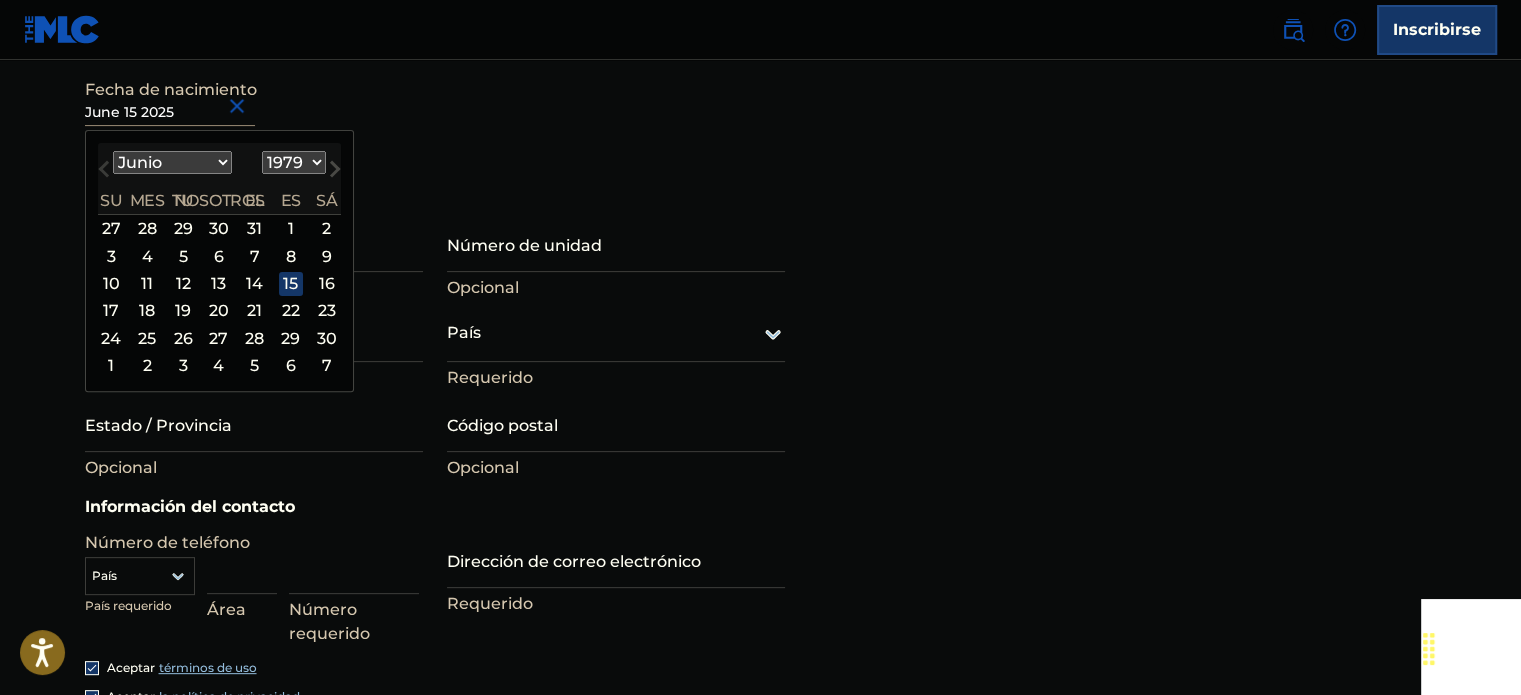 click on "Mes próximo" at bounding box center (333, 172) 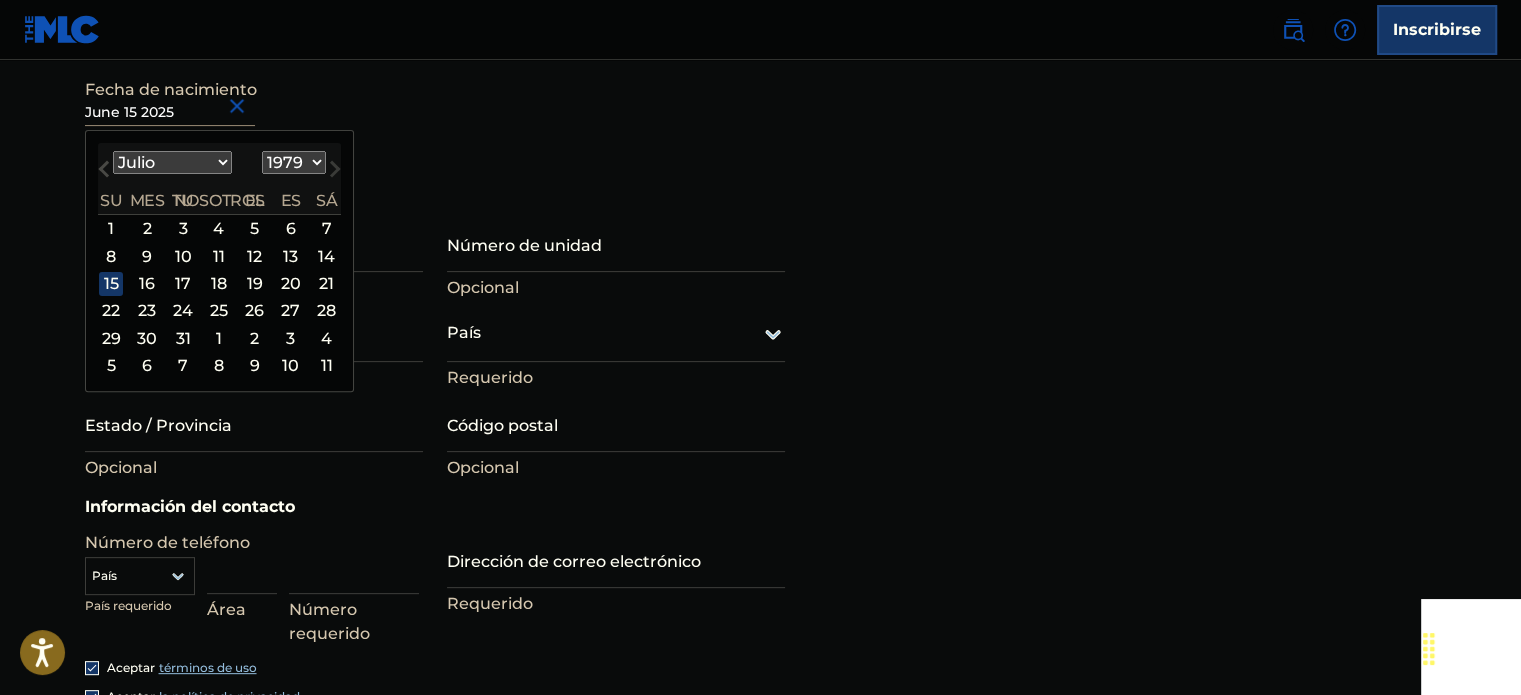 click on "Mes anterior" at bounding box center (106, 172) 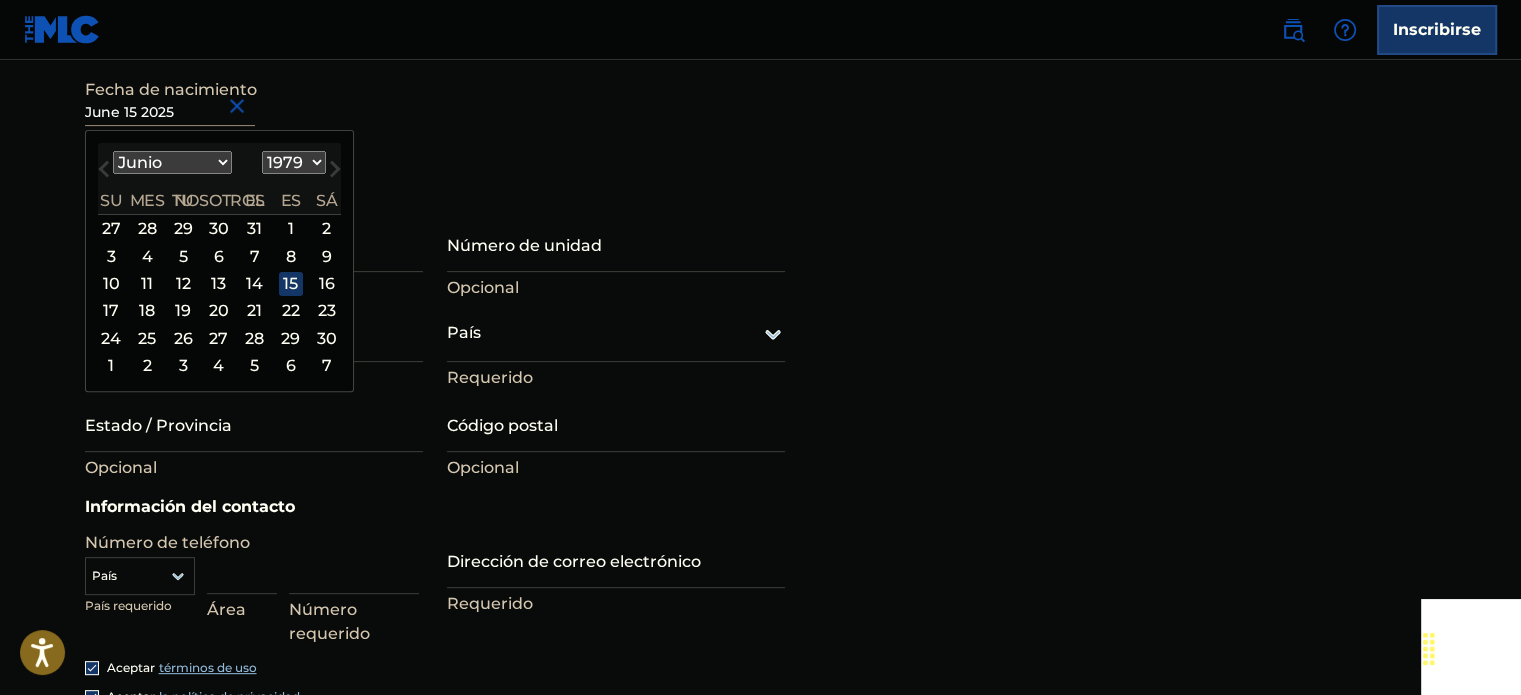 type 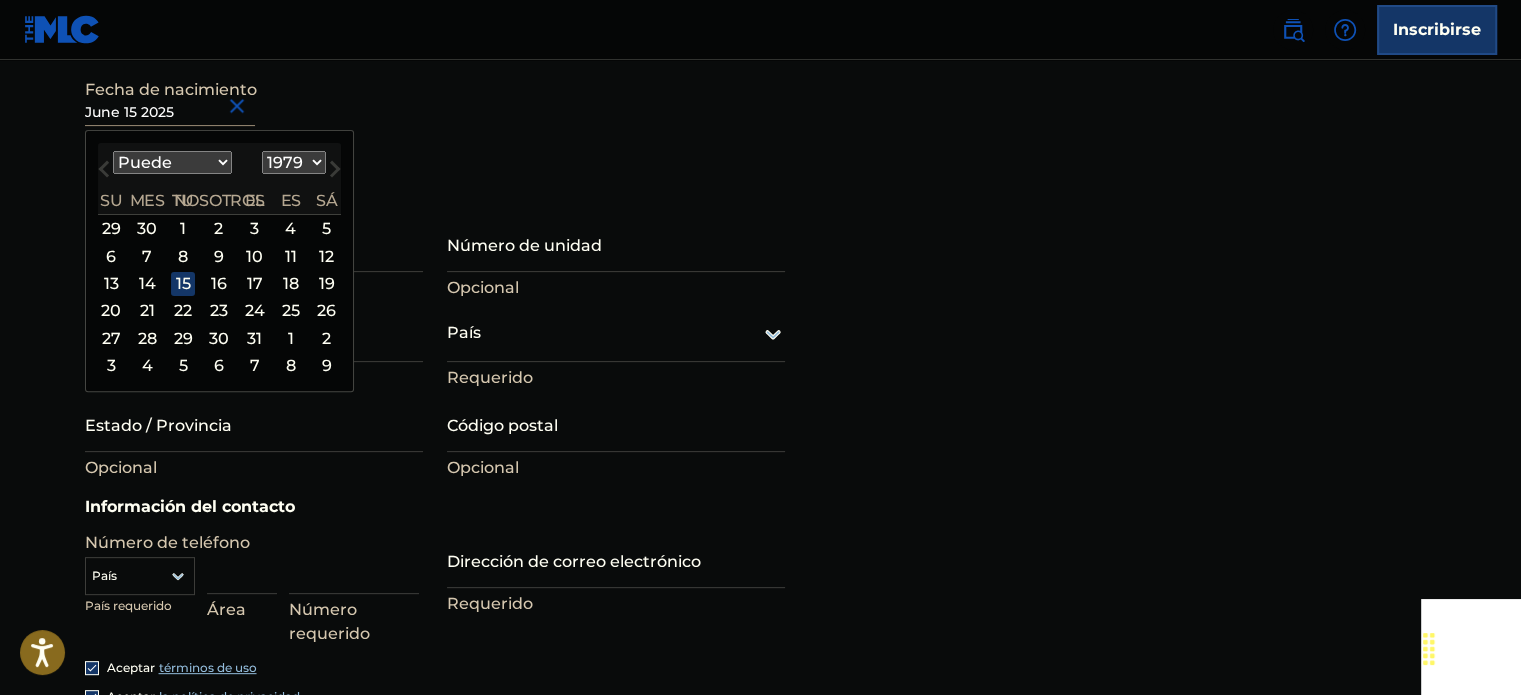 click on "Enero Febrero Marzo Abril Puede Junio Julio Agosto Septiembre Octubre Noviembre Diciembre" at bounding box center [172, 162] 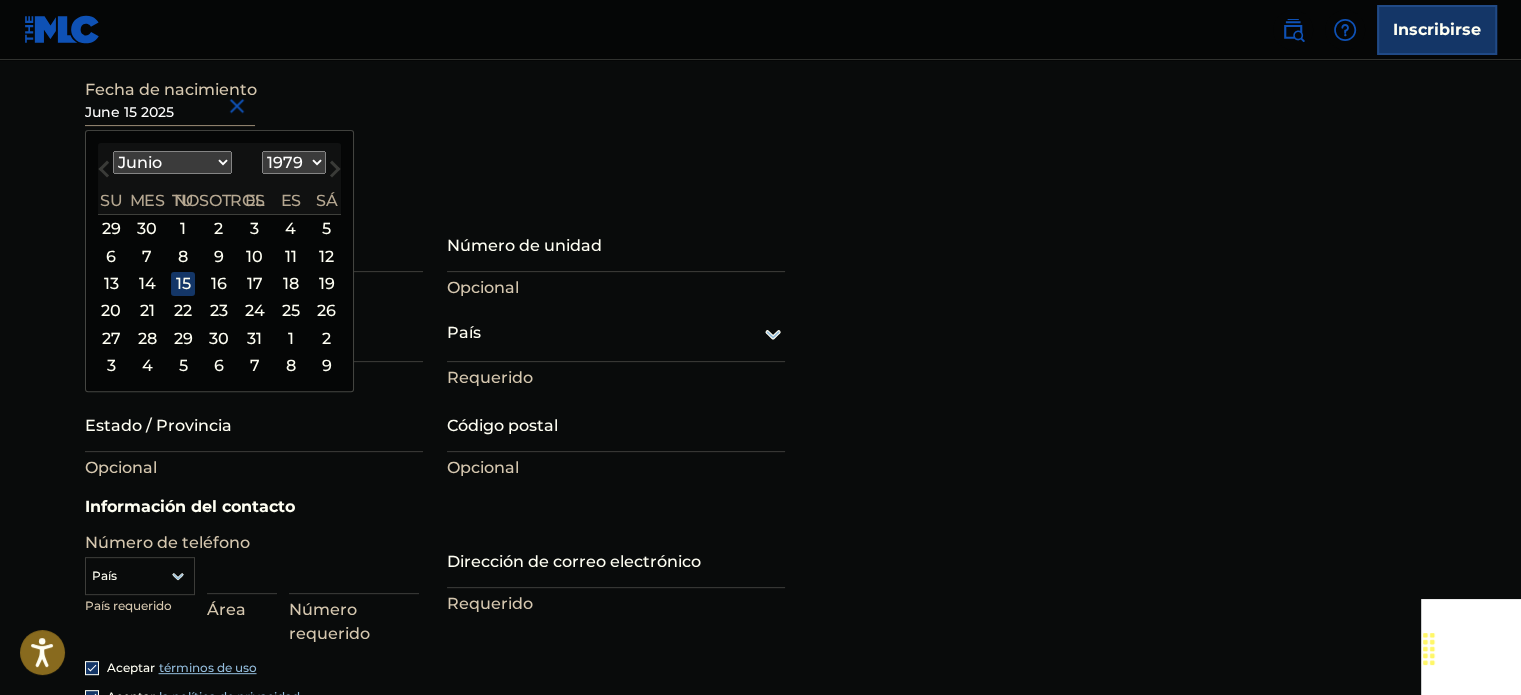 click on "Enero Febrero Marzo Abril Puede Junio Julio Agosto Septiembre Octubre Noviembre Diciembre" at bounding box center (172, 162) 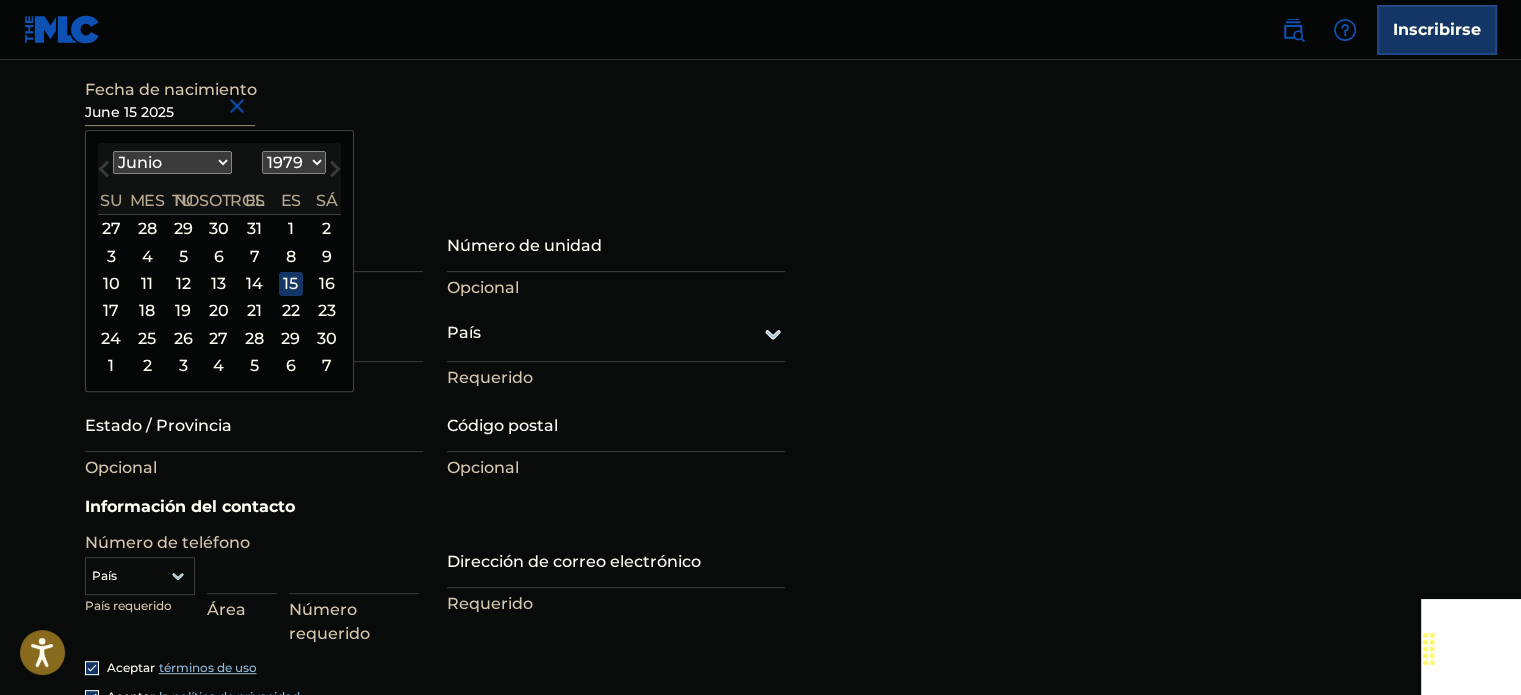 click on "Nombre de pila [FIRST] [LAST] Requerido Apellido [FIRST] [LAST] Requerido Fecha de nacimiento [MONTH] 1979 Mes anterior Mes próximo [MONTH] 1979 Enero Febrero Marzo Abril Puede Junio Julio Agosto Septiembre Octubre Noviembre Diciembre 1899 1900 1901 1902 1903 1904 1905 1906 1907 1908 1909 1910 1911 1912 1913 1914 1915 1916 1917 1918 1919 1920 1921 1922 1923 1924 1925 1926 1927 1928 1929 1930 1931 1932 1933 1934 1935 1936 1937 1938 1939 1940 1941 1942 1943 1944 1945 1946 1947 1948 1949 1950 1951 1952 1953 1954 1955 1956 1957 1958 1959 1960 1961 1962 1963 1964 1965 1966 1967 1968 1969 1970 1971 1972 1973 1974 1975 1976 1977 1978 1979 1980 1981 1982 1983 1984 1985 1986 1987 1988 1989 1990 1991 1992 1993 1994 1995 1996 1997 1998 1999 2000 2001 2002 2003 2004 2005 2006 2007 2008 2009 2010 2011 2012 2013 2014 2015 2016 2017 2018 2019 2020 2021 2022 2023 2024 2025 2026 2027 2028 2029 2030 2031 2032 2033 2034 2035 2036 2037 2038 2039 2040 2041 2042 2043 2044 2045 2046 2047 2048 2049 2050 2051 2052 2053 2054 2055 2056 2057" at bounding box center (435, 69) 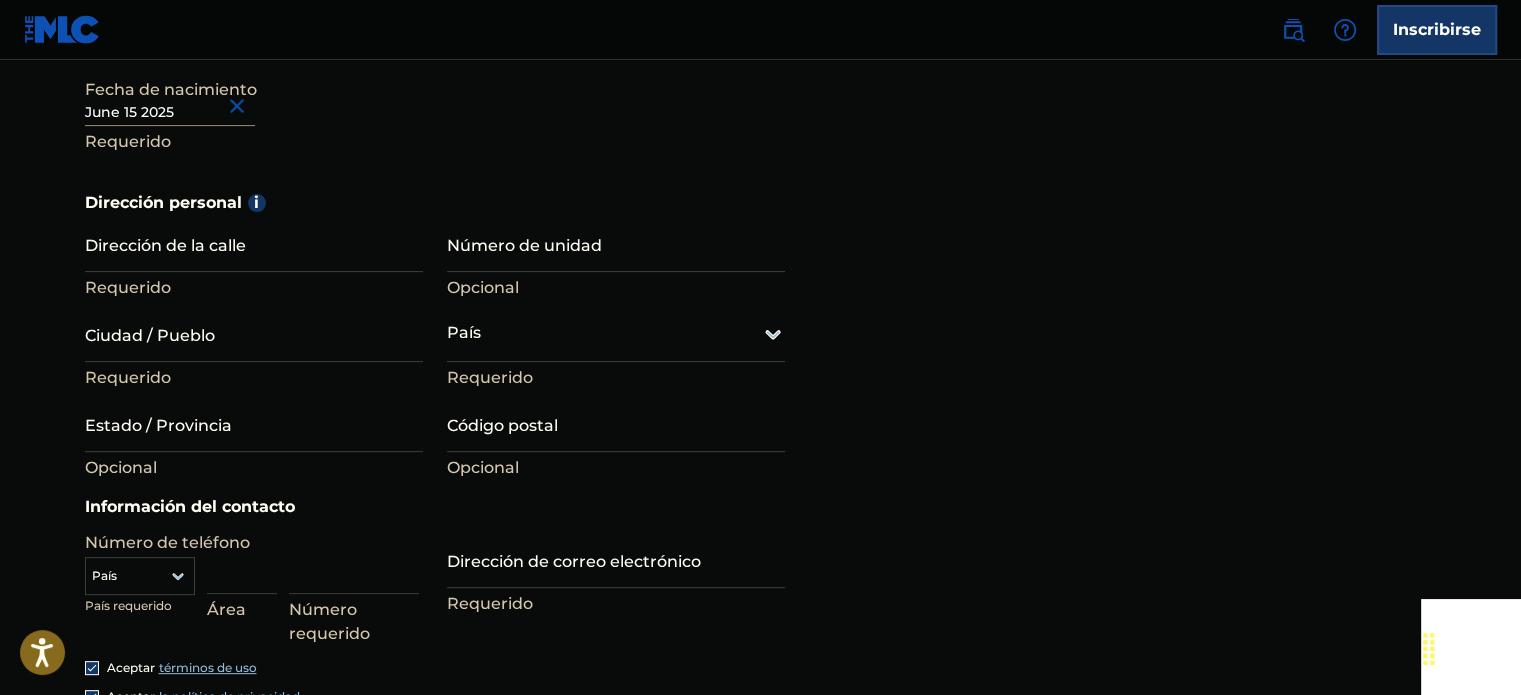 click at bounding box center [170, 97] 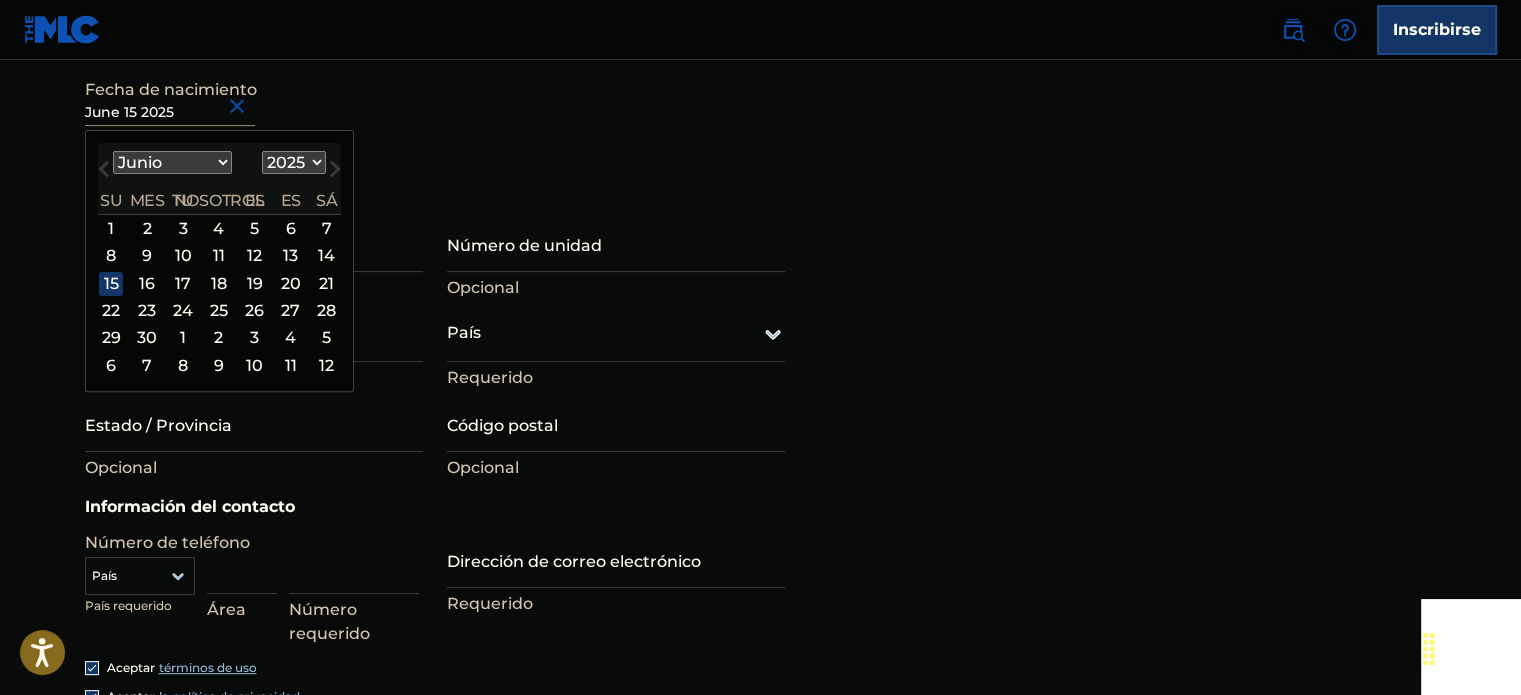 click on "1899 1900 1901 1902 1903 1904 1905 1906 1907 1908 1909 1910 1911 1912 1913 1914 1915 1916 1917 1918 1919 1920 1921 1922 1923 1924 1925 1926 1927 1928 1929 1930 1931 1932 1933 1934 1935 1936 1937 1938 1939 1940 1941 1942 1943 1944 1945 1946 1947 1948 1949 1950 1951 1952 1953 1954 1955 1956 1957 1958 1959 1960 1961 1962 1963 1964 1965 1966 1967 1968 1969 1970 1971 1972 1973 1974 1975 1976 1977 1978 1979 1980 1981 1982 1983 1984 1985 1986 1987 1988 1989 1990 1991 1992 1993 1994 1995 1996 1997 1998 1999 2000 2001 2002 2003 2004 2005 2006 2007 2008 2009 2010 2011 2012 2013 2014 2015 2016 2017 2018 2019 2020 2021 2022 2023 2024 2025 2026 2027 2028 2029 2030 2031 2032 2033 2034 2035 2036 2037 2038 2039 2040 2041 2042 2043 2044 2045 2046 2047 2048 2049 2050 2051 2052 2053 2054 2055 2056 2057 2058 2059 2060 2061 2062 2063 2064 2065 2066 2067 2068 2069 2070 2071 2072 2073 2074 2075 2076 2077 2078 2079 2080 2081 2082 2083 2084 2085 2086 2087 2088 2089 2090 2091 2092 2093 2094 2095 2096 2097 2098 2099 2100" at bounding box center [294, 162] 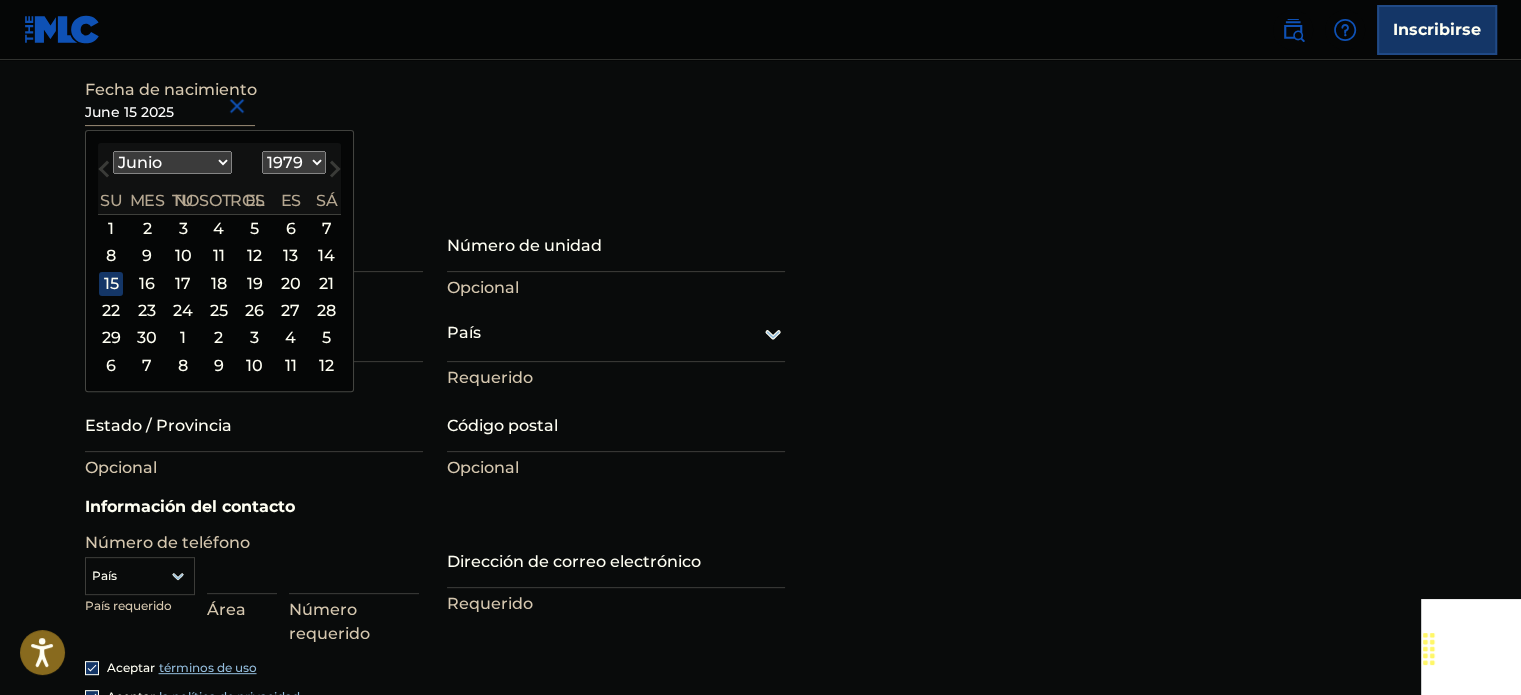 click on "1899 1900 1901 1902 1903 1904 1905 1906 1907 1908 1909 1910 1911 1912 1913 1914 1915 1916 1917 1918 1919 1920 1921 1922 1923 1924 1925 1926 1927 1928 1929 1930 1931 1932 1933 1934 1935 1936 1937 1938 1939 1940 1941 1942 1943 1944 1945 1946 1947 1948 1949 1950 1951 1952 1953 1954 1955 1956 1957 1958 1959 1960 1961 1962 1963 1964 1965 1966 1967 1968 1969 1970 1971 1972 1973 1974 1975 1976 1977 1978 1979 1980 1981 1982 1983 1984 1985 1986 1987 1988 1989 1990 1991 1992 1993 1994 1995 1996 1997 1998 1999 2000 2001 2002 2003 2004 2005 2006 2007 2008 2009 2010 2011 2012 2013 2014 2015 2016 2017 2018 2019 2020 2021 2022 2023 2024 2025 2026 2027 2028 2029 2030 2031 2032 2033 2034 2035 2036 2037 2038 2039 2040 2041 2042 2043 2044 2045 2046 2047 2048 2049 2050 2051 2052 2053 2054 2055 2056 2057 2058 2059 2060 2061 2062 2063 2064 2065 2066 2067 2068 2069 2070 2071 2072 2073 2074 2075 2076 2077 2078 2079 2080 2081 2082 2083 2084 2085 2086 2087 2088 2089 2090 2091 2092 2093 2094 2095 2096 2097 2098 2099 2100" at bounding box center (294, 162) 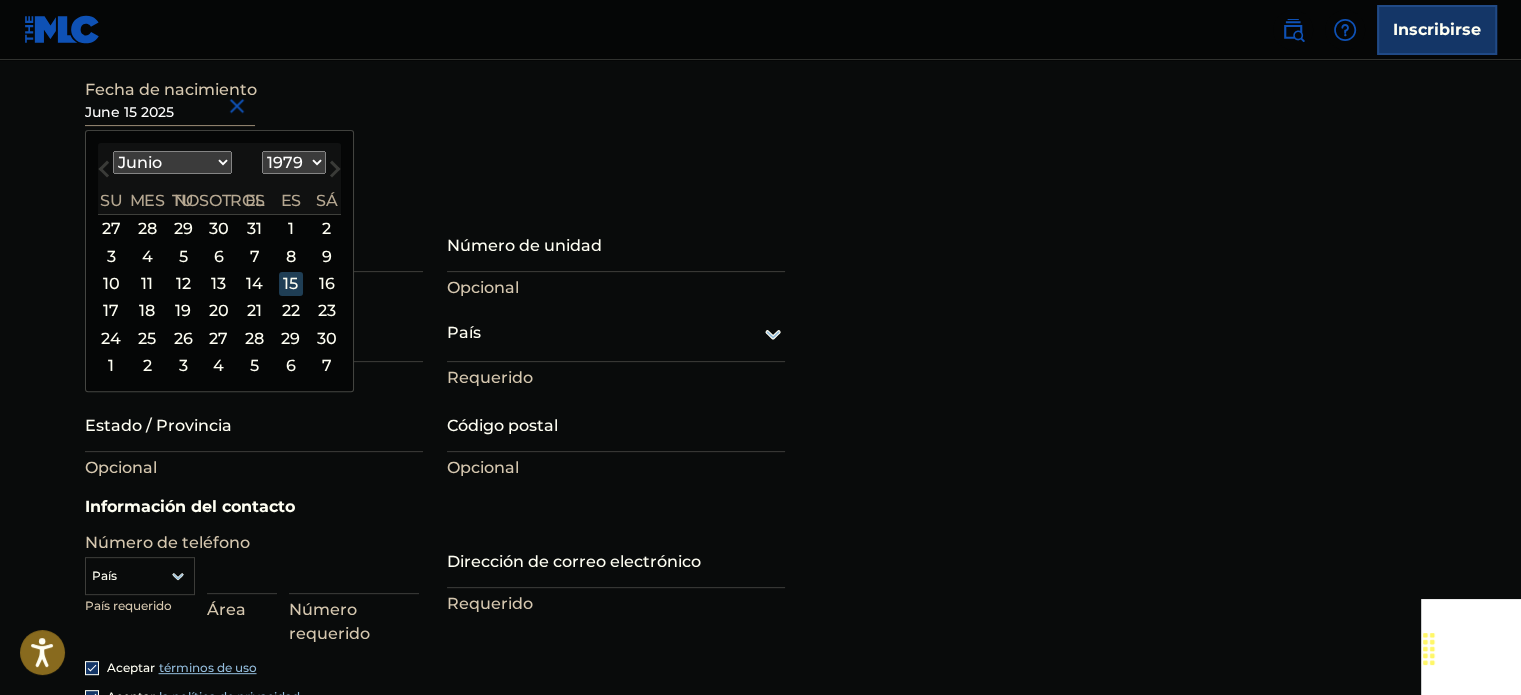 click on "15" at bounding box center [291, 284] 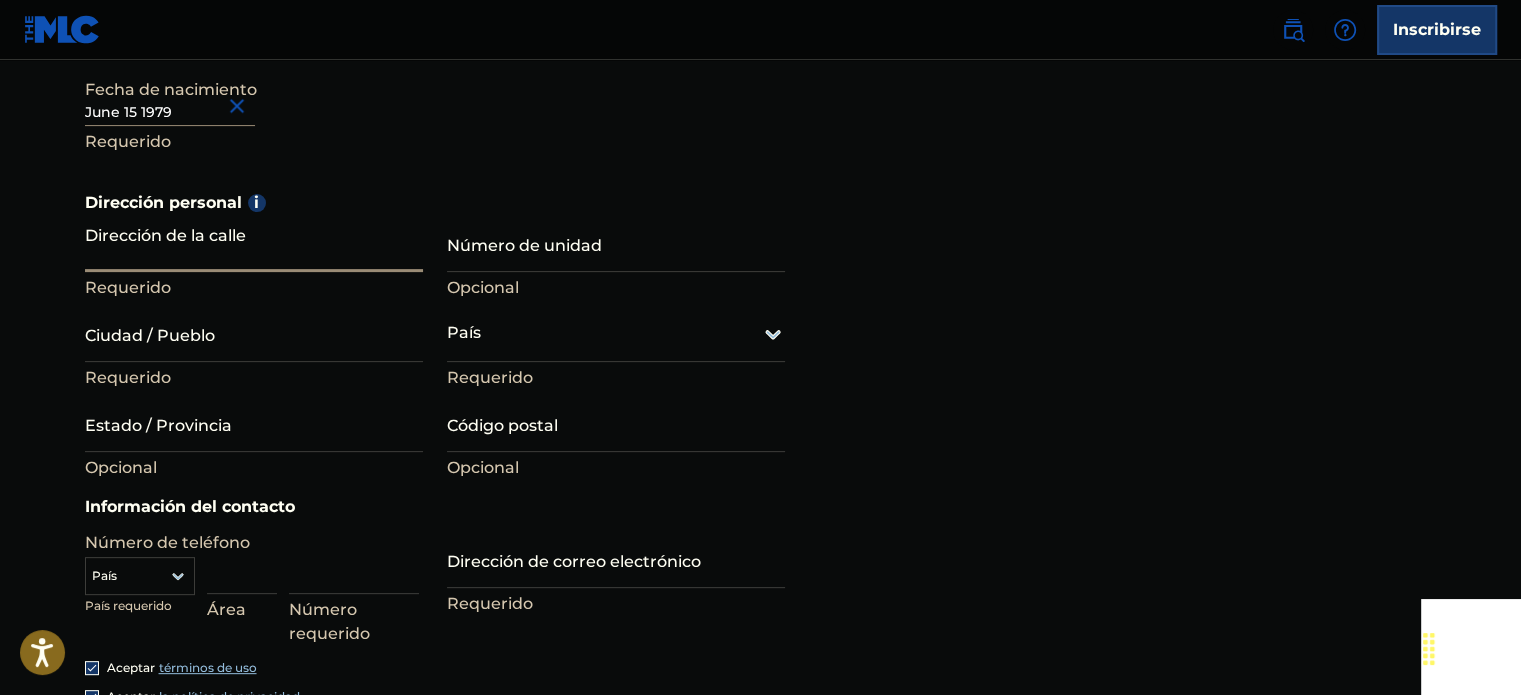 click on "Dirección de la calle" at bounding box center (254, 243) 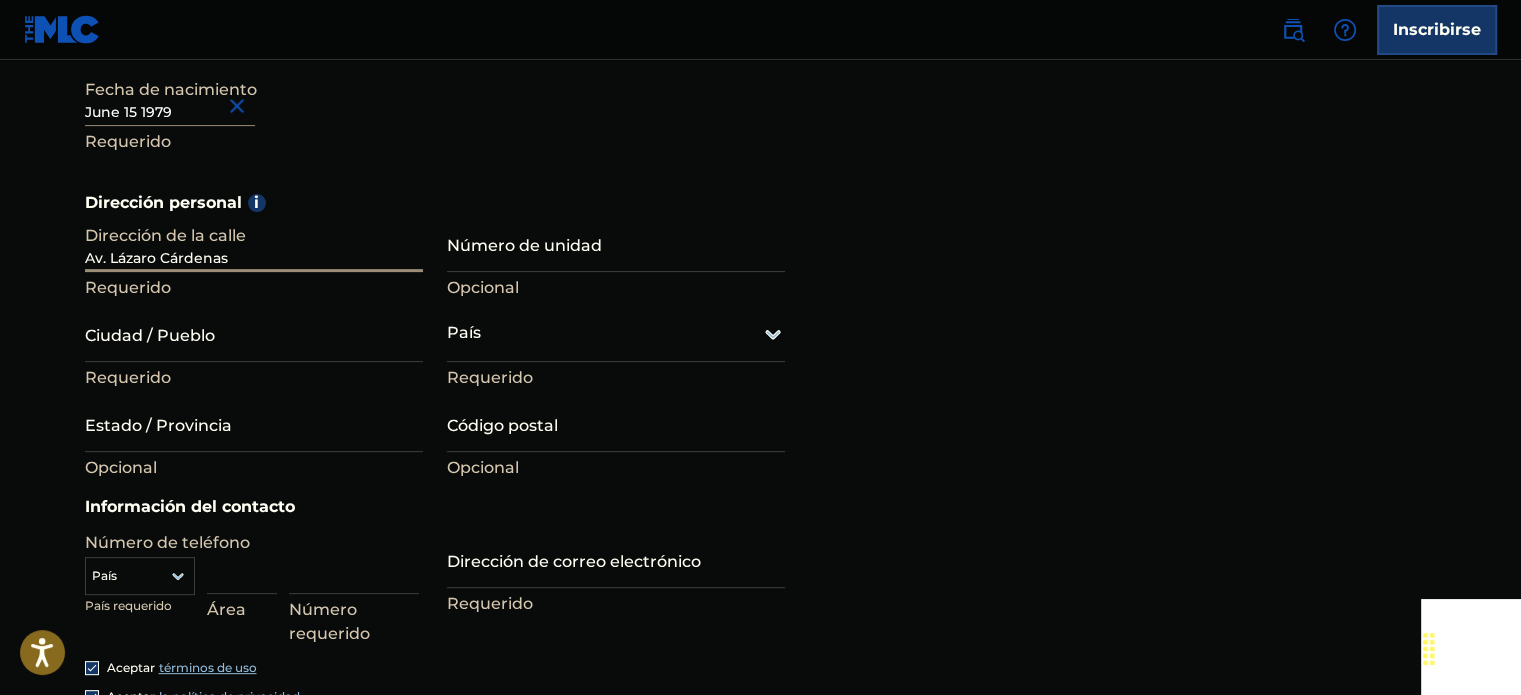 type on "Av. Lázaro Cárdenas" 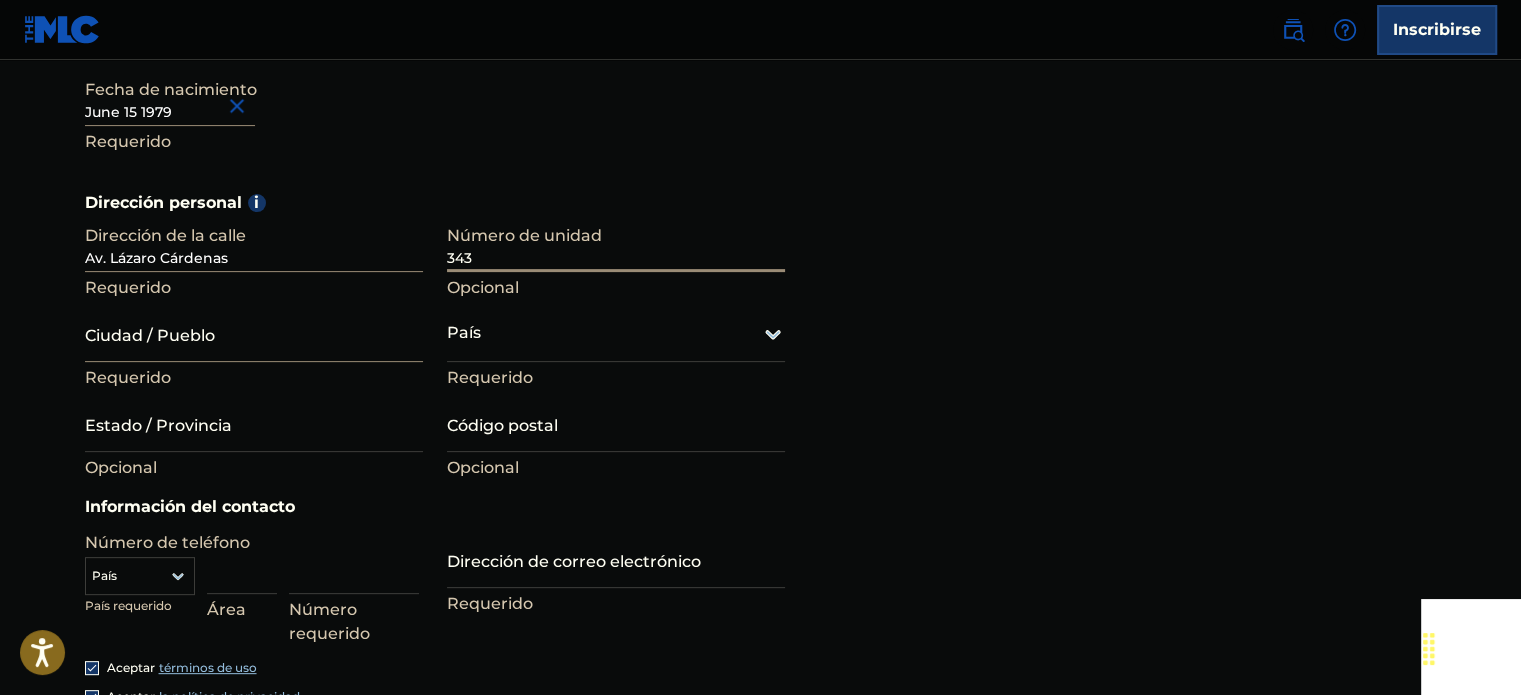 type on "343" 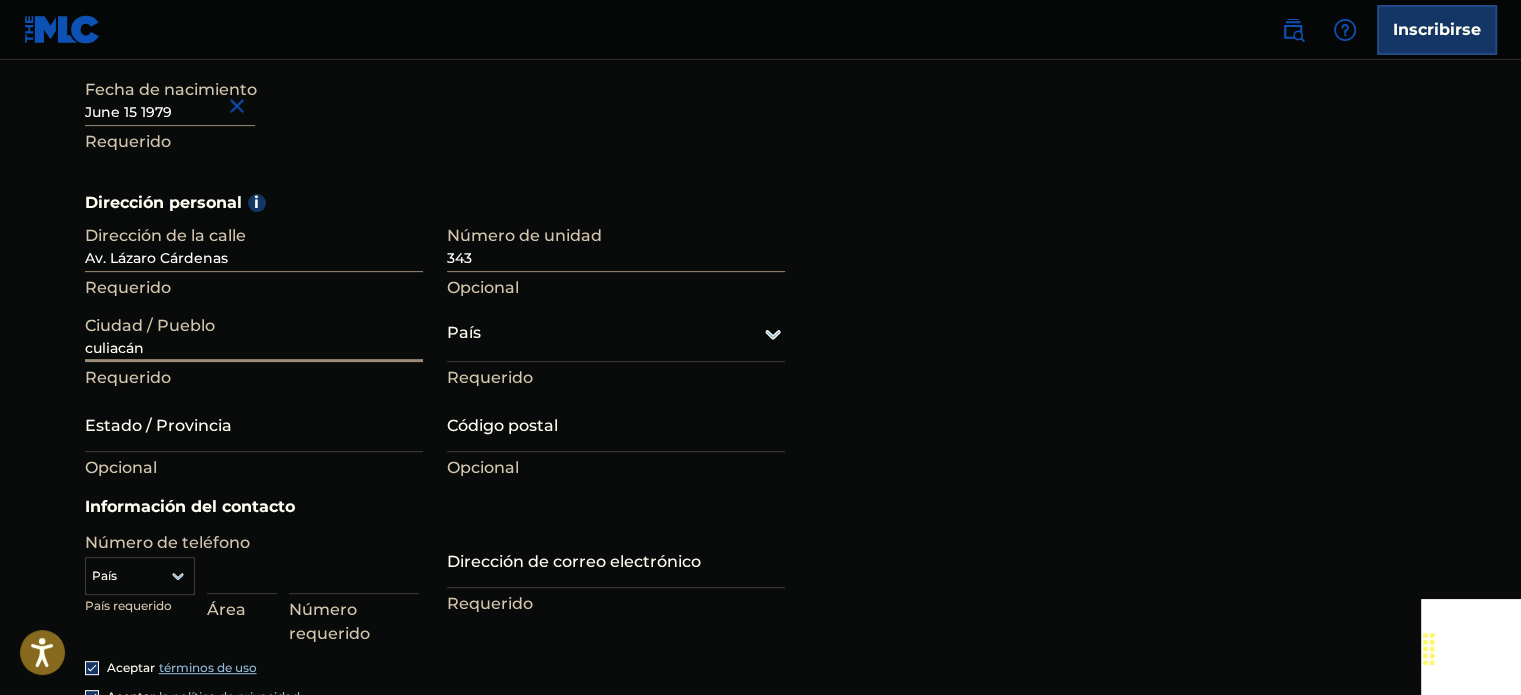 type on "culiacán" 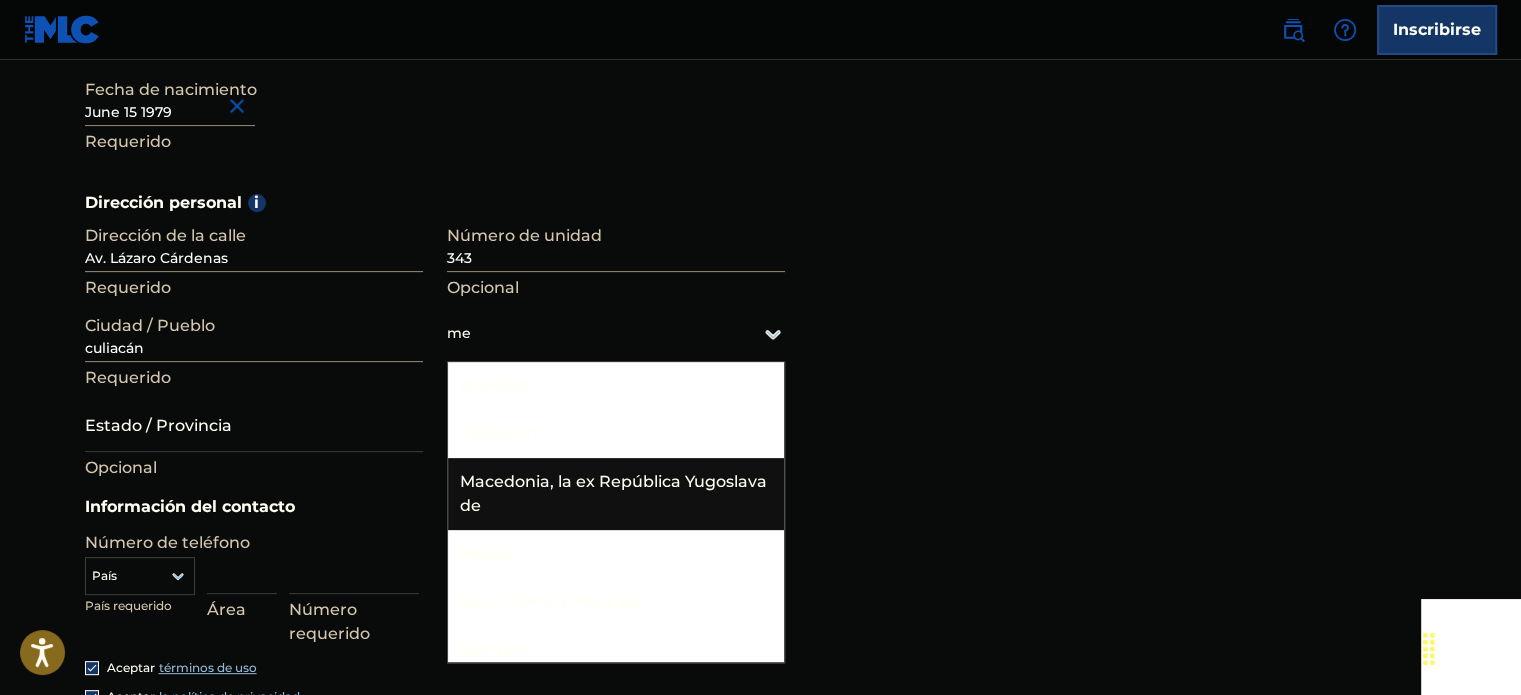 type on "mex" 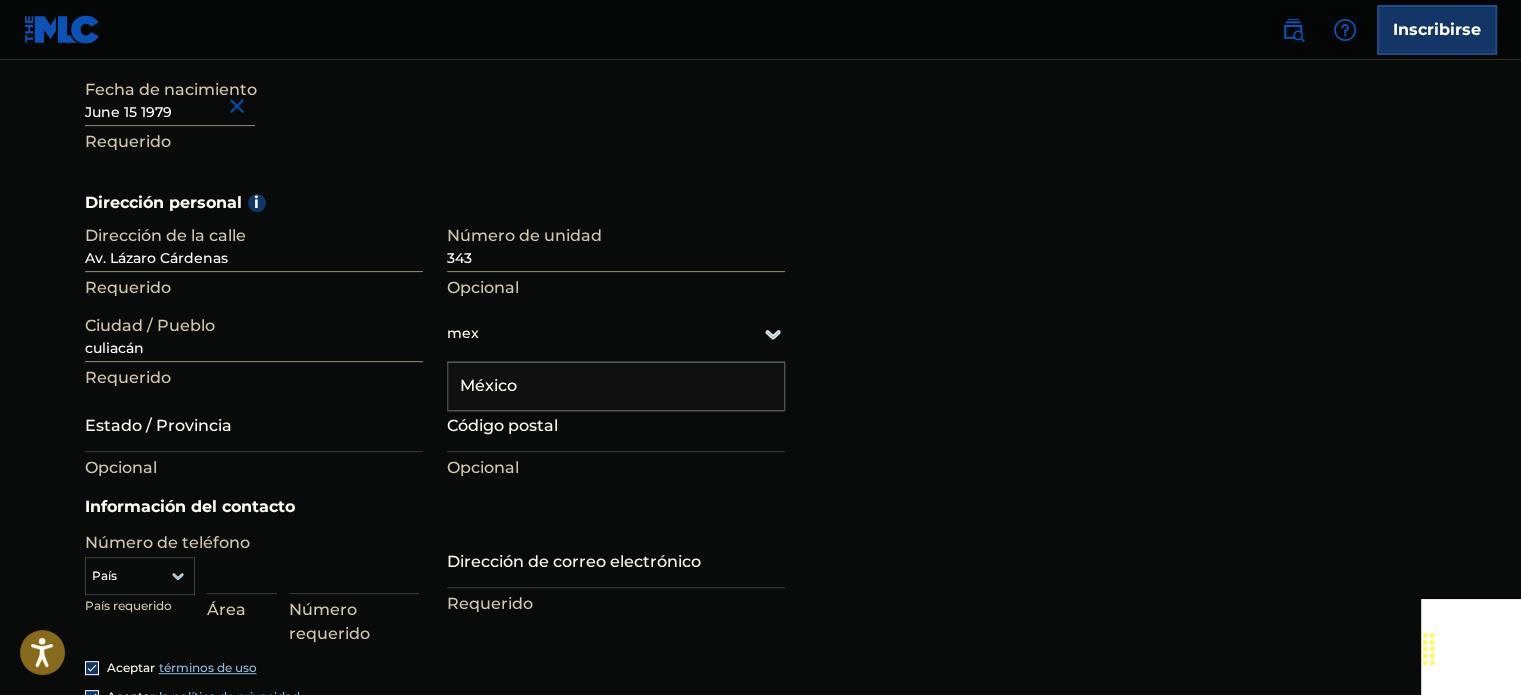 click on "México" at bounding box center [616, 386] 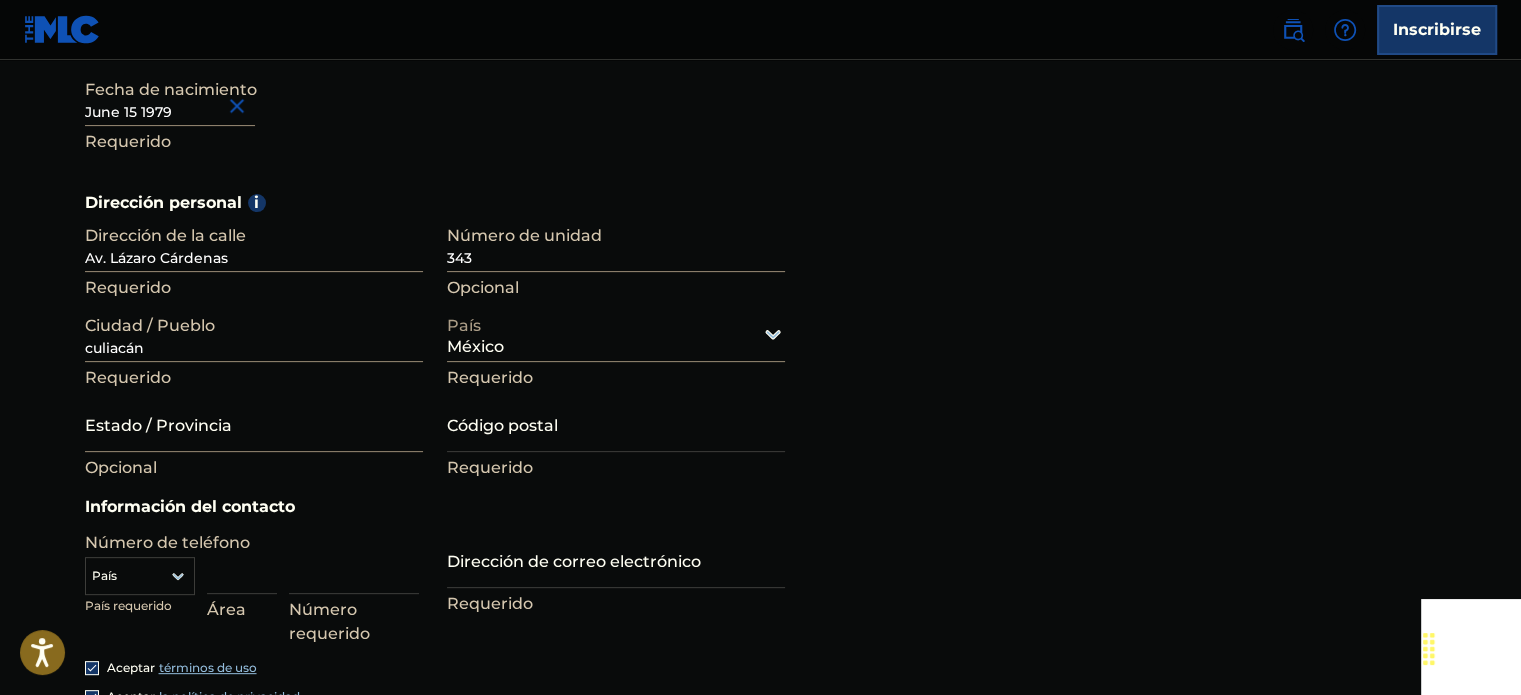 click on "Estado / Provincia" at bounding box center [254, 423] 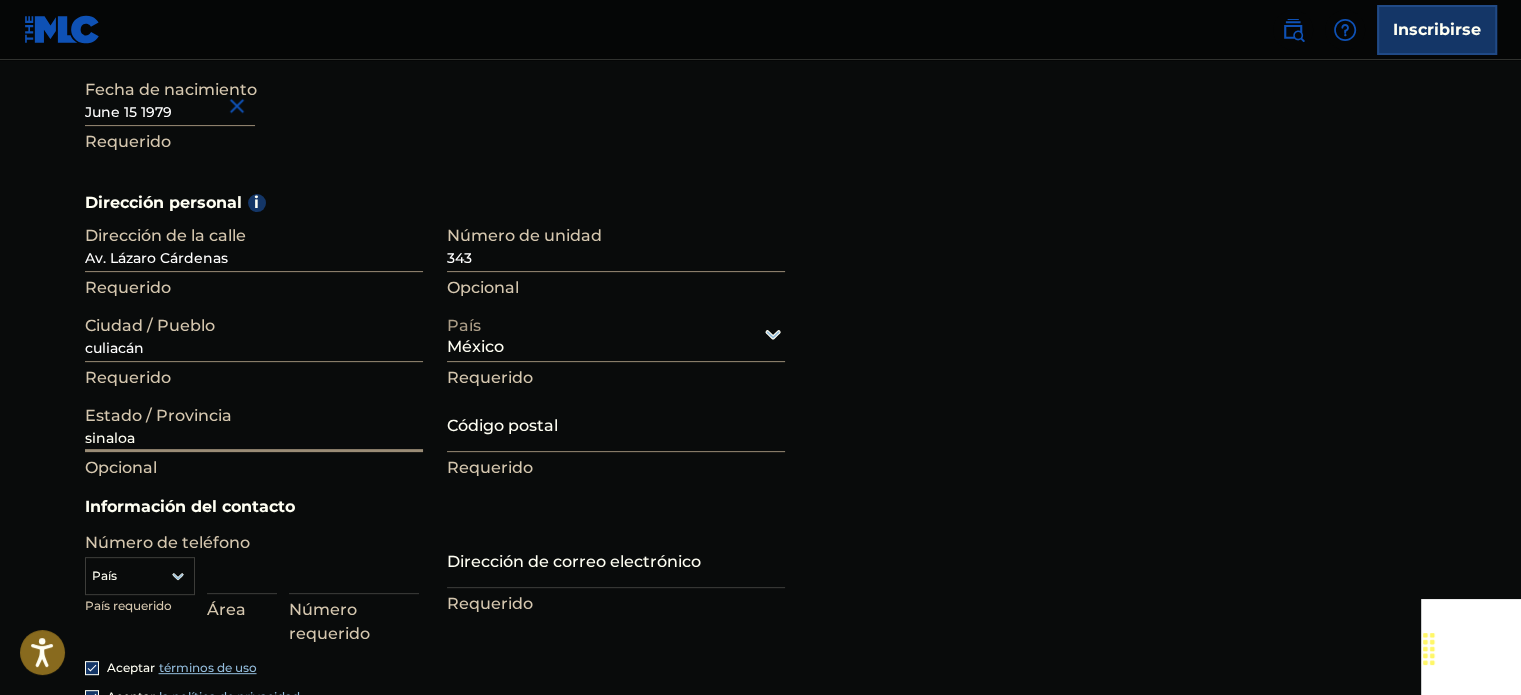 type on "sinaloa" 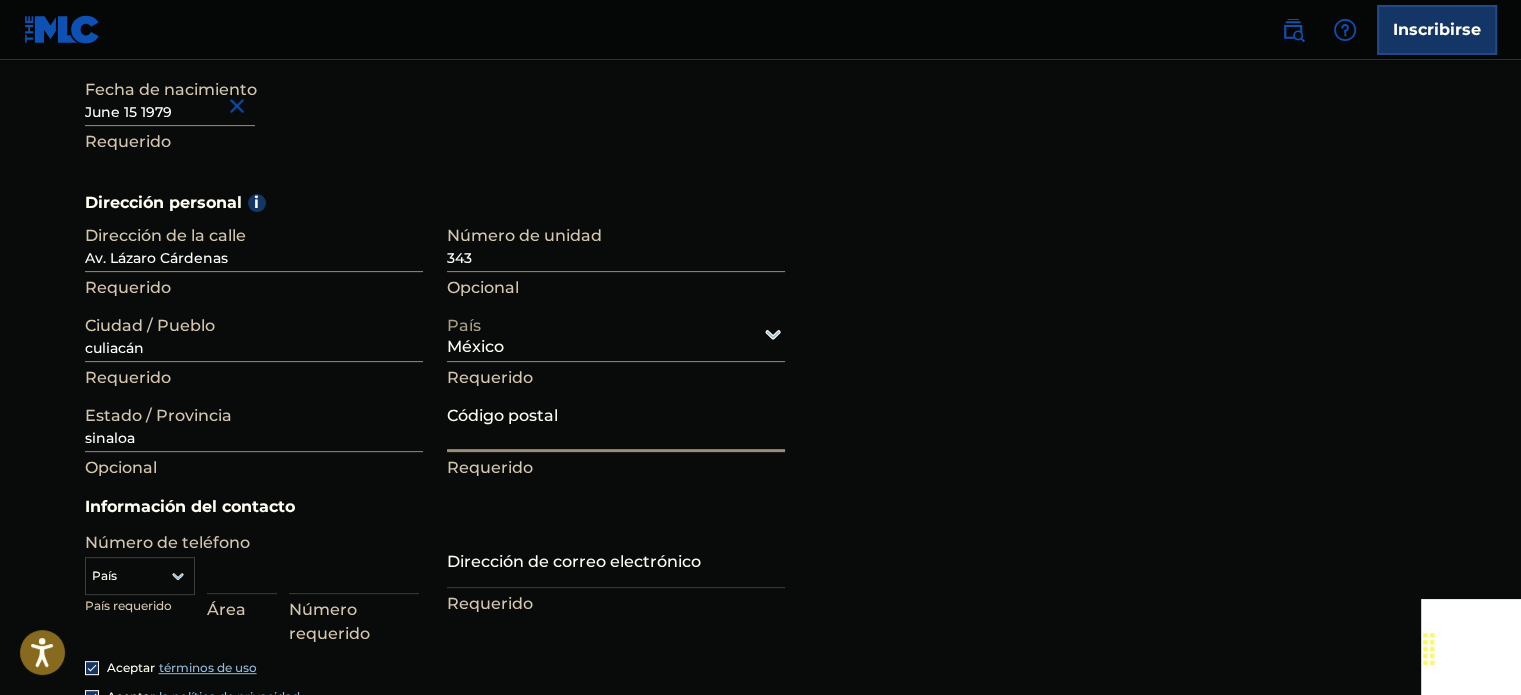 click on "Código postal" at bounding box center [616, 423] 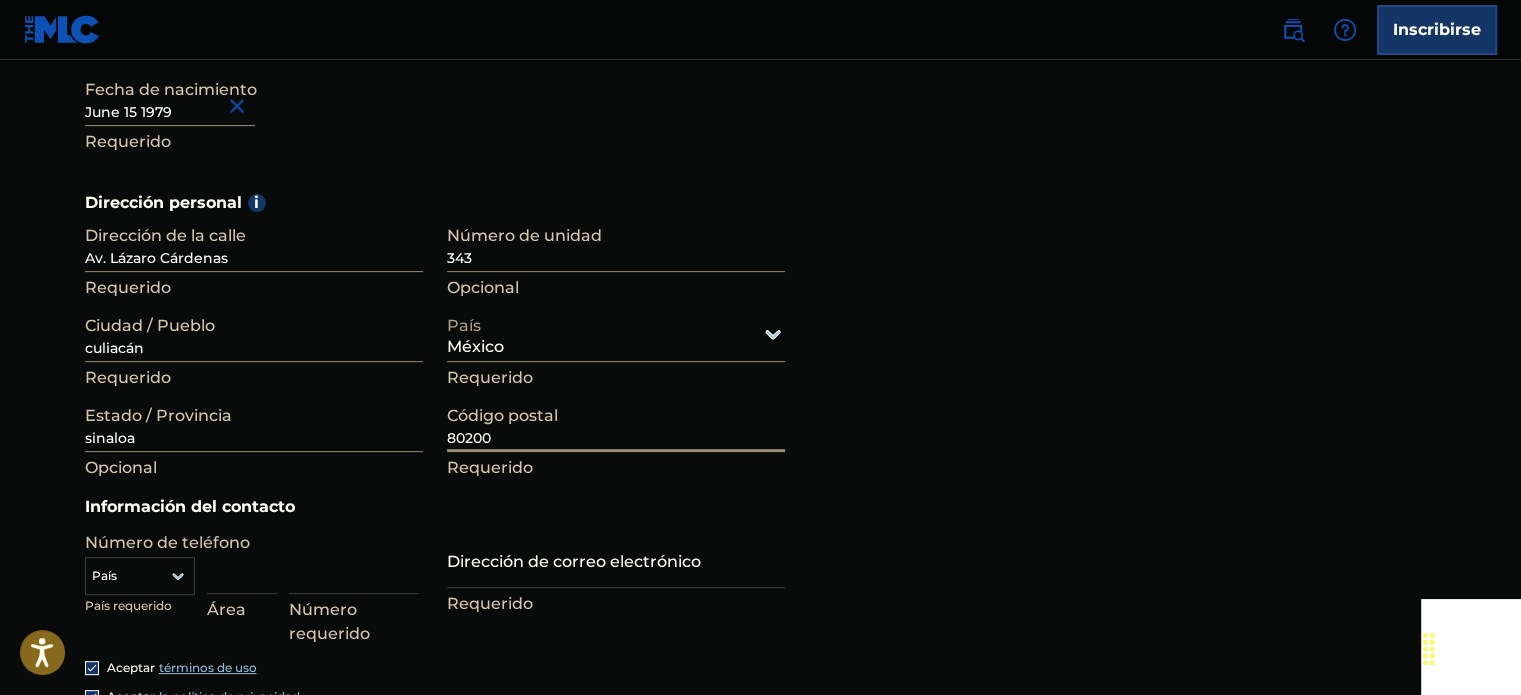 type on "80200" 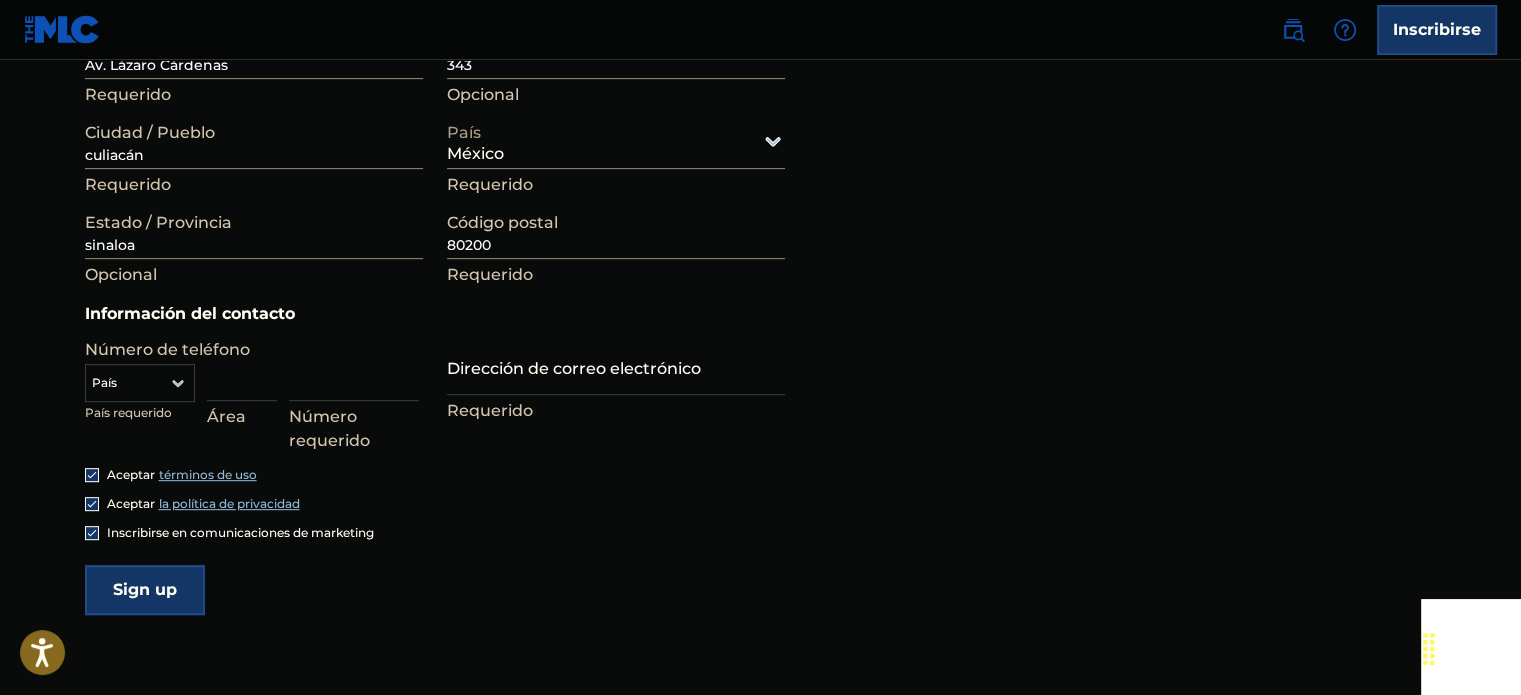 scroll, scrollTop: 800, scrollLeft: 0, axis: vertical 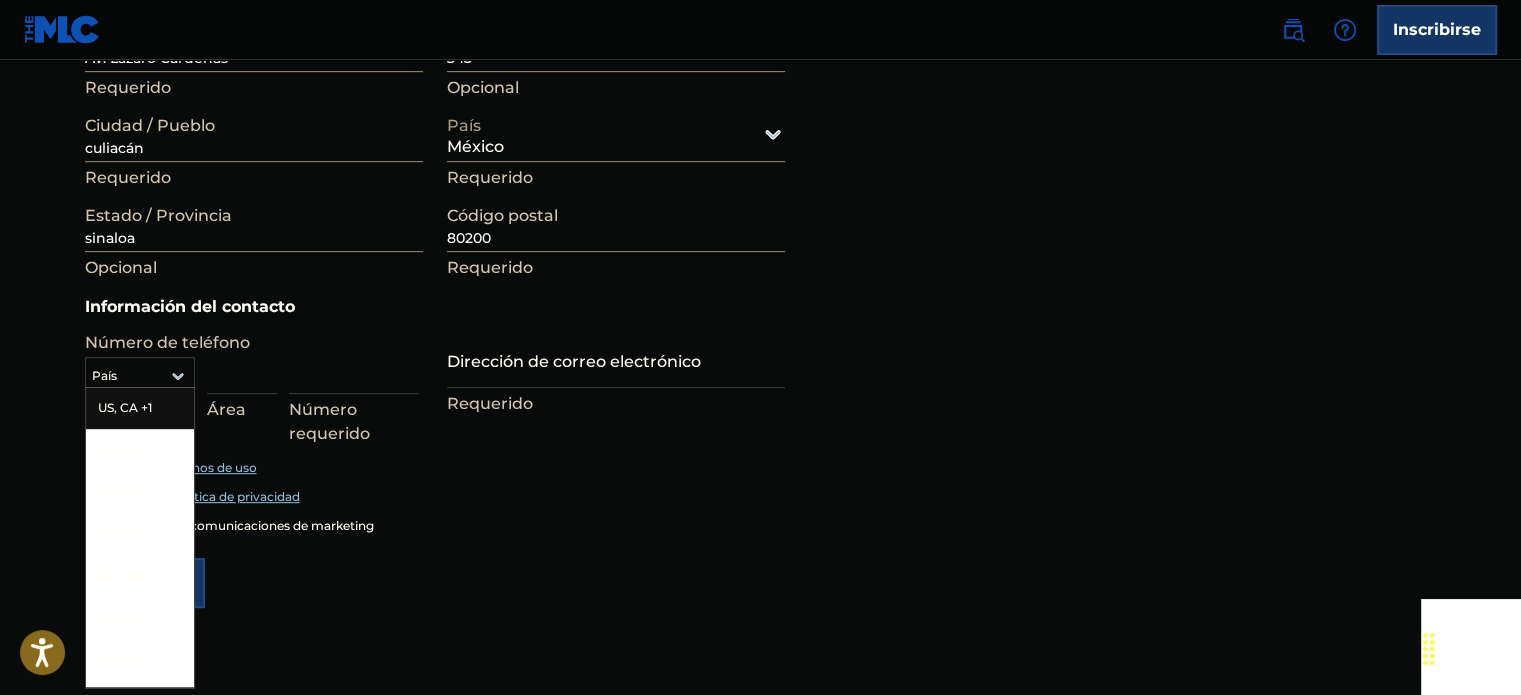 click 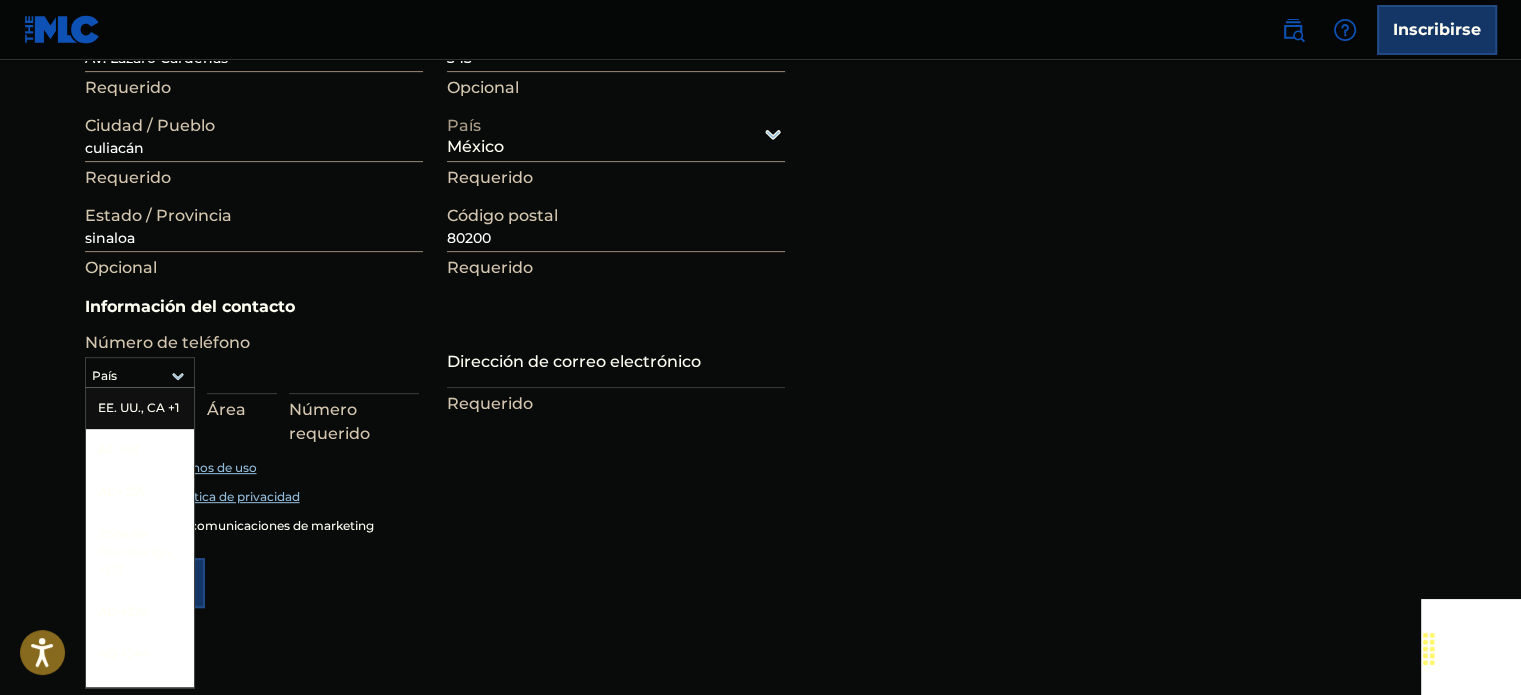 type on "m" 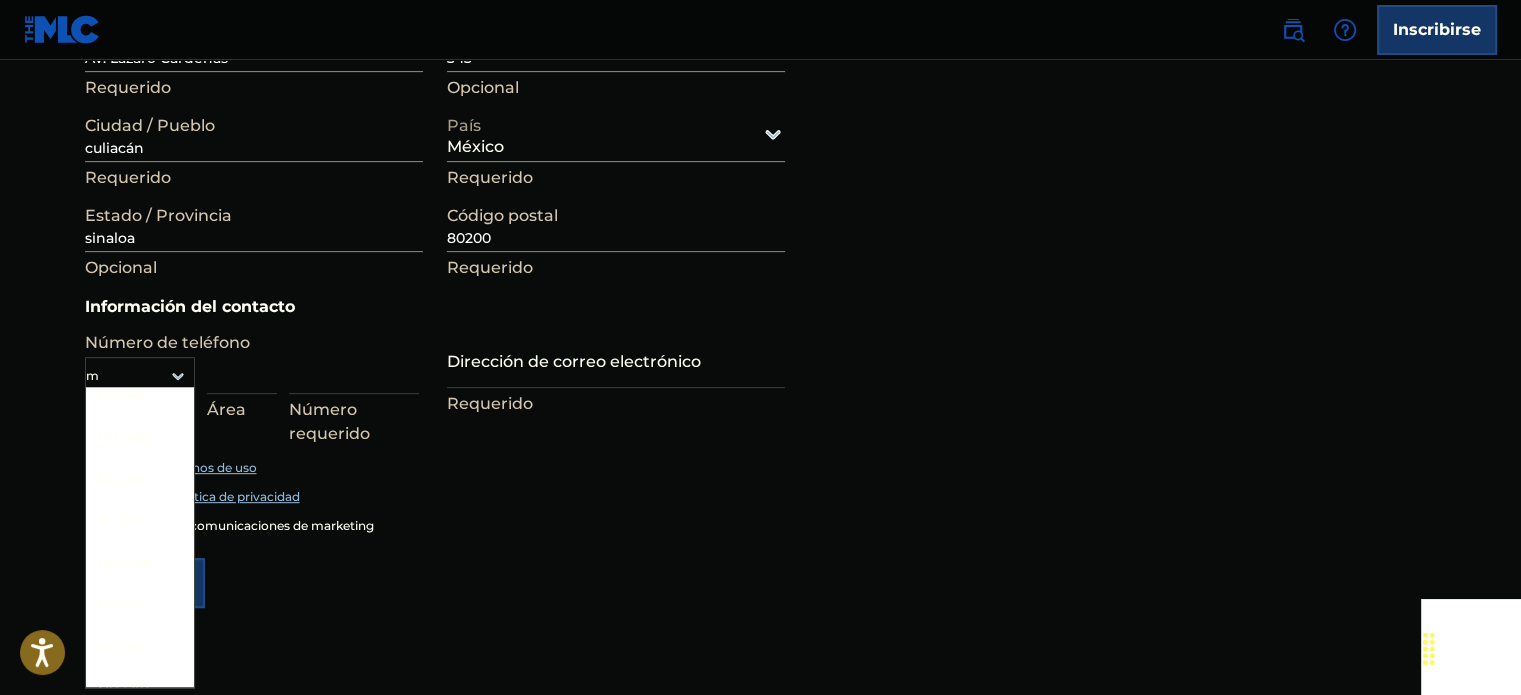 scroll, scrollTop: 700, scrollLeft: 0, axis: vertical 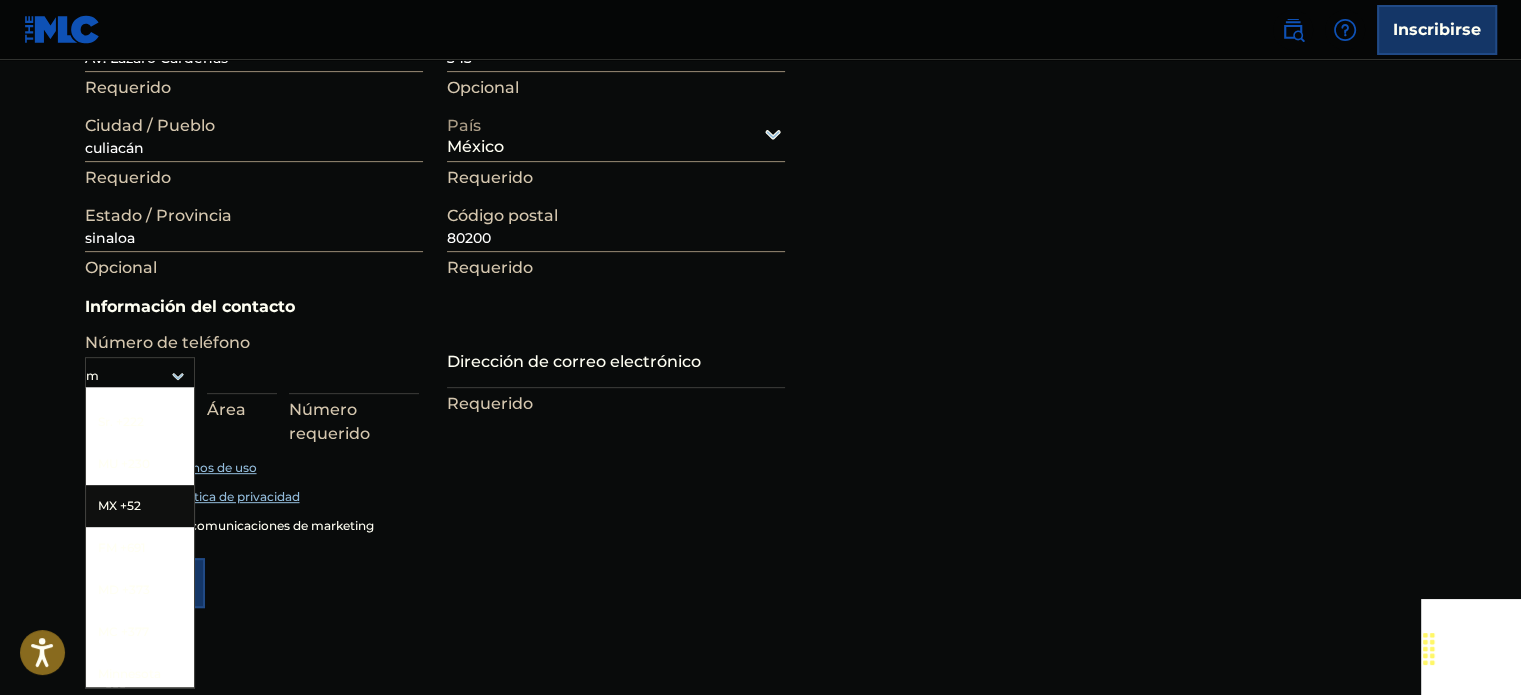 click on "MX +52" at bounding box center (119, 505) 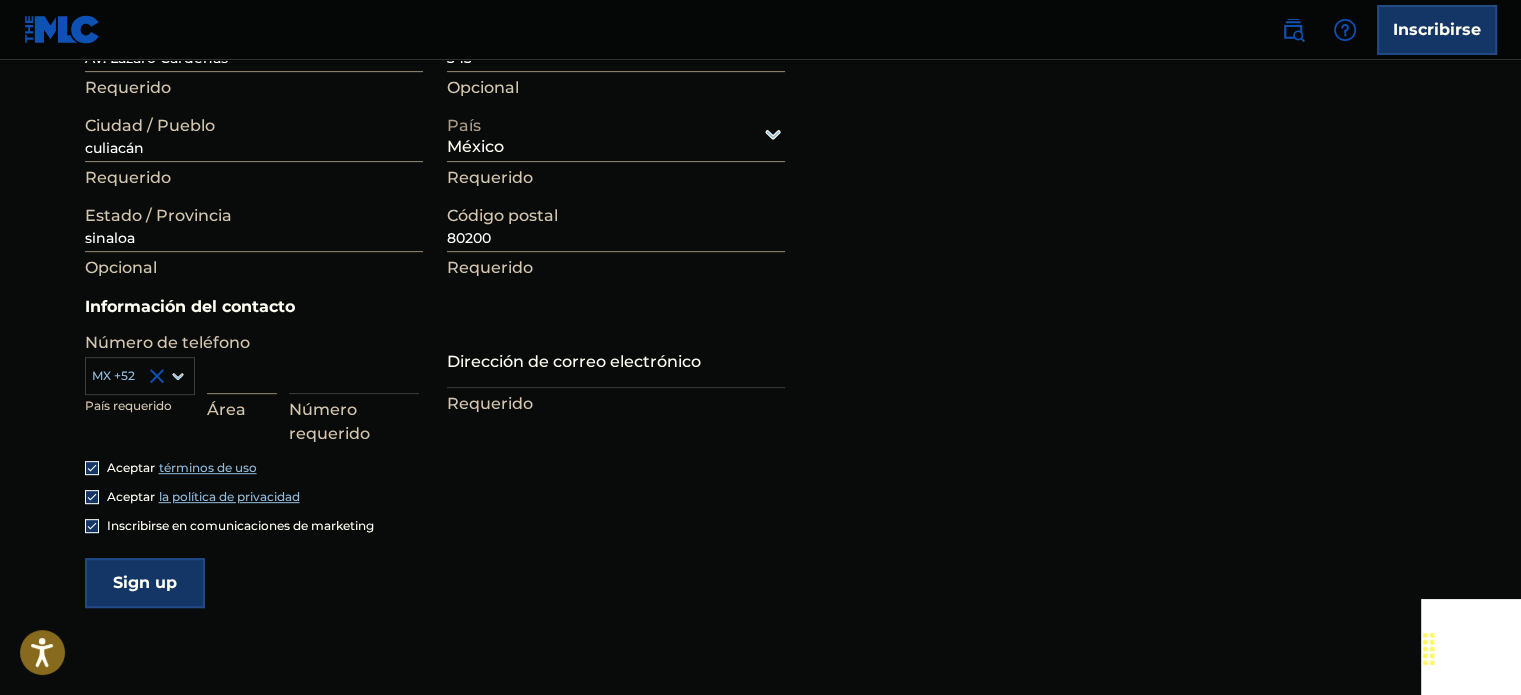 click at bounding box center [242, 365] 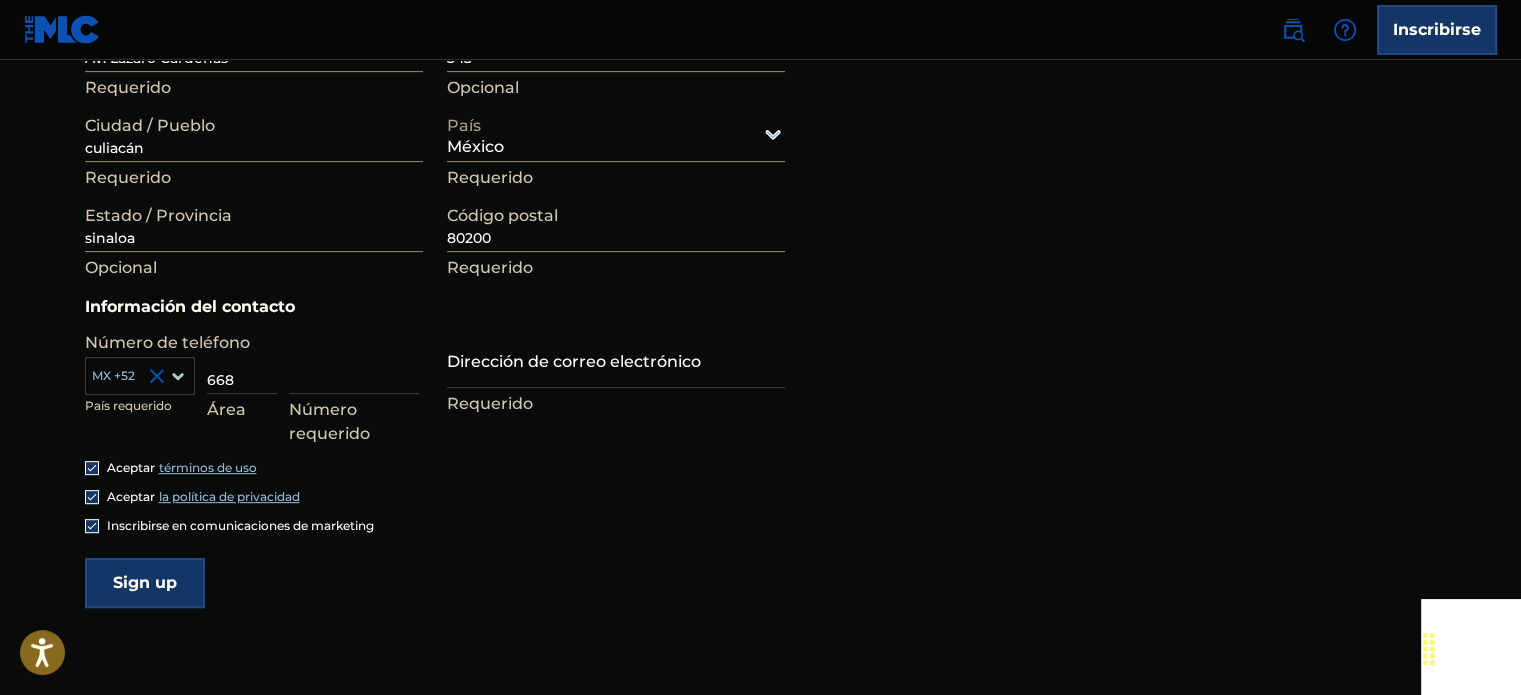 type on "668" 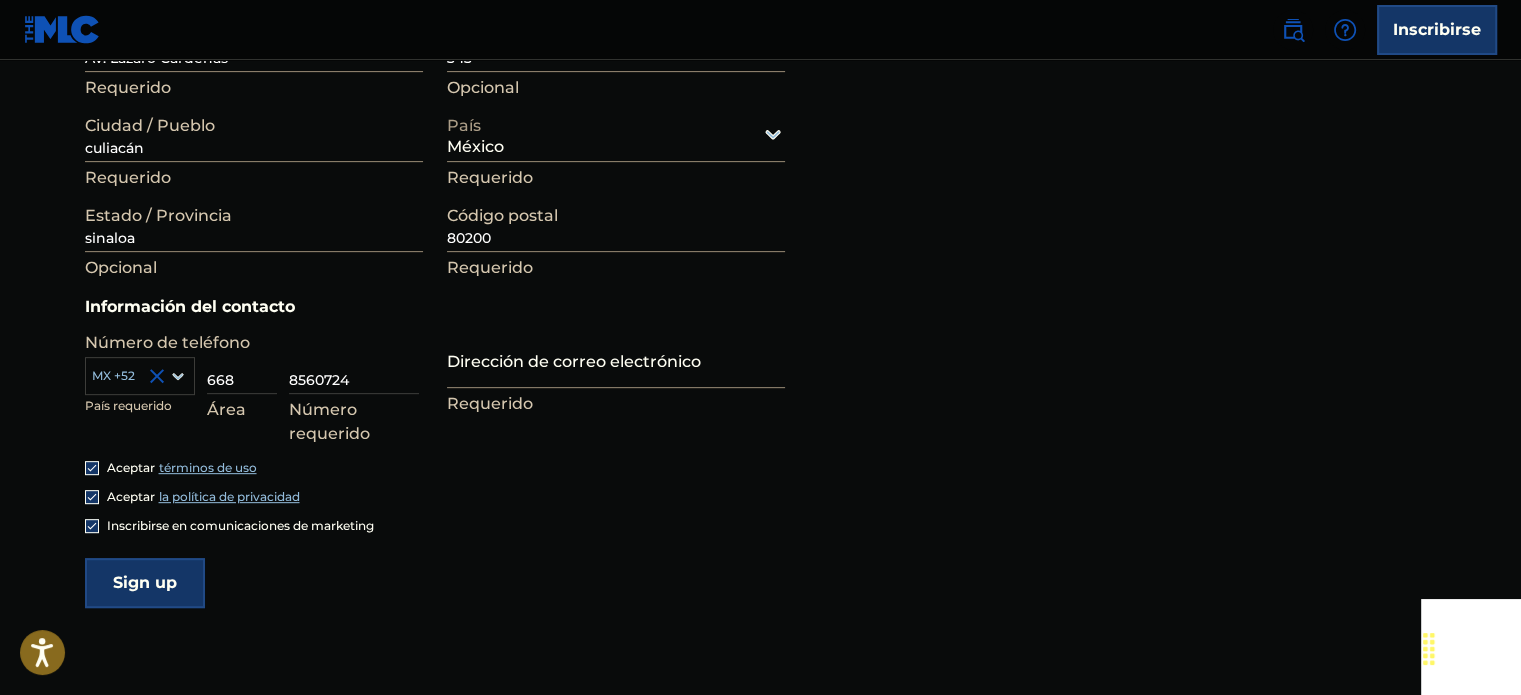 type on "8560724" 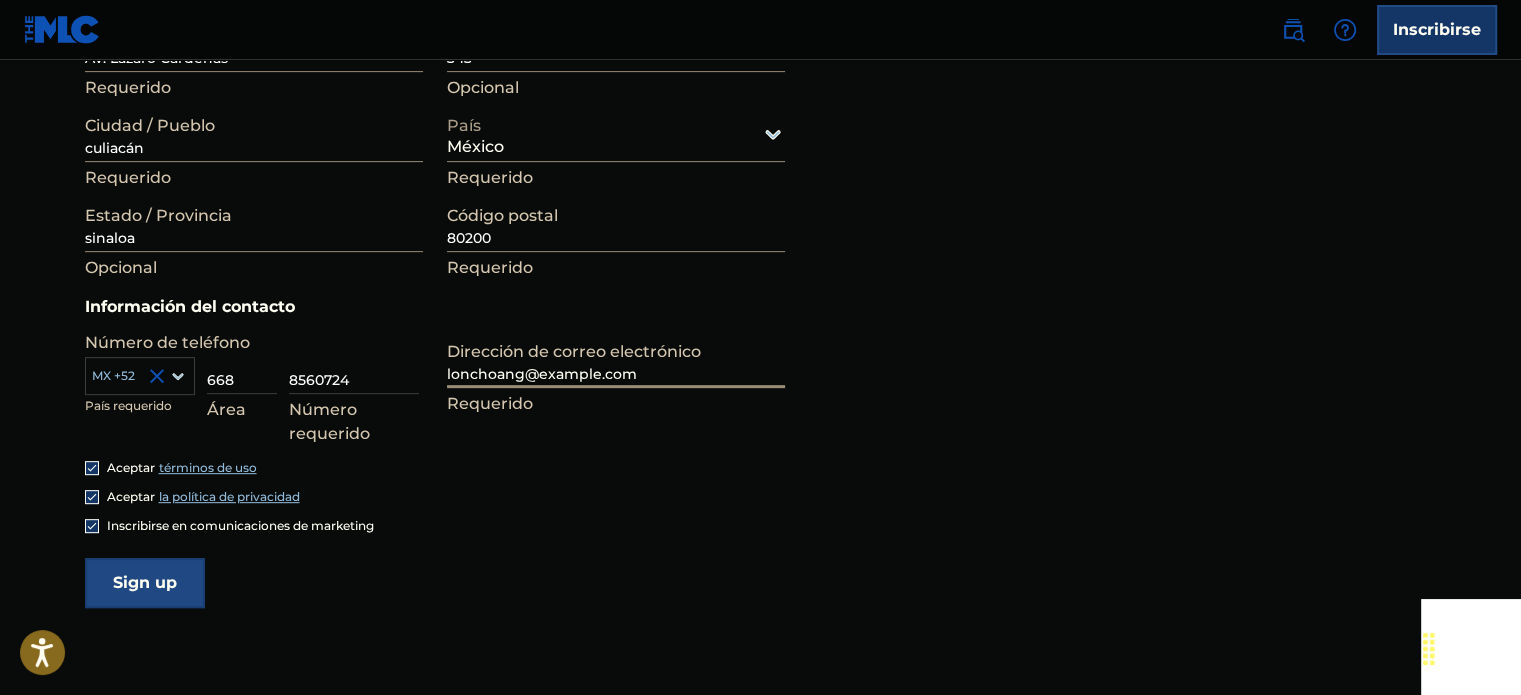 type on "lonchoang@example.com" 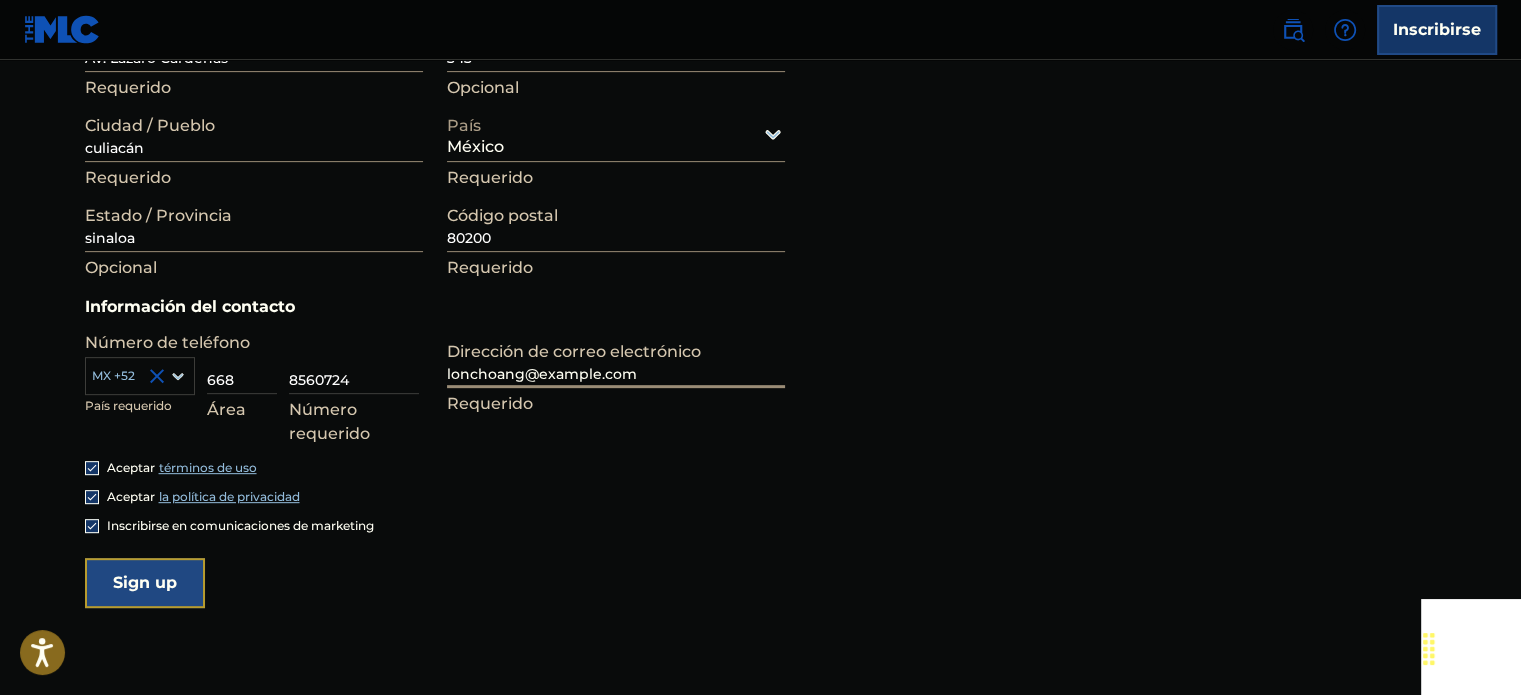 click on "Sign up" at bounding box center [145, 583] 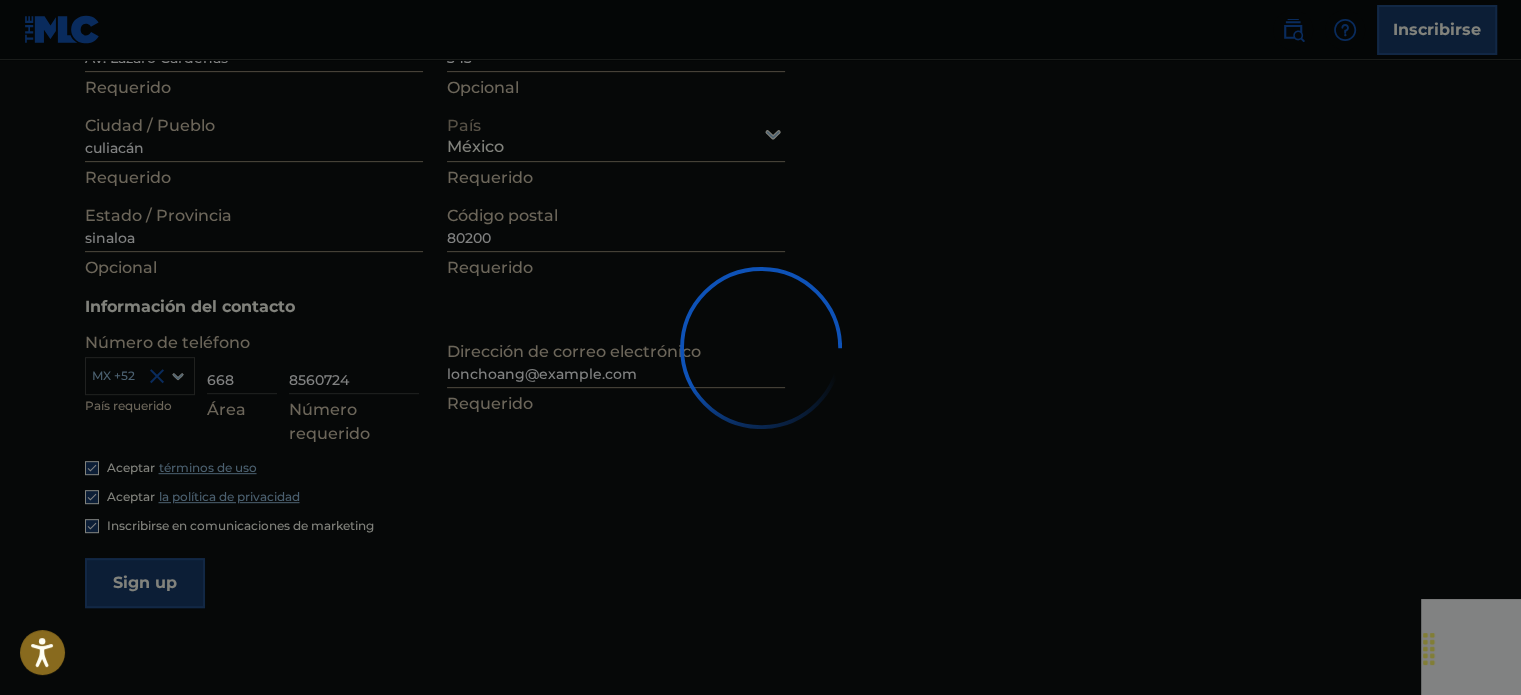 scroll, scrollTop: 0, scrollLeft: 0, axis: both 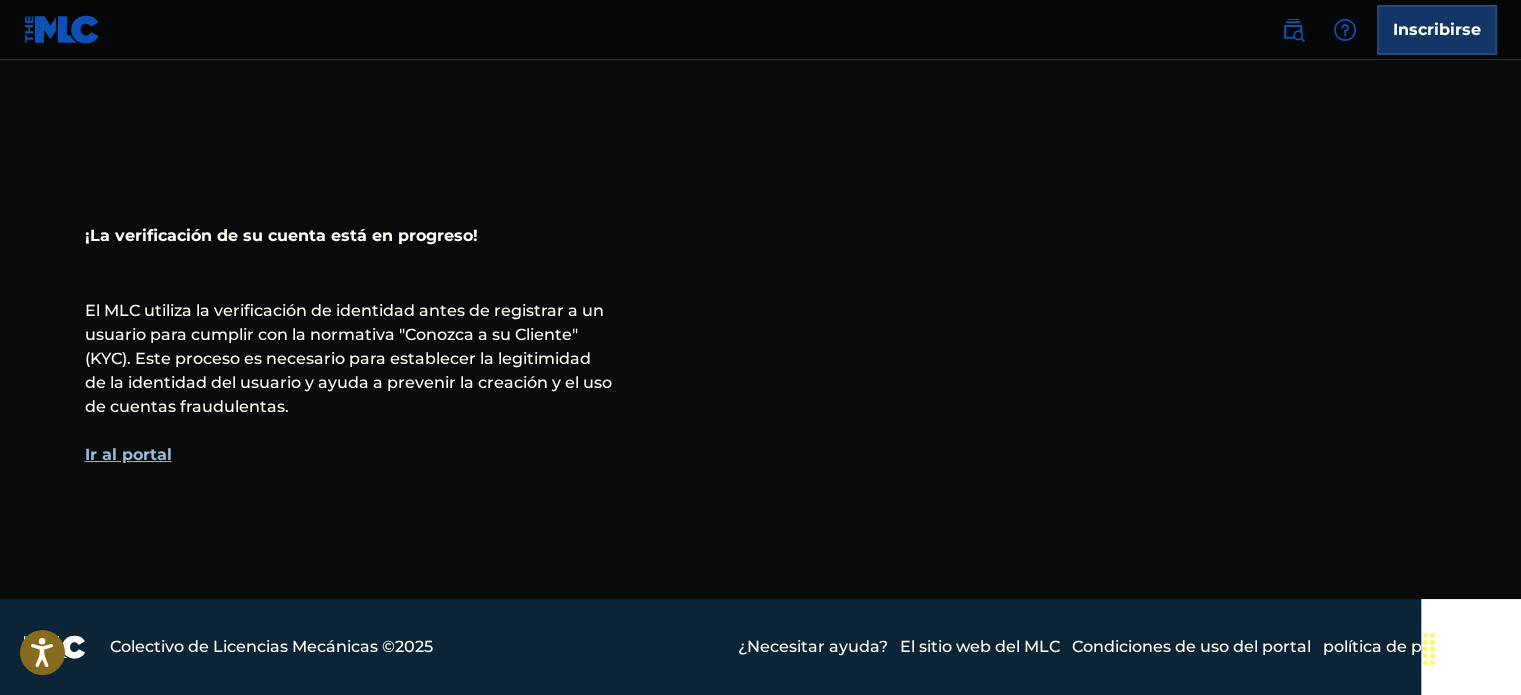 click on "Ir al portal" at bounding box center [128, 454] 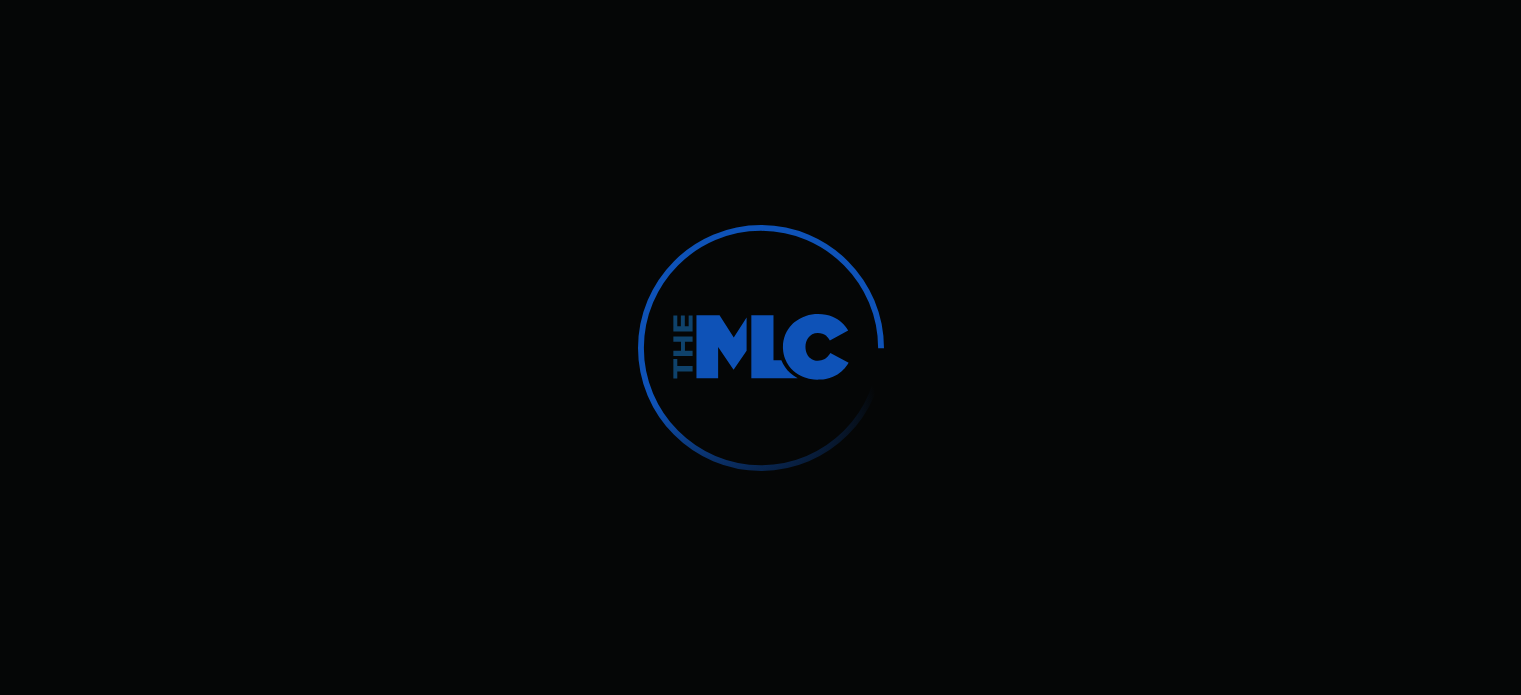 scroll, scrollTop: 0, scrollLeft: 0, axis: both 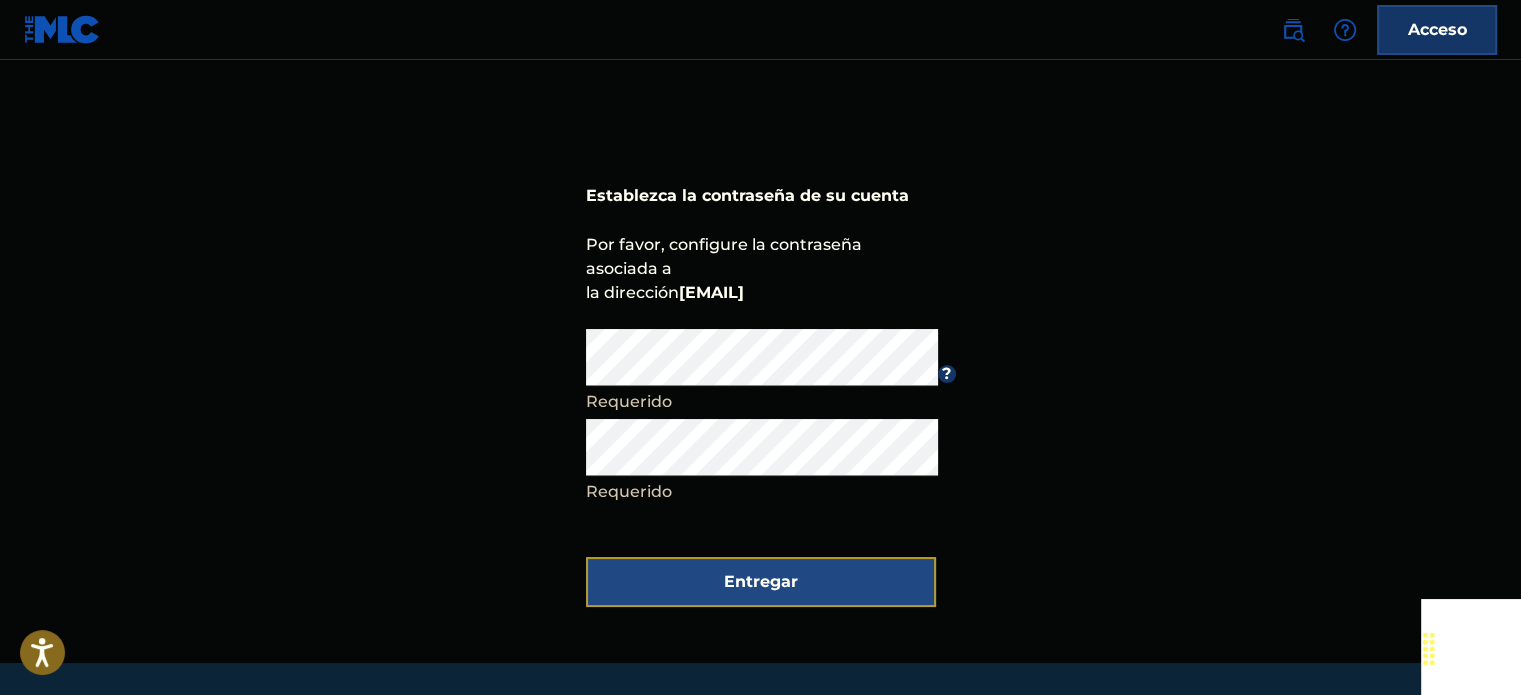 click on "Entregar" at bounding box center (761, 582) 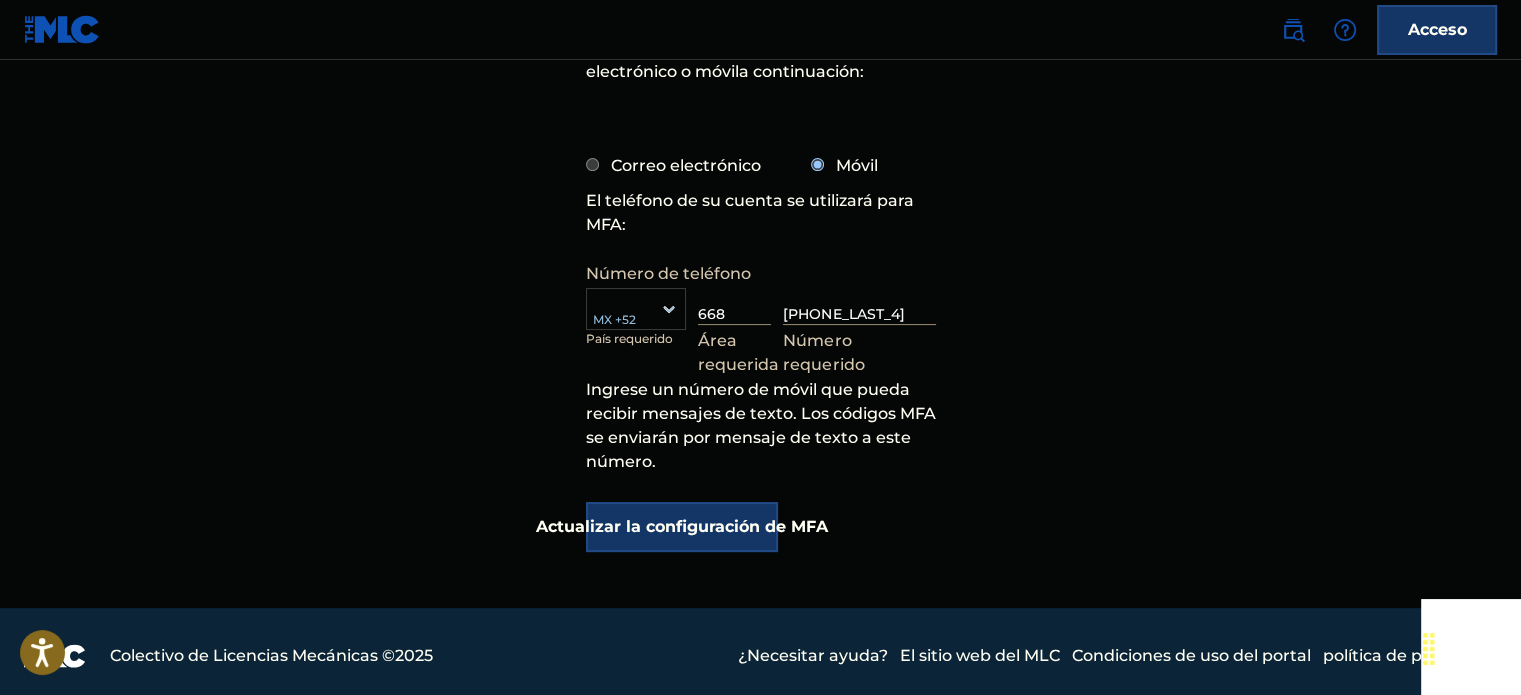 scroll, scrollTop: 373, scrollLeft: 0, axis: vertical 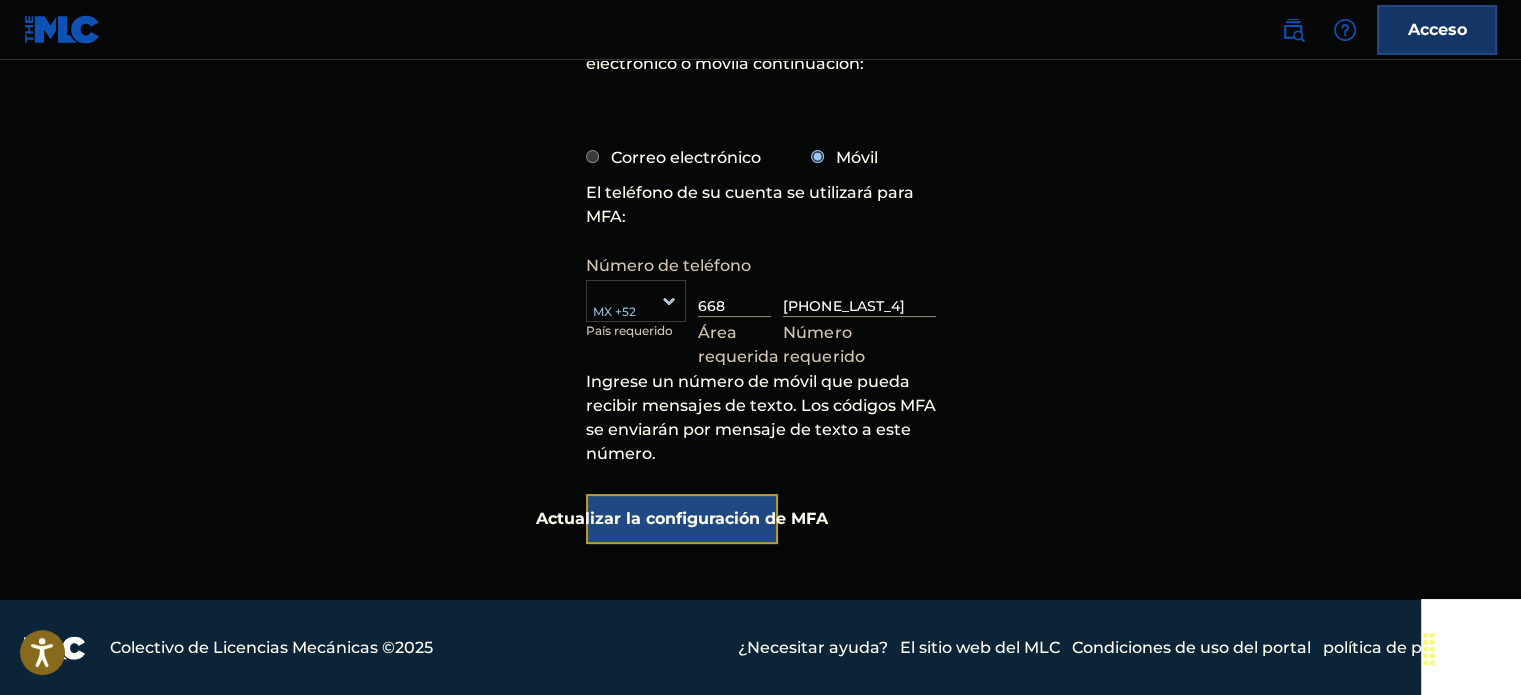 click on "Actualizar la configuración de MFA" at bounding box center (682, 518) 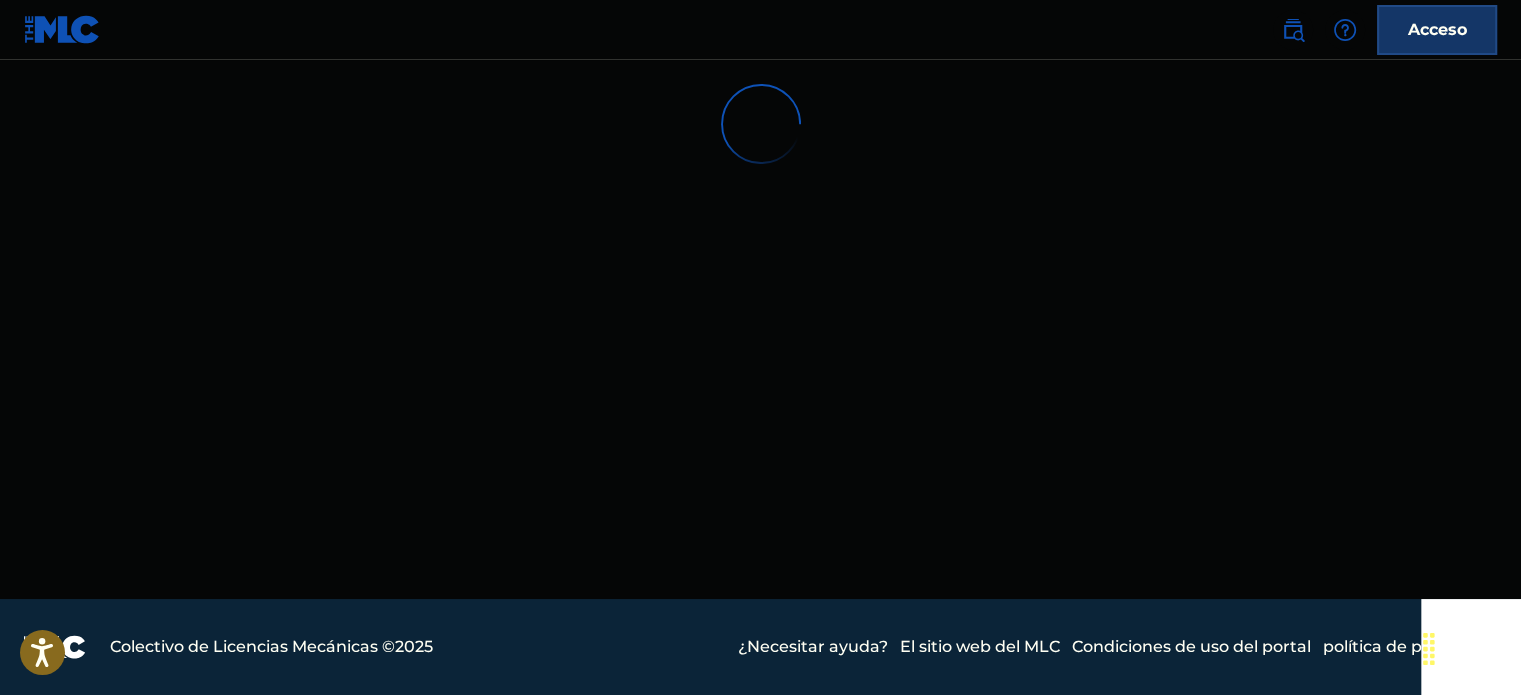 scroll, scrollTop: 0, scrollLeft: 0, axis: both 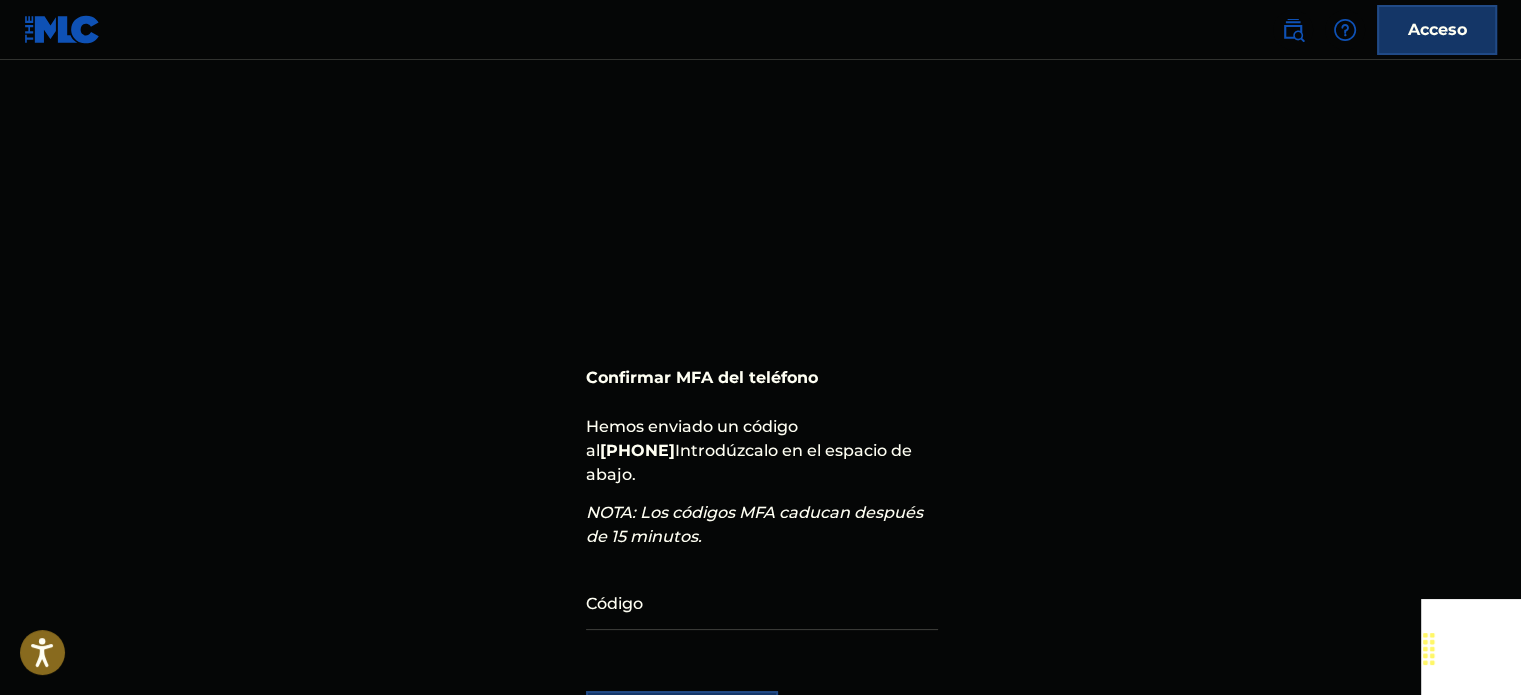 click on "Confirmar MFA del teléfono Hemos enviado un código al [PHONE]. Introdúzcalo en el espacio de abajo. NOTA: Los códigos MFA caducan después de 15 minutos. Código Enviar código" at bounding box center (761, 469) 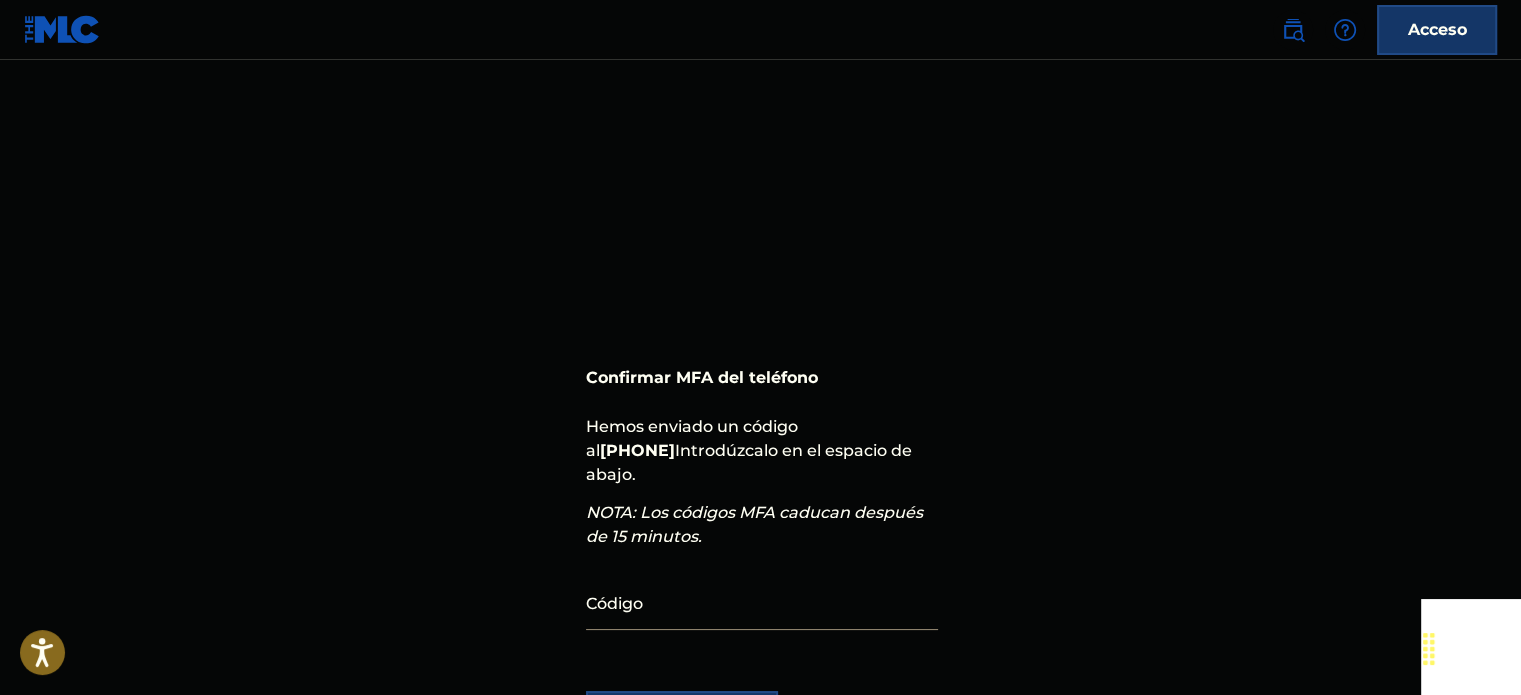 click on "Código" at bounding box center [762, 601] 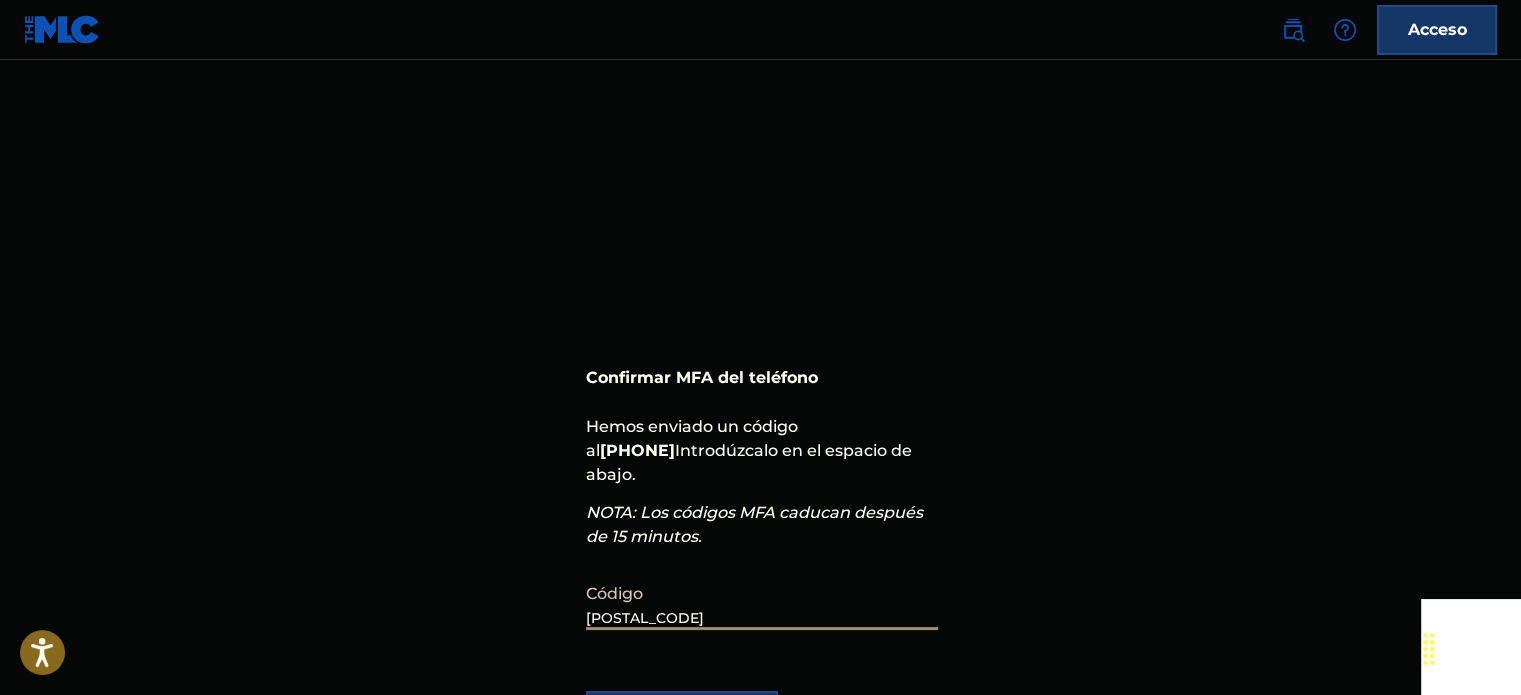 type on "[POSTAL_CODE]" 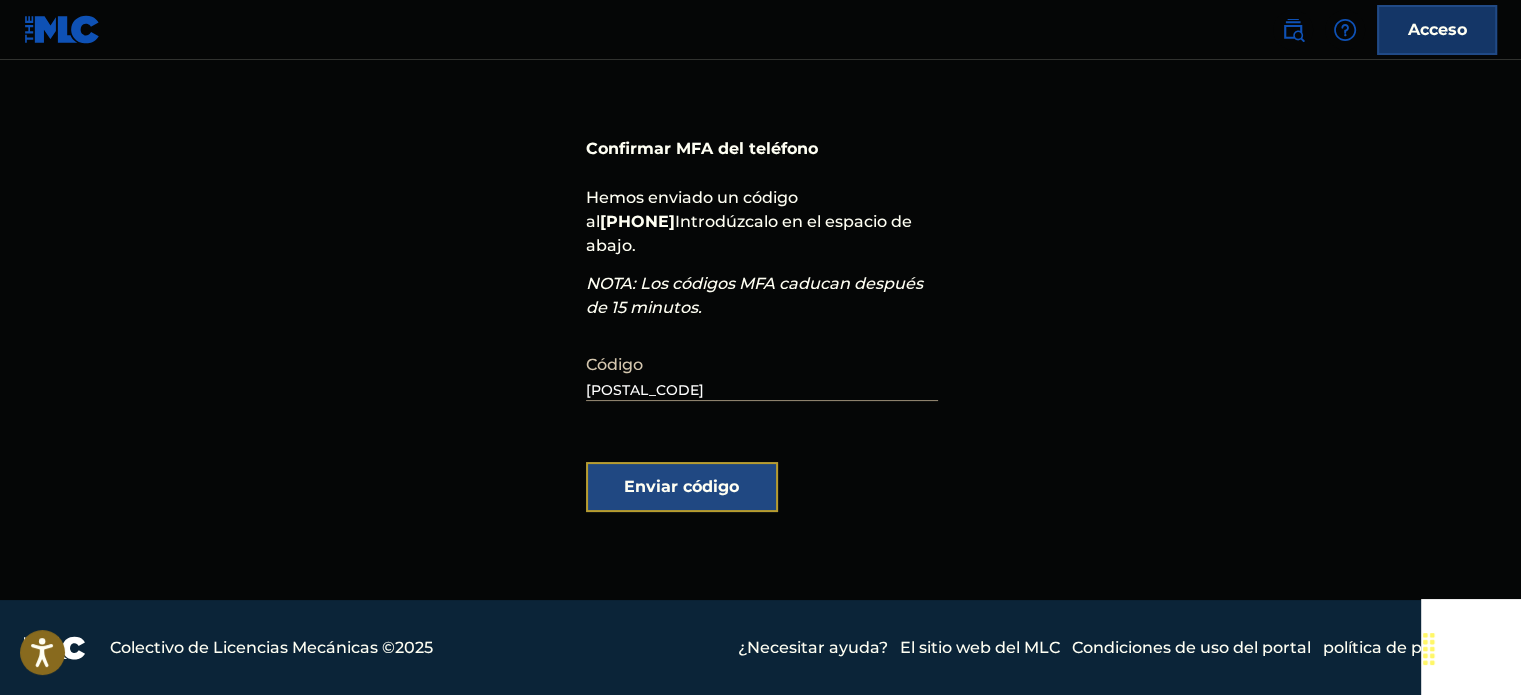 click on "Enviar código" at bounding box center [681, 486] 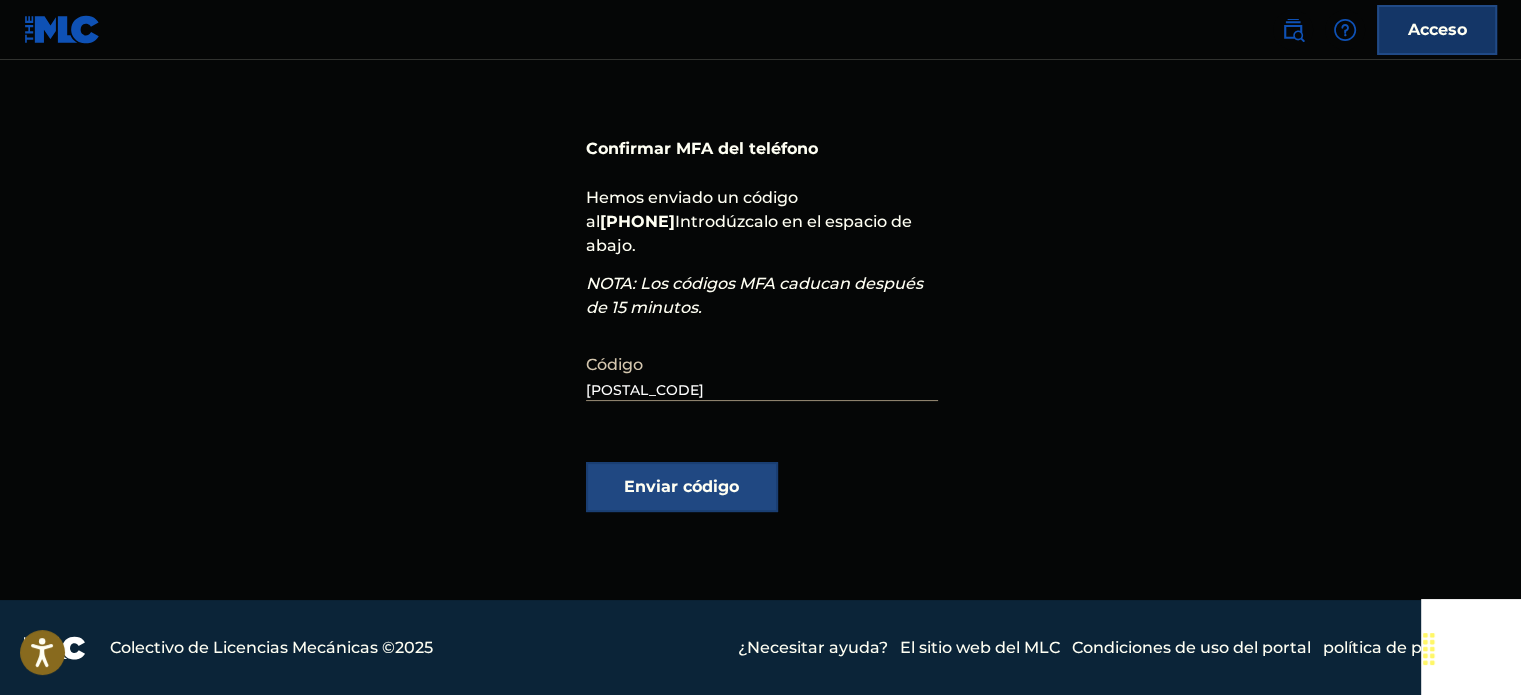 scroll, scrollTop: 0, scrollLeft: 0, axis: both 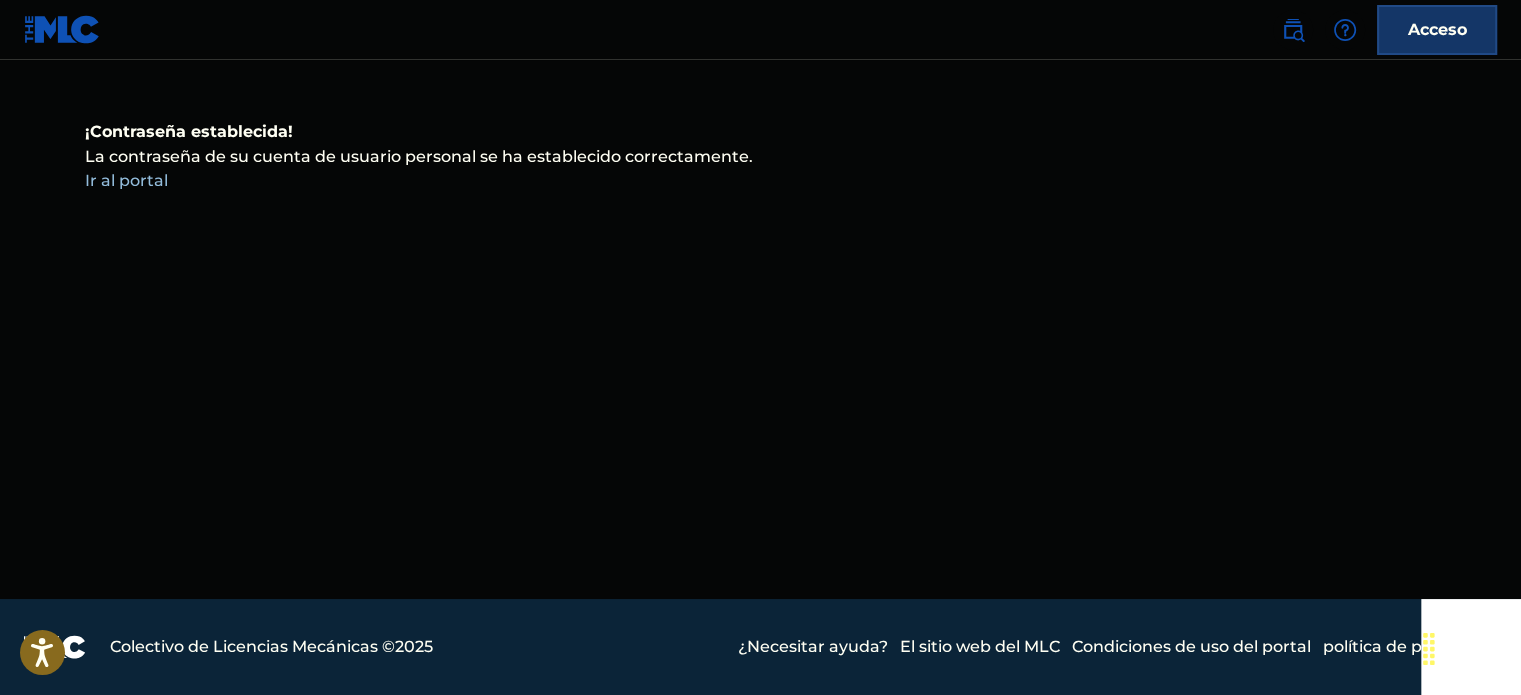 click on "Ir al portal" at bounding box center (126, 180) 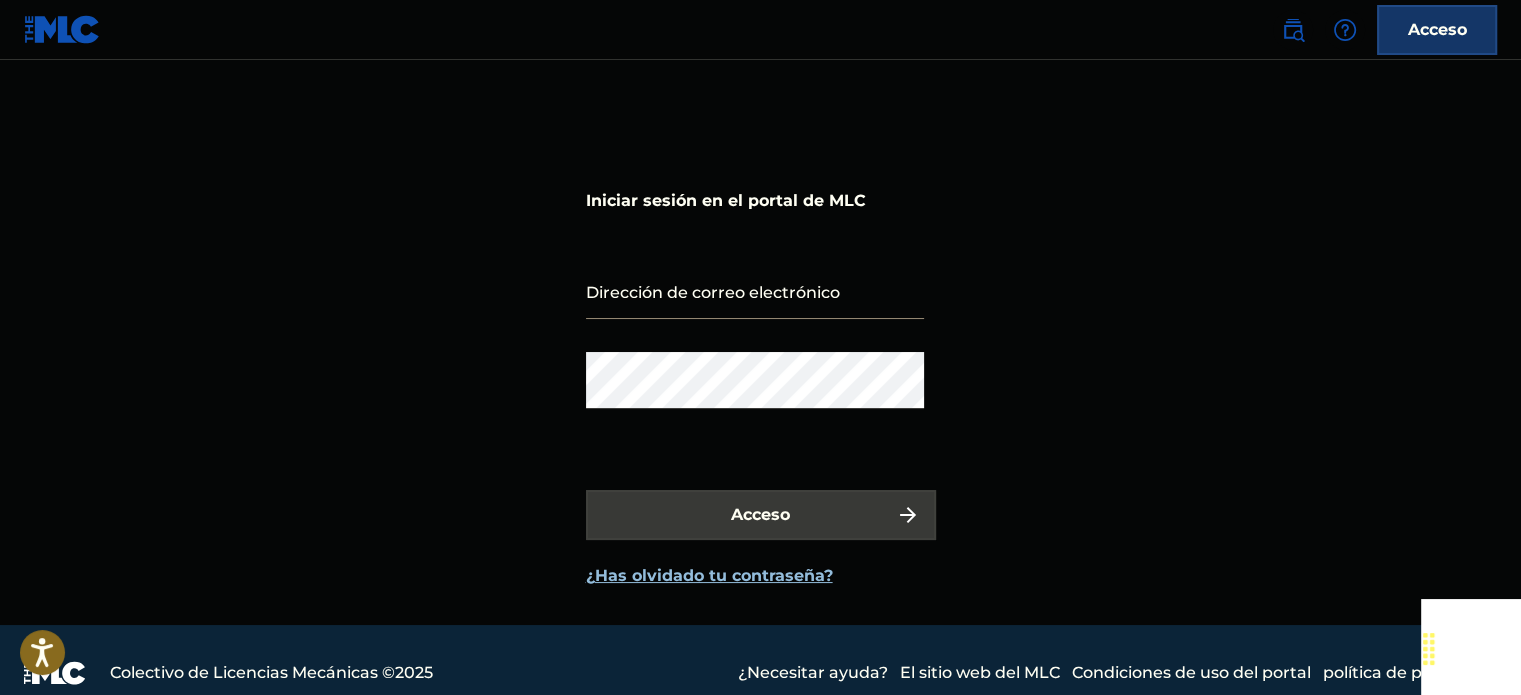 click on "Dirección de correo electrónico" at bounding box center [755, 290] 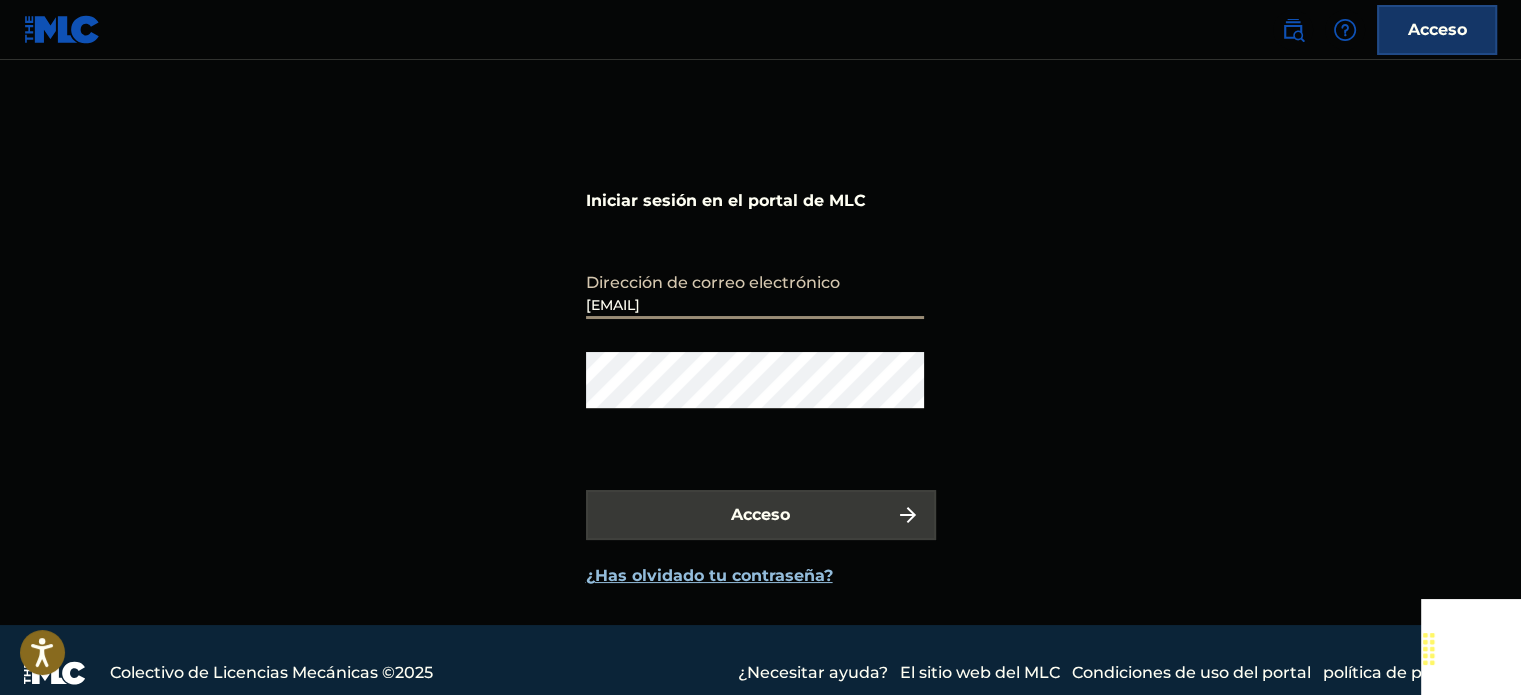 type on "[EMAIL]" 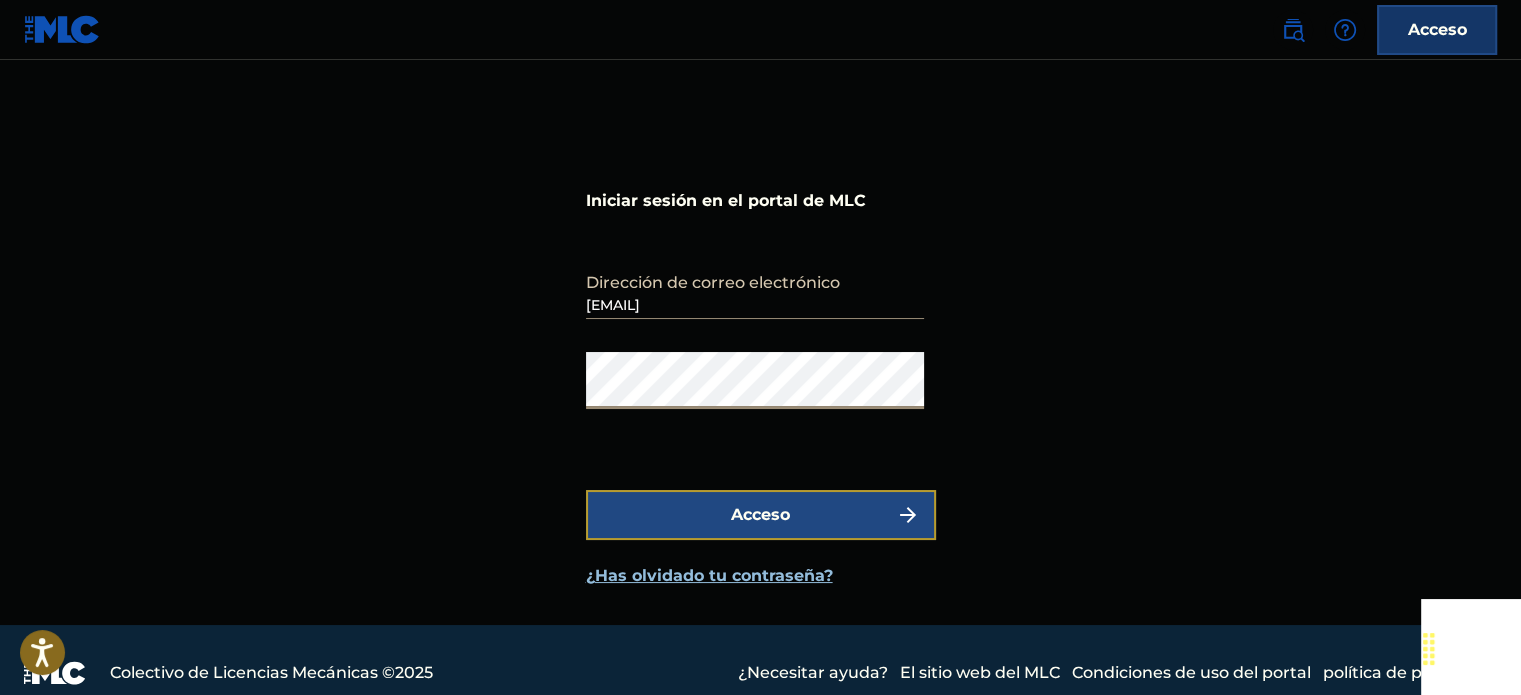 click on "Acceso" at bounding box center [760, 514] 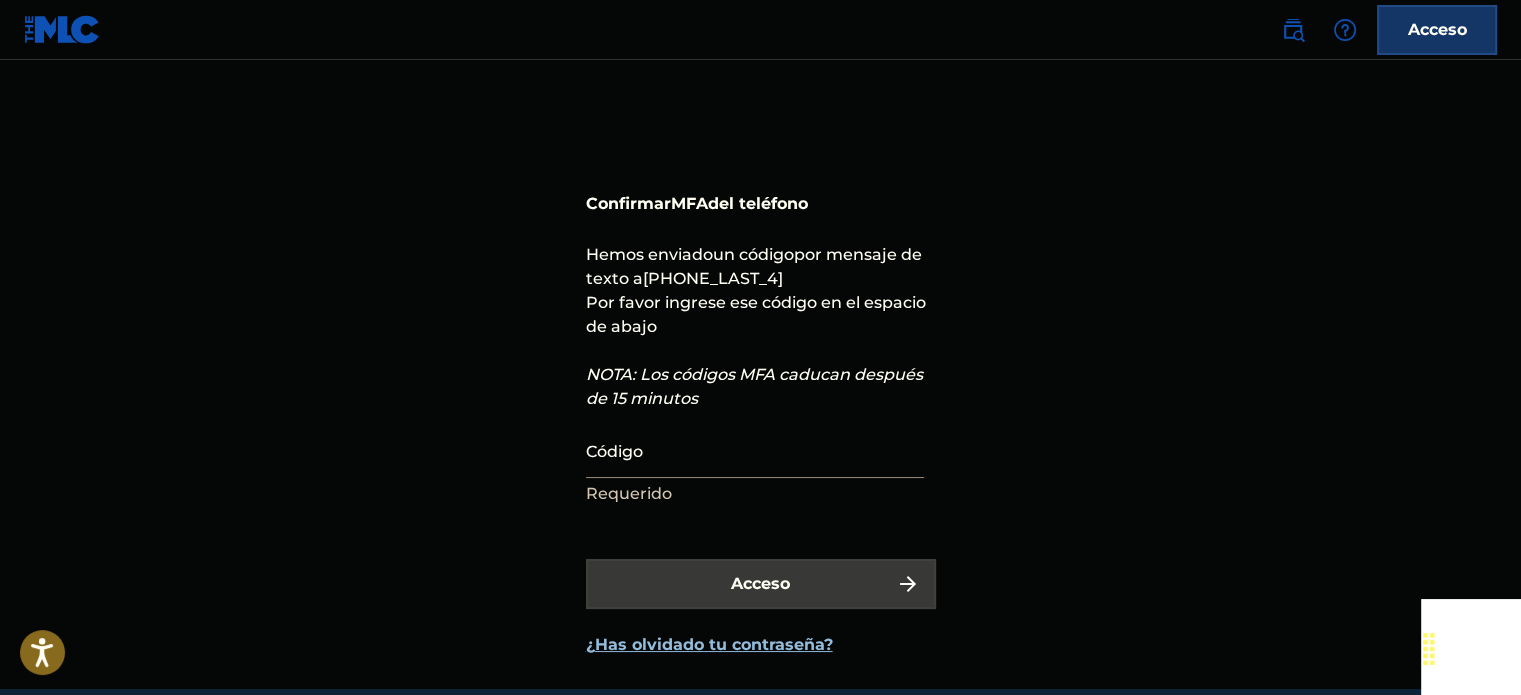 click on "Código" at bounding box center [755, 449] 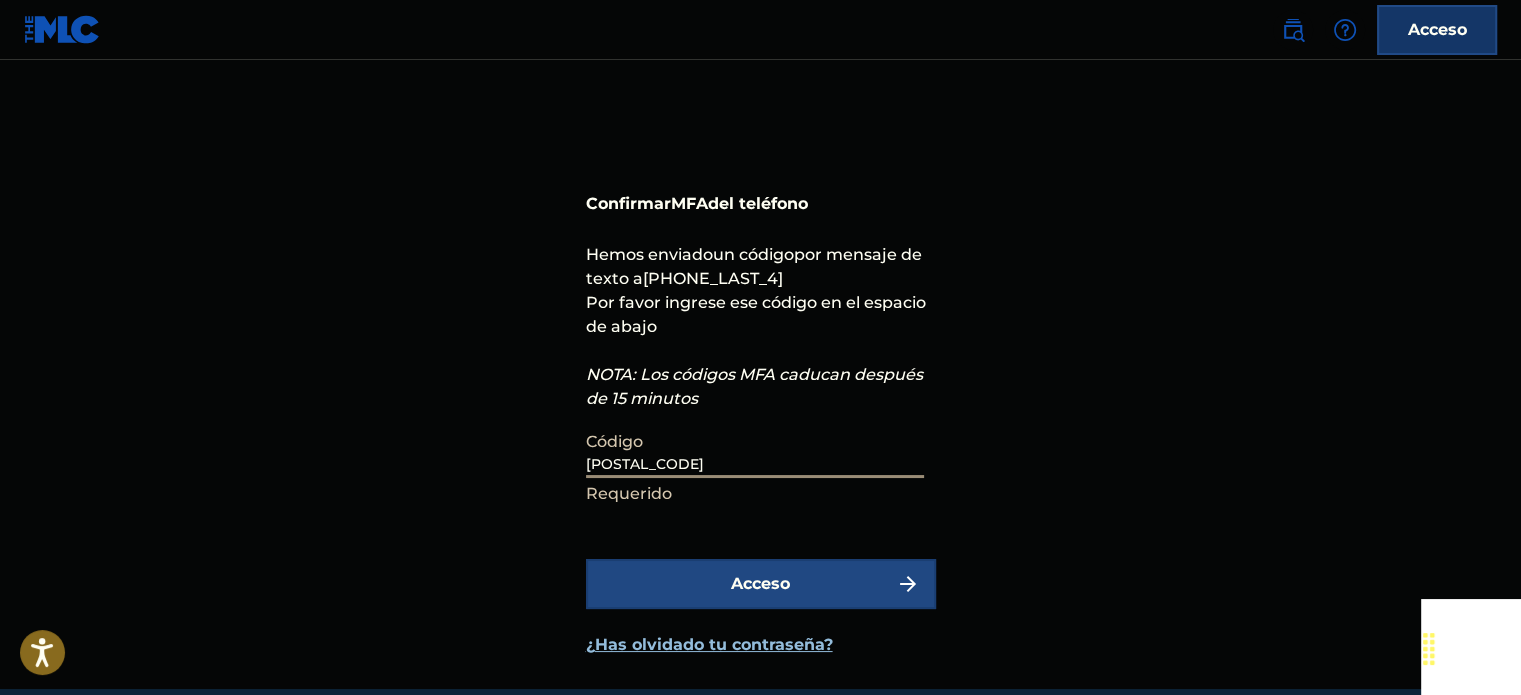 type on "586187" 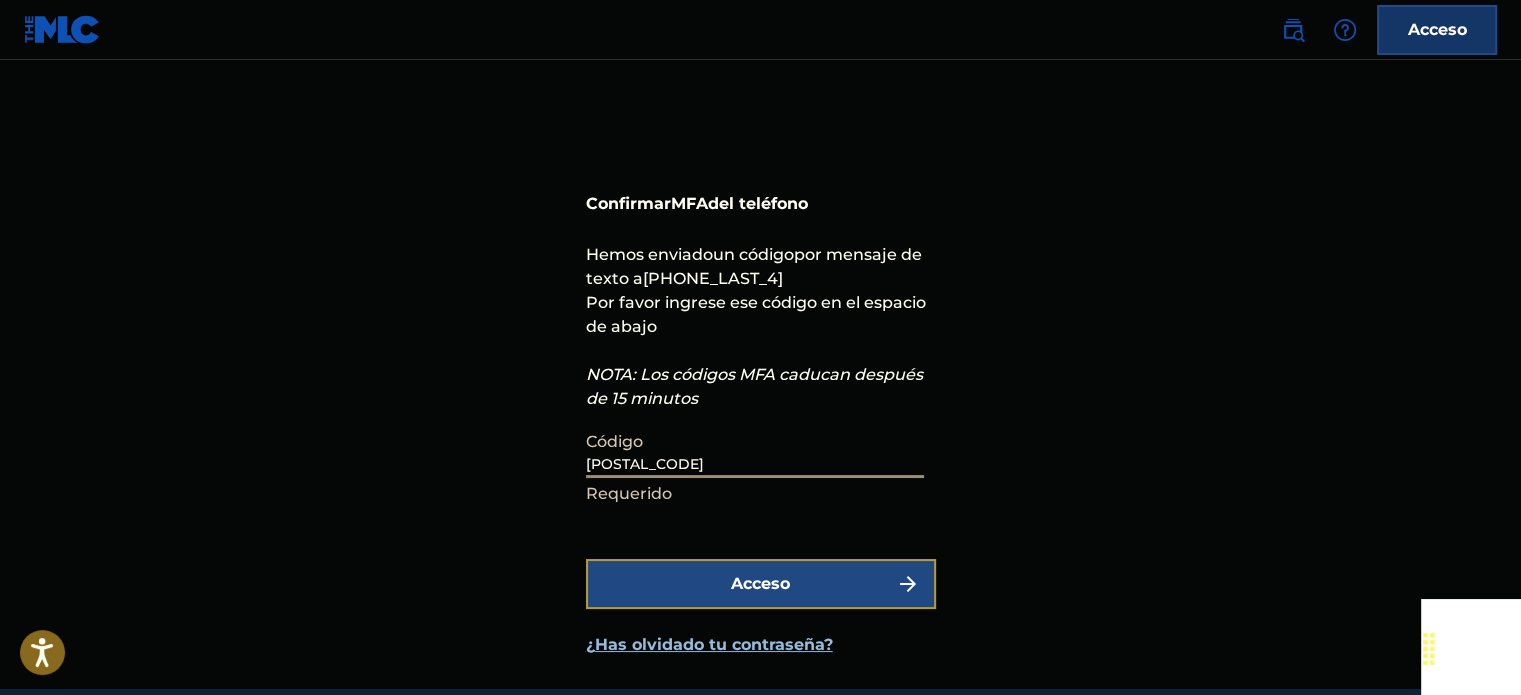 click on "Acceso" at bounding box center (761, 584) 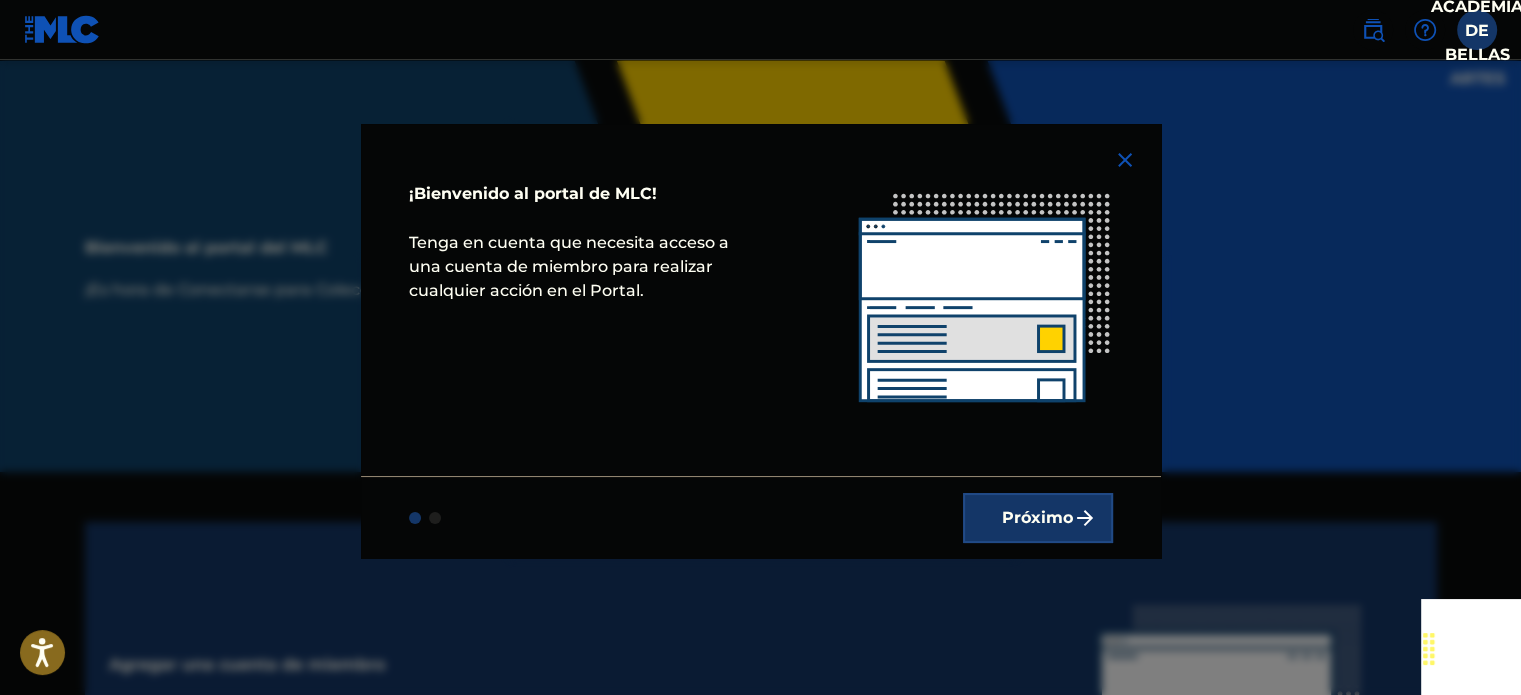 scroll, scrollTop: 0, scrollLeft: 0, axis: both 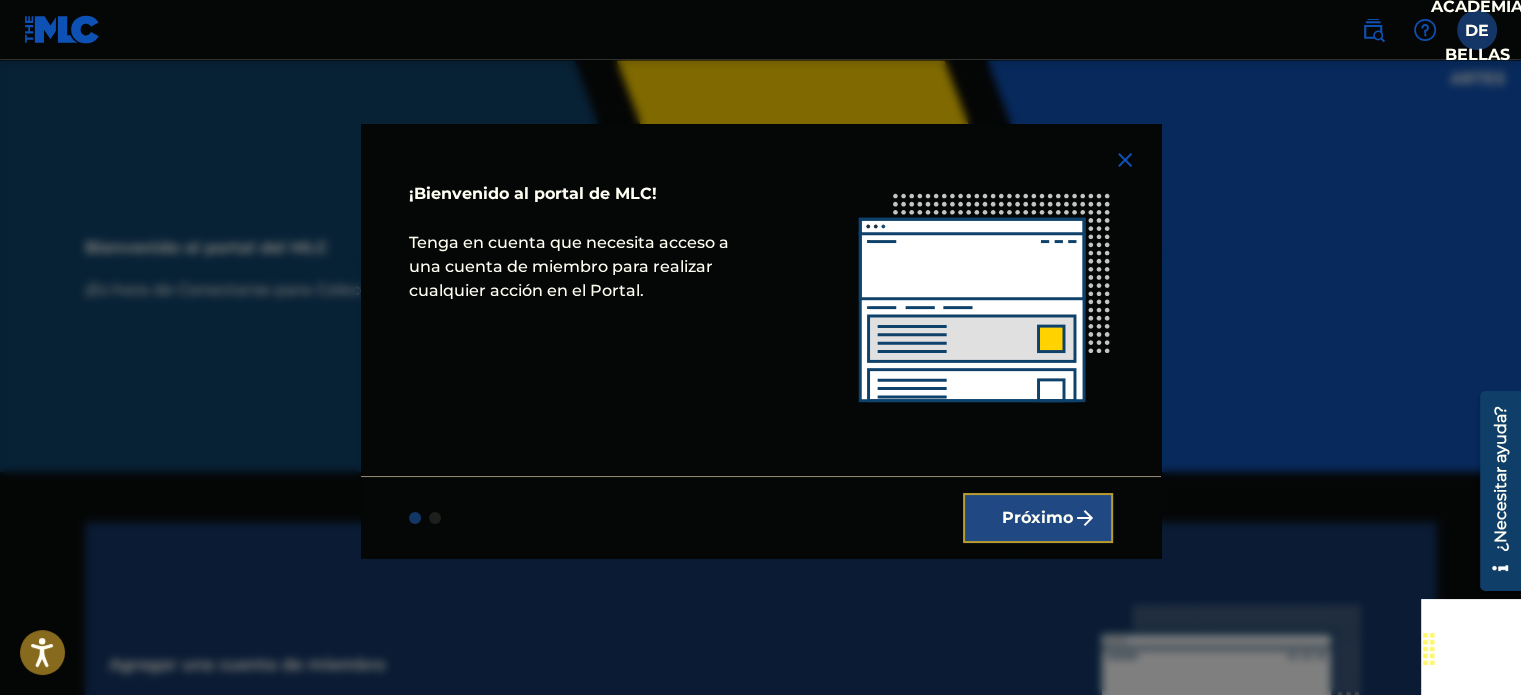 click on "Próximo" at bounding box center (1037, 517) 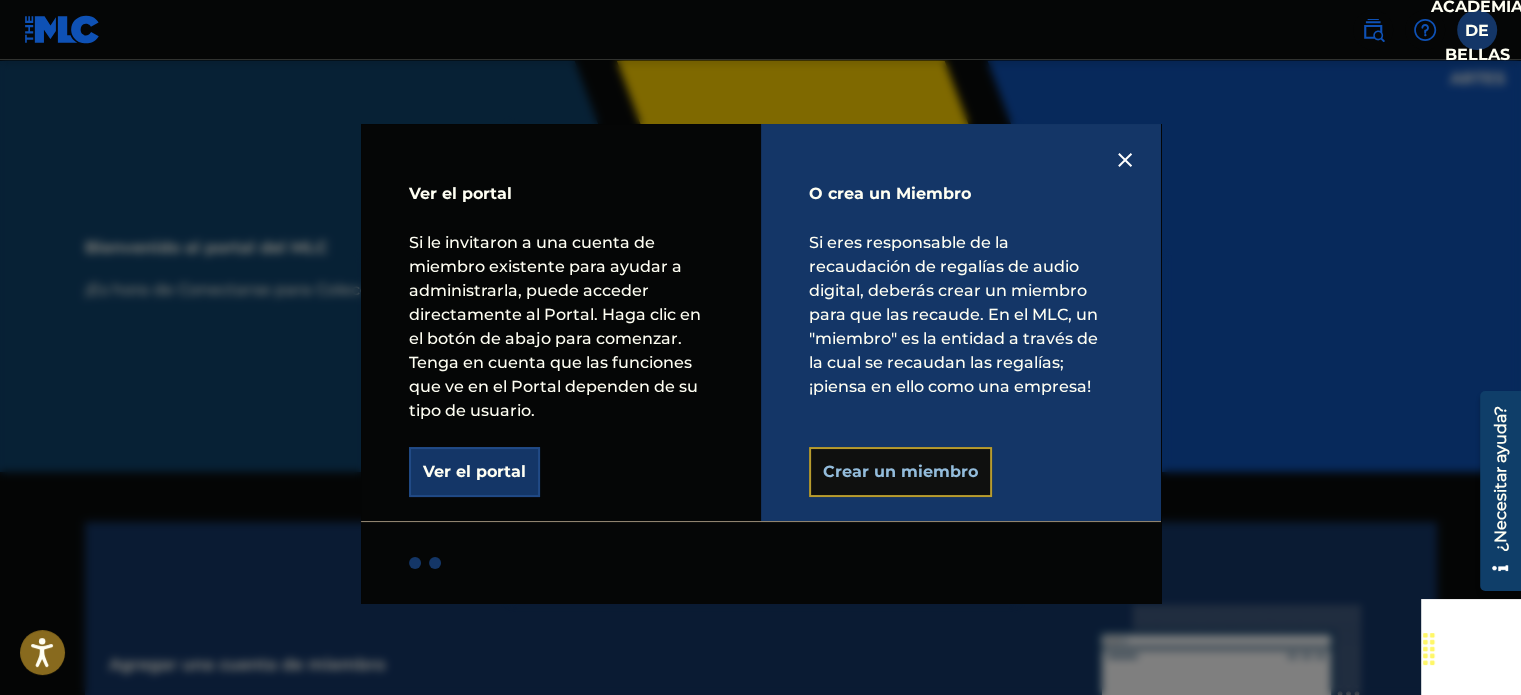 click on "Crear un miembro" at bounding box center (900, 471) 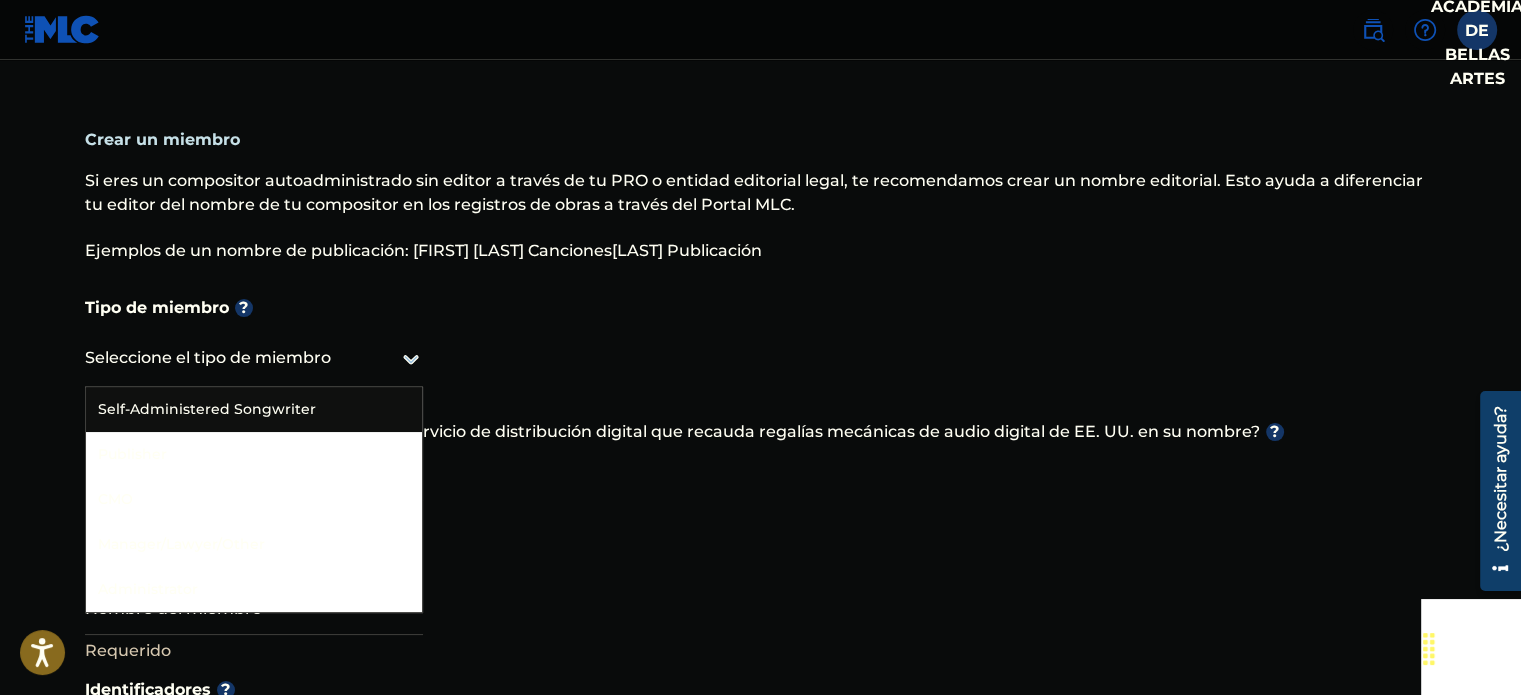 click 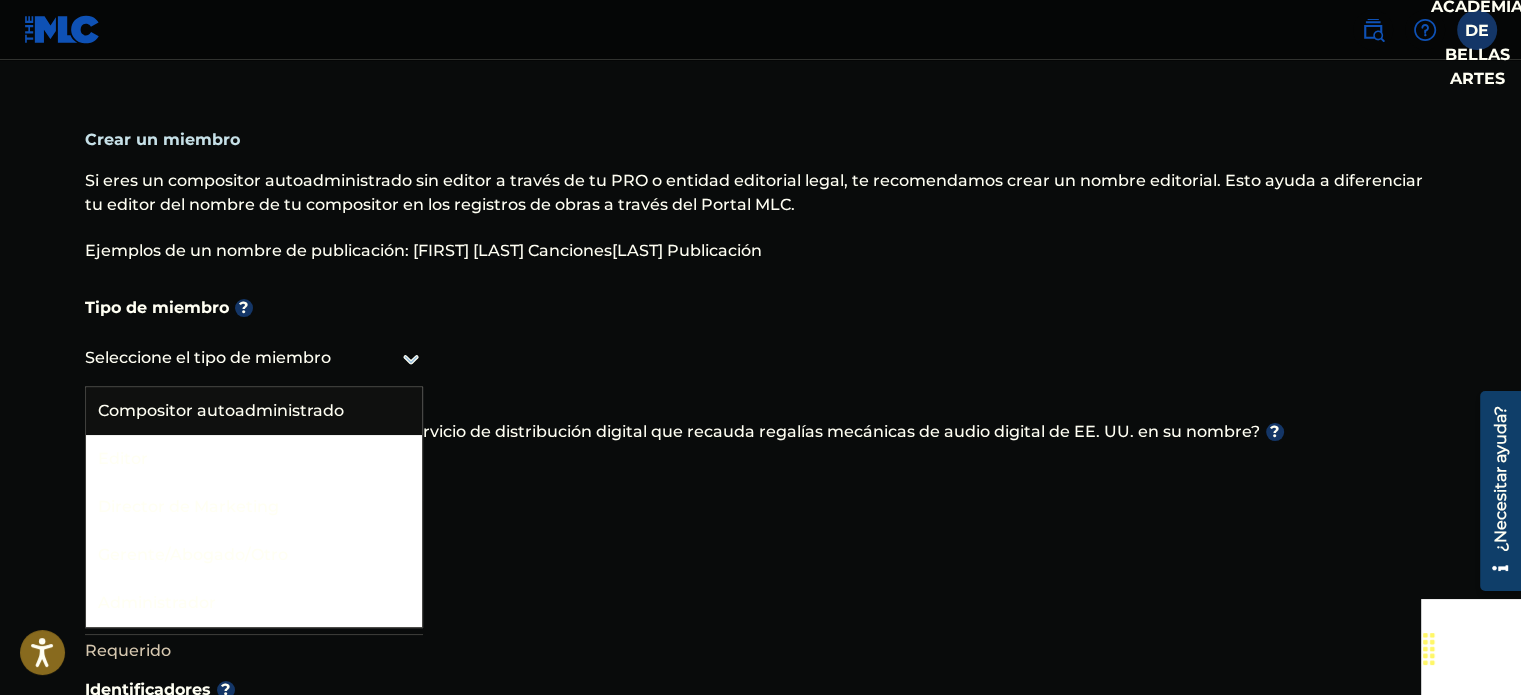 click on "Tipo de miembro ? Hay 5 resultados disponibles.  Use las teclas Arriba y Abajo para elegir opciones, presione Intro para seleccionar la opción seleccionada, presione Esc para salir del menú y presione Tab para seleccionar la opción y salir del menú. Seleccione el tipo de miembro Compositor autoadministrado Editor Director de Marketing Gerente/Abogado/Otro Administrador Requerido ¿Tiene un editor, administrador, CMO o servicio de distribución digital que recauda regalías mecánicas de audio digital de EE. UU. en su nombre? ? Seleccione sí, no o no sé Requerido Nombre del miembro ? Nombre del miembro Requerido" at bounding box center (761, 477) 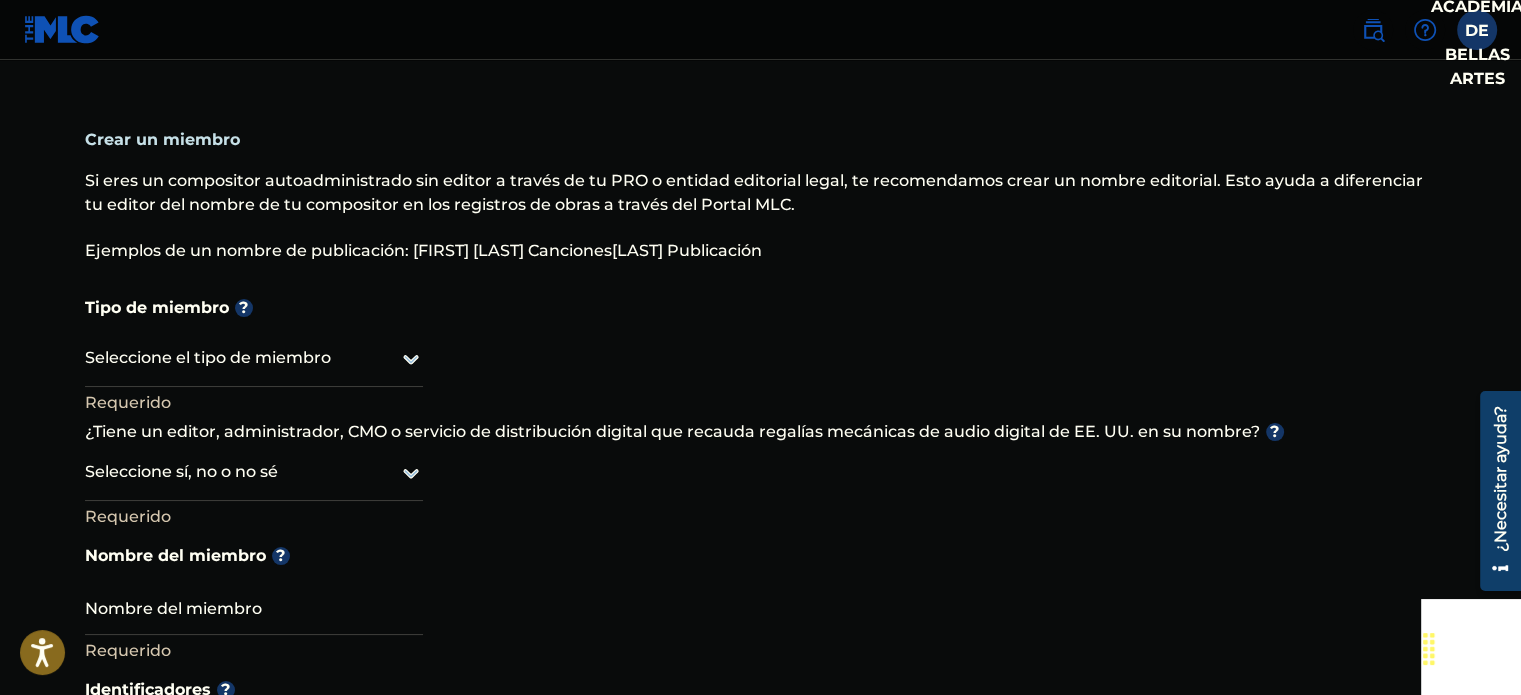 click 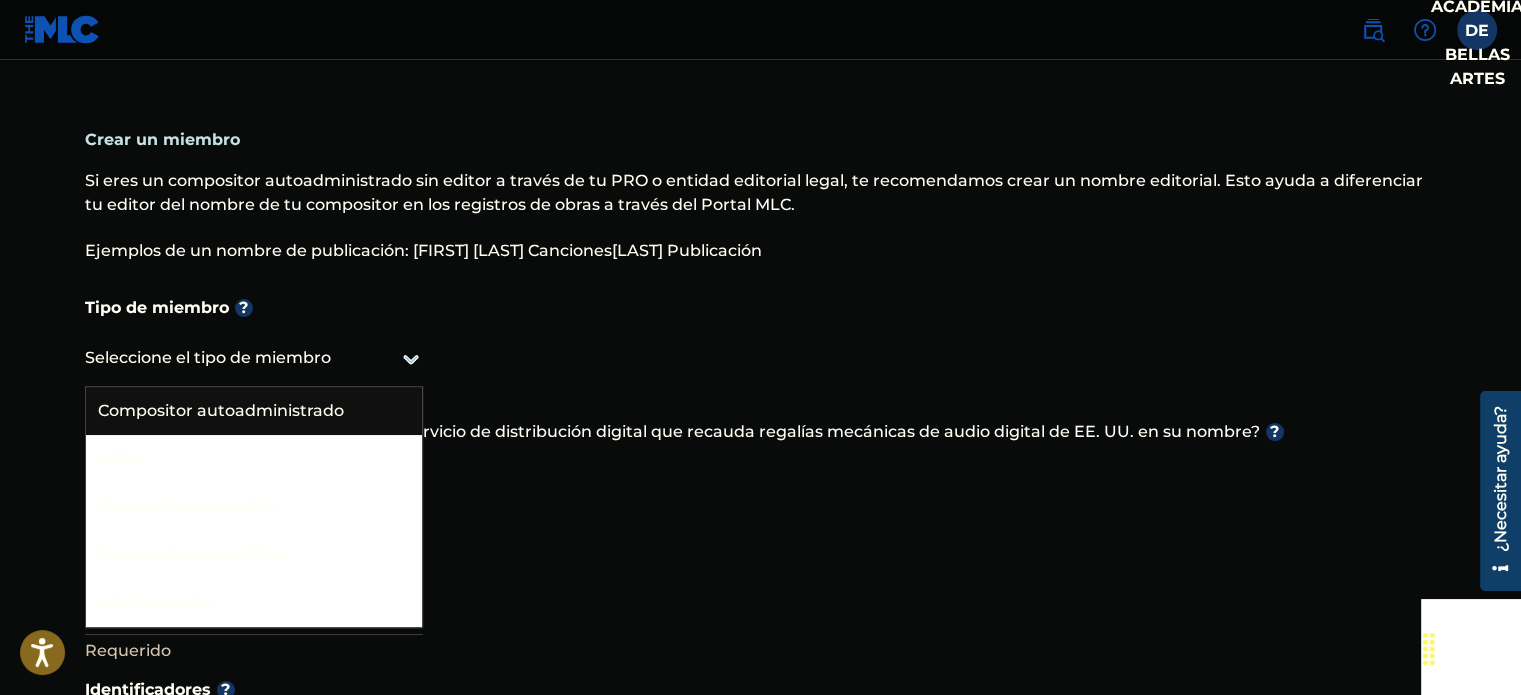 click on "Compositor autoadministrado" at bounding box center [254, 411] 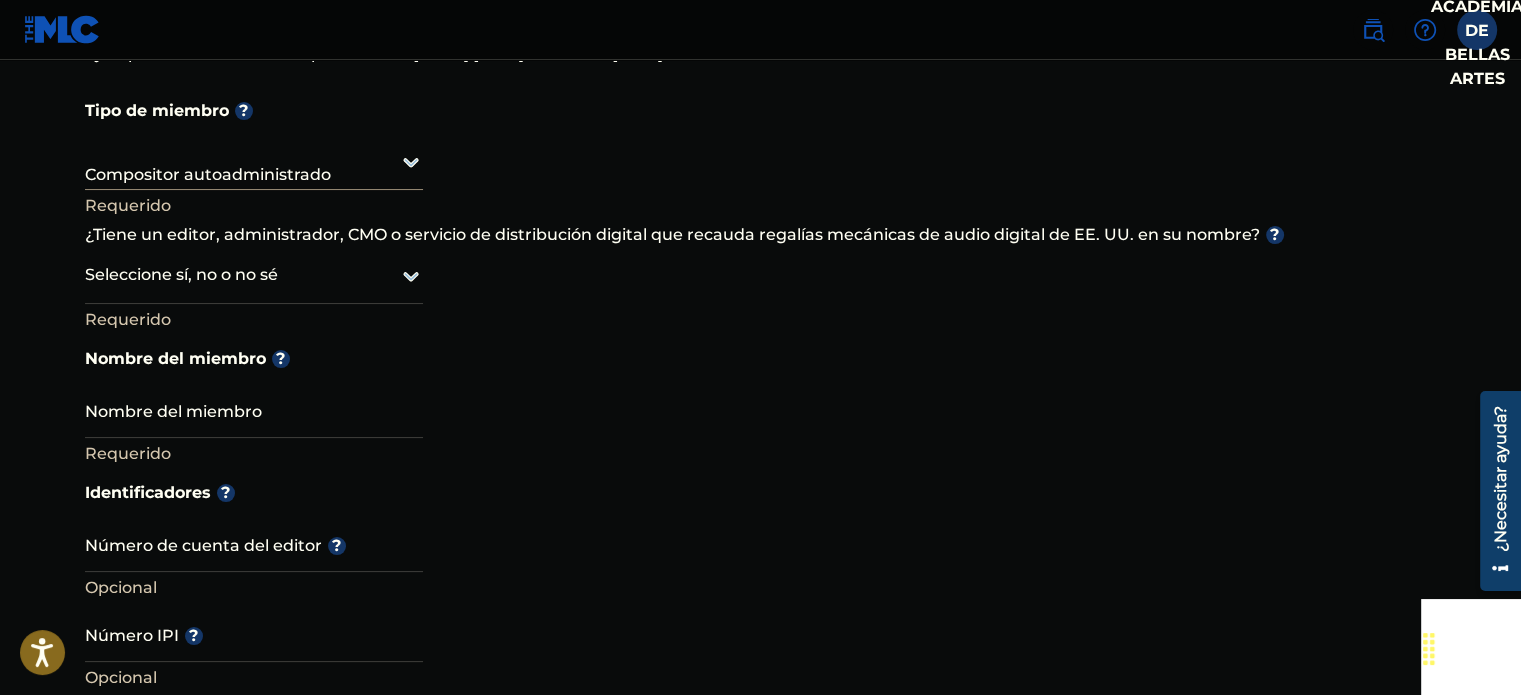 scroll, scrollTop: 200, scrollLeft: 0, axis: vertical 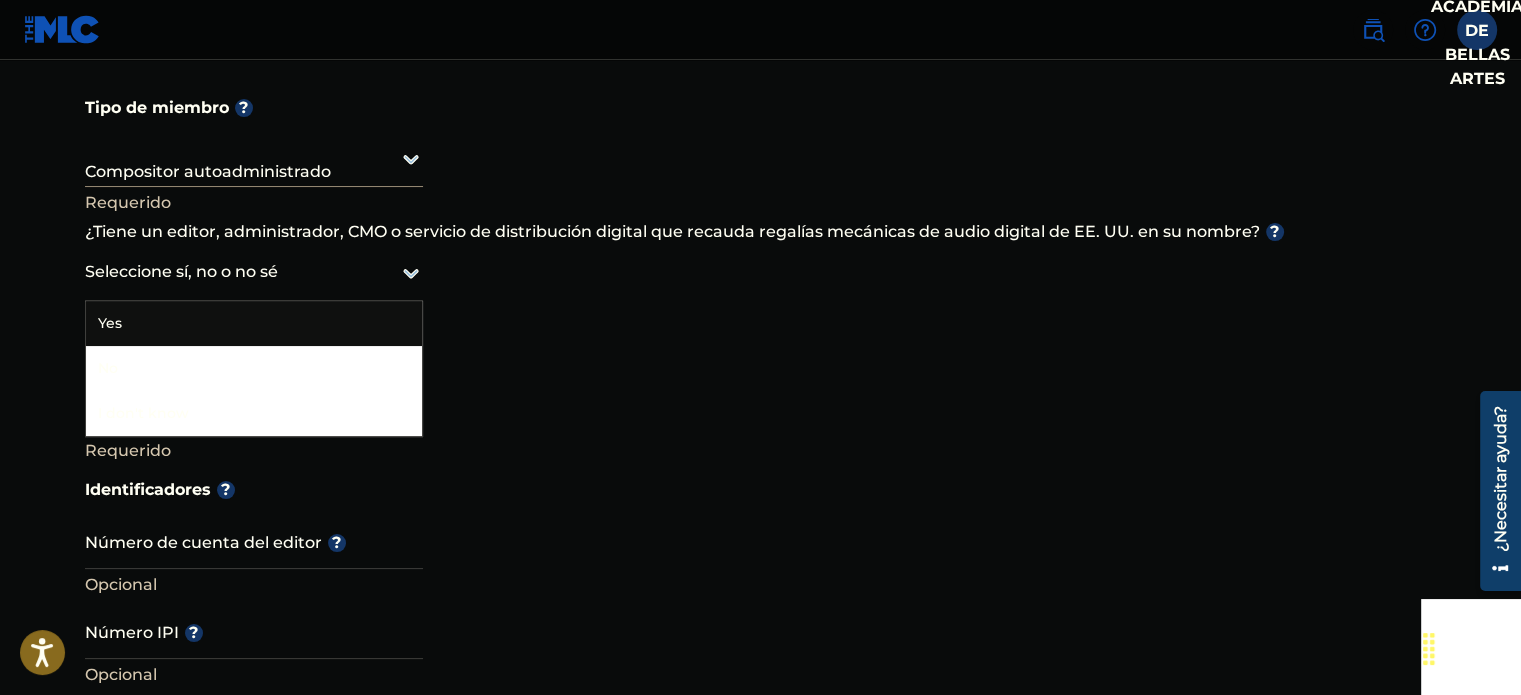 click 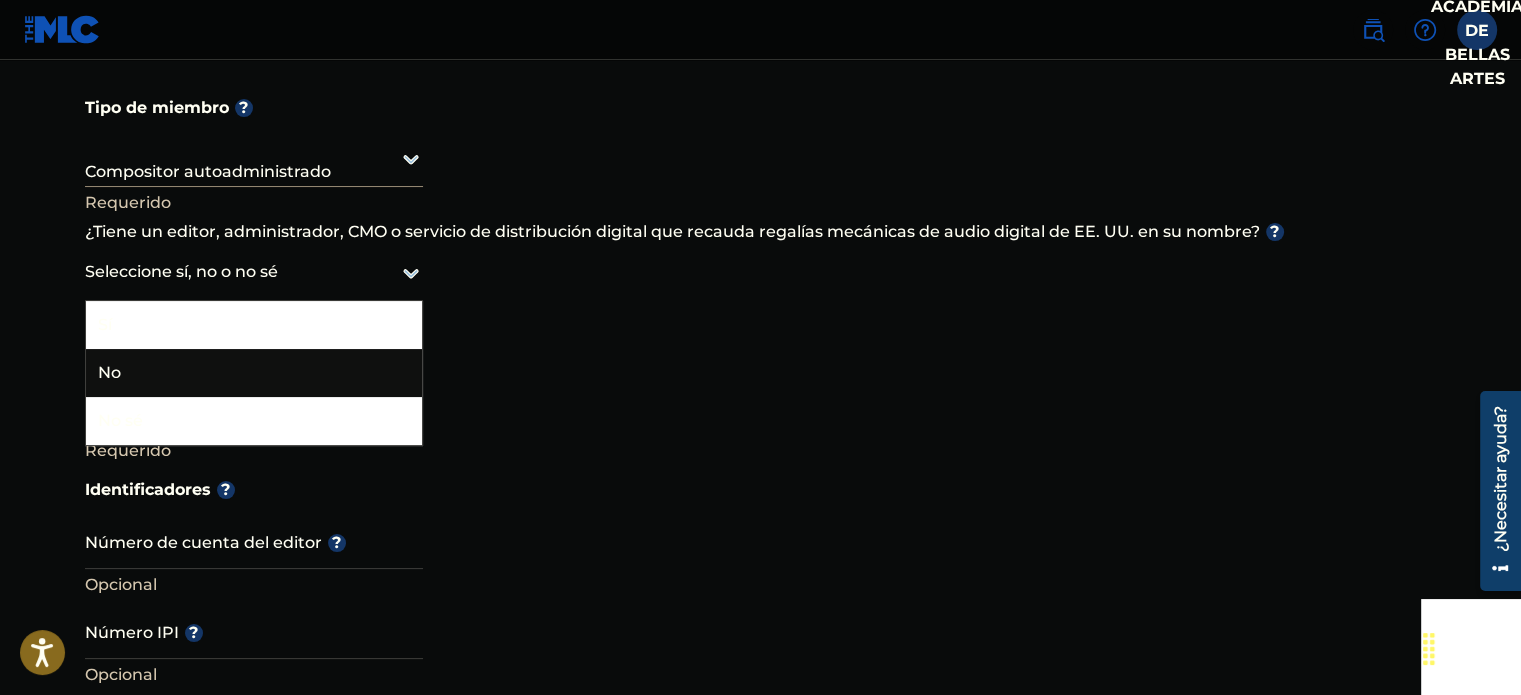 click on "No" at bounding box center [254, 373] 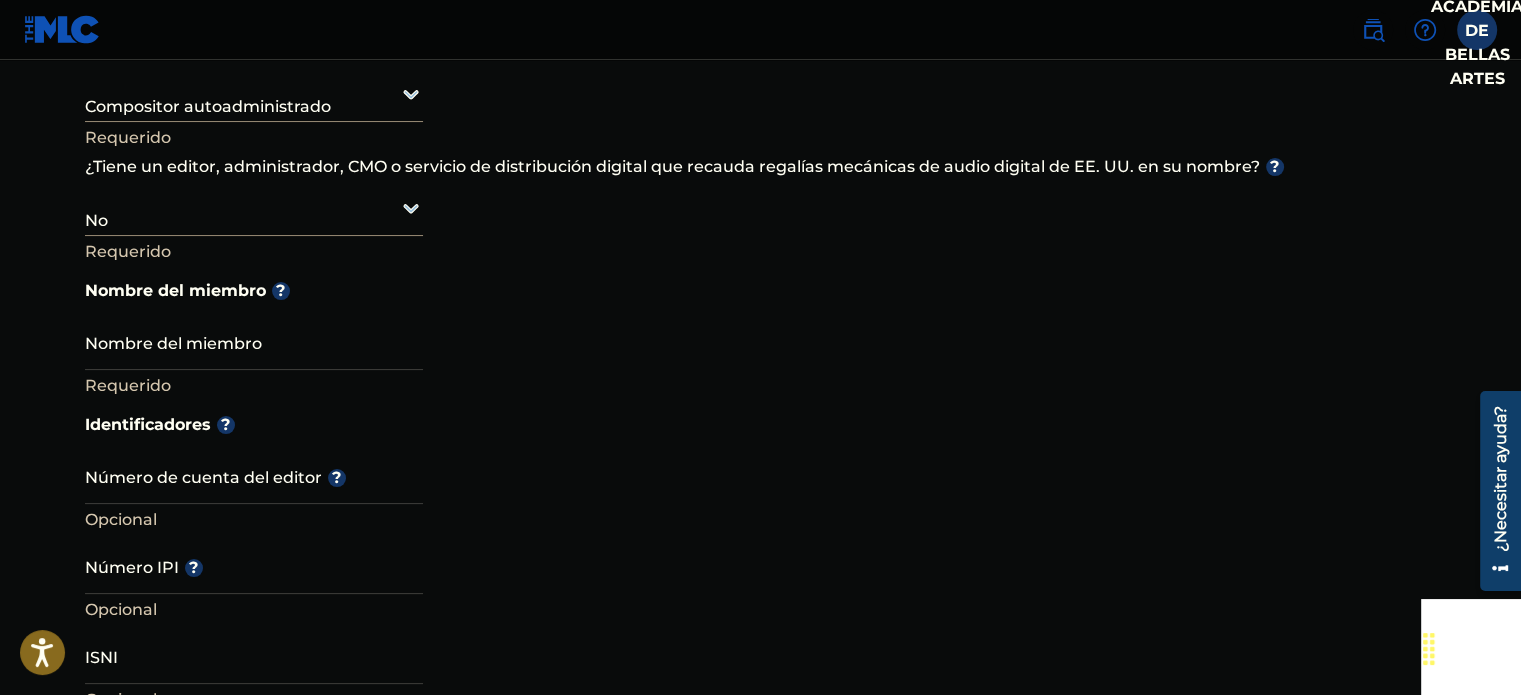 scroll, scrollTop: 300, scrollLeft: 0, axis: vertical 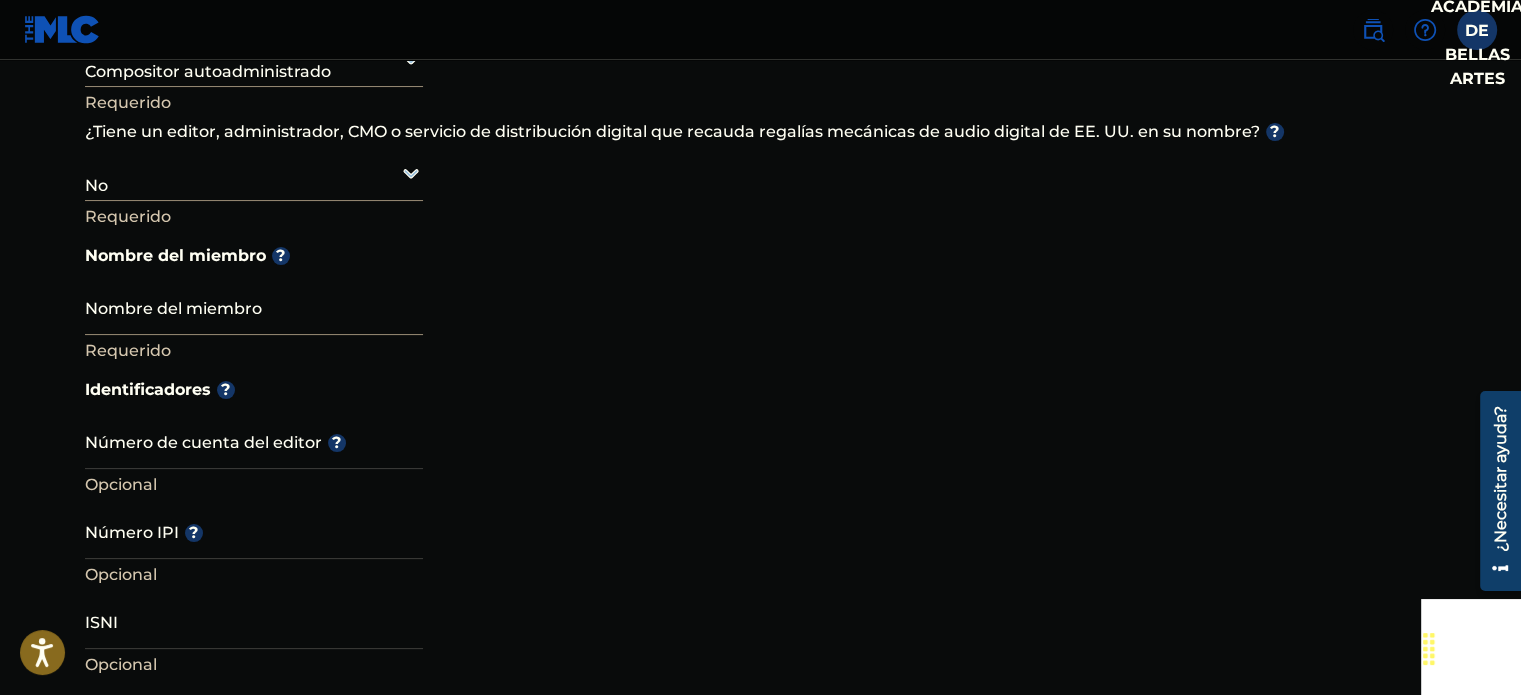 click on "Nombre del miembro" at bounding box center (254, 306) 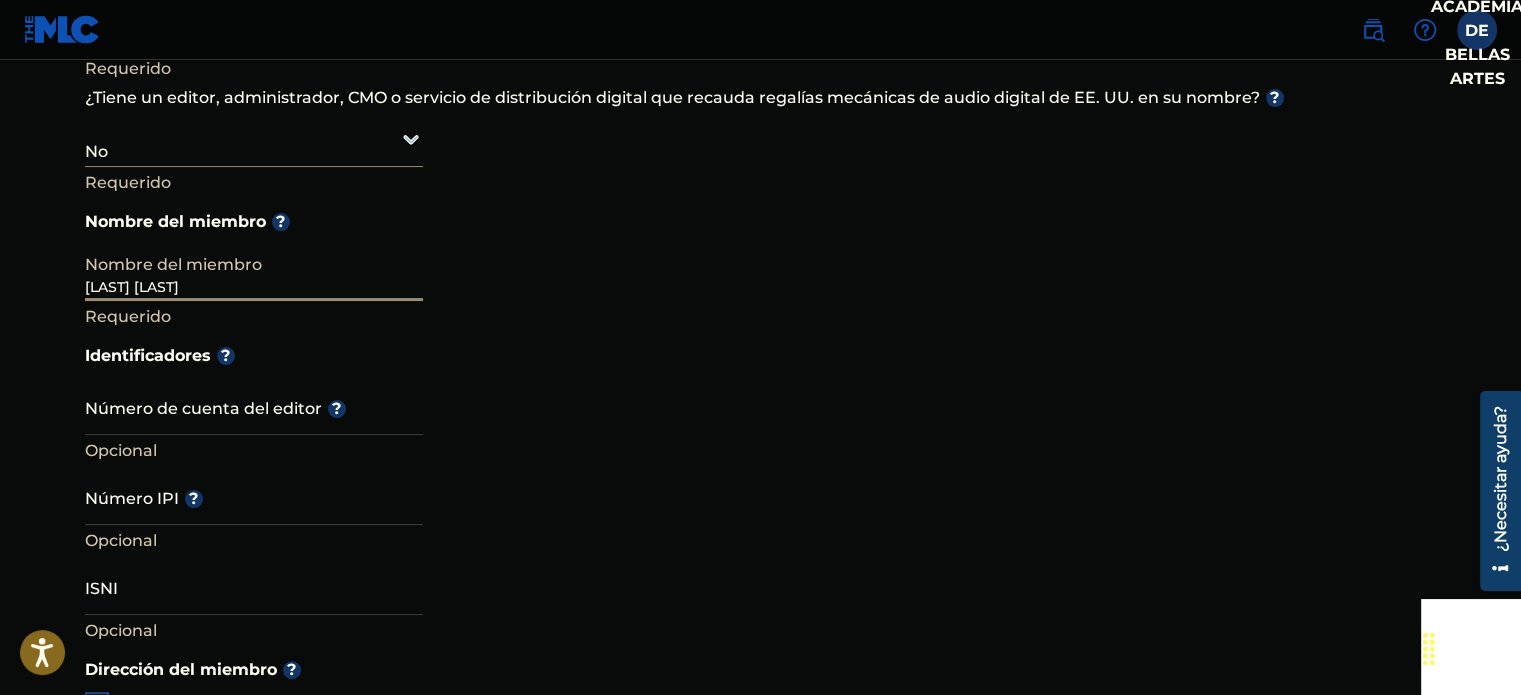 scroll, scrollTop: 300, scrollLeft: 0, axis: vertical 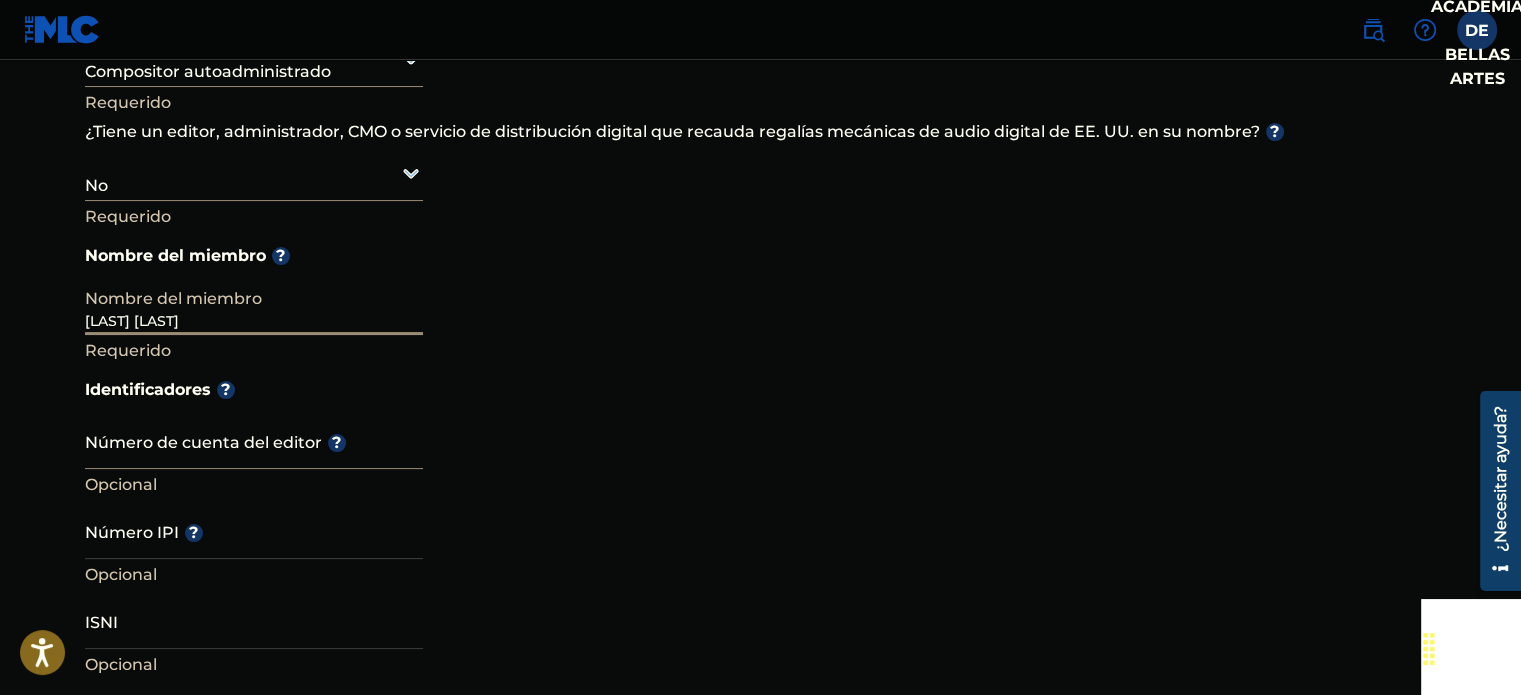 type on "Alonso Angulo" 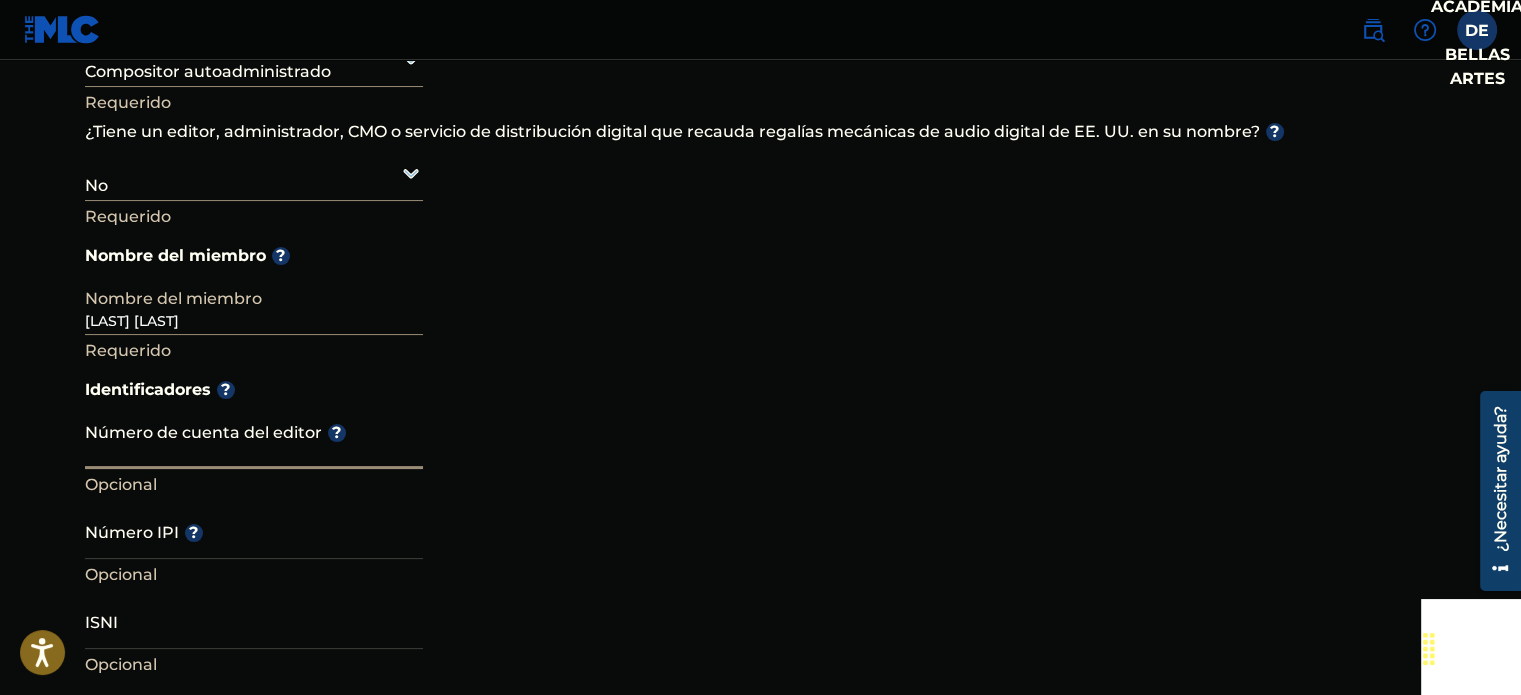 click on "Número de cuenta del editor ?" at bounding box center [254, 440] 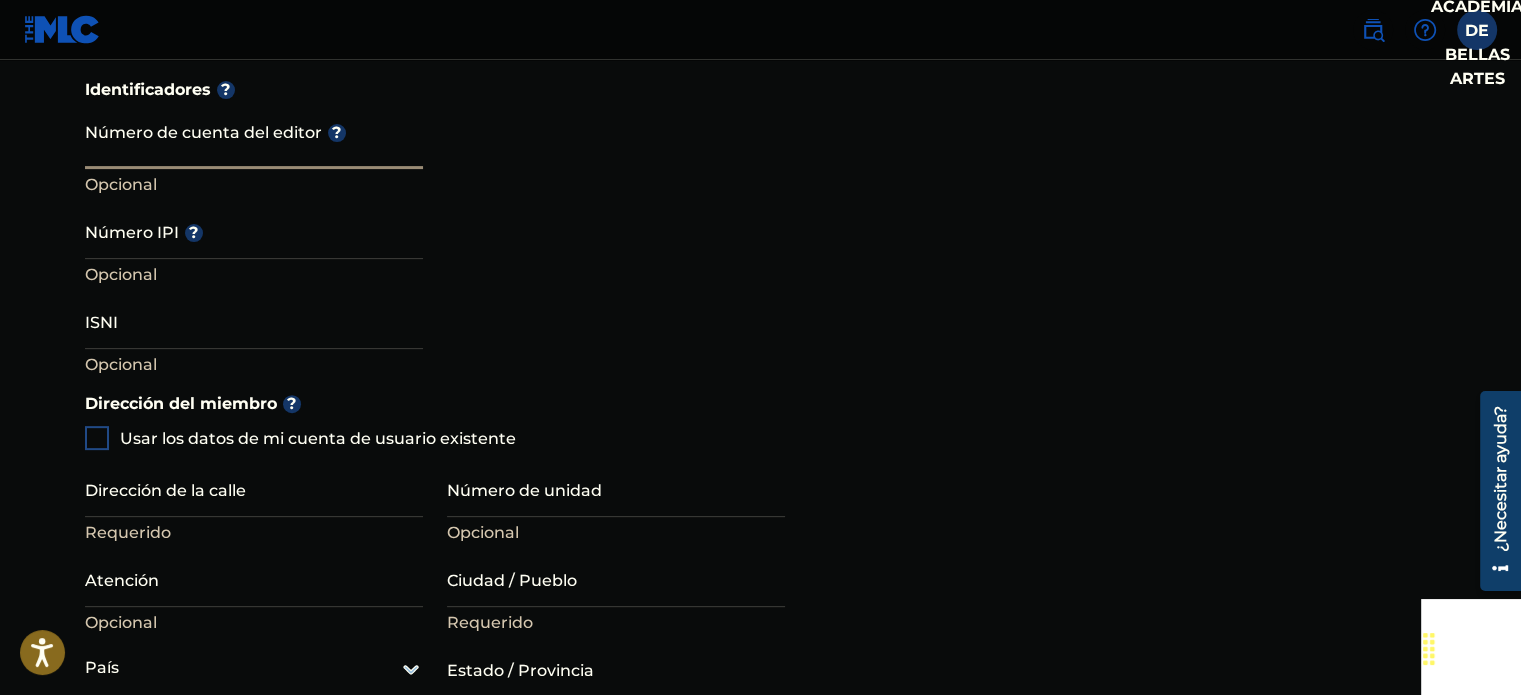 scroll, scrollTop: 700, scrollLeft: 0, axis: vertical 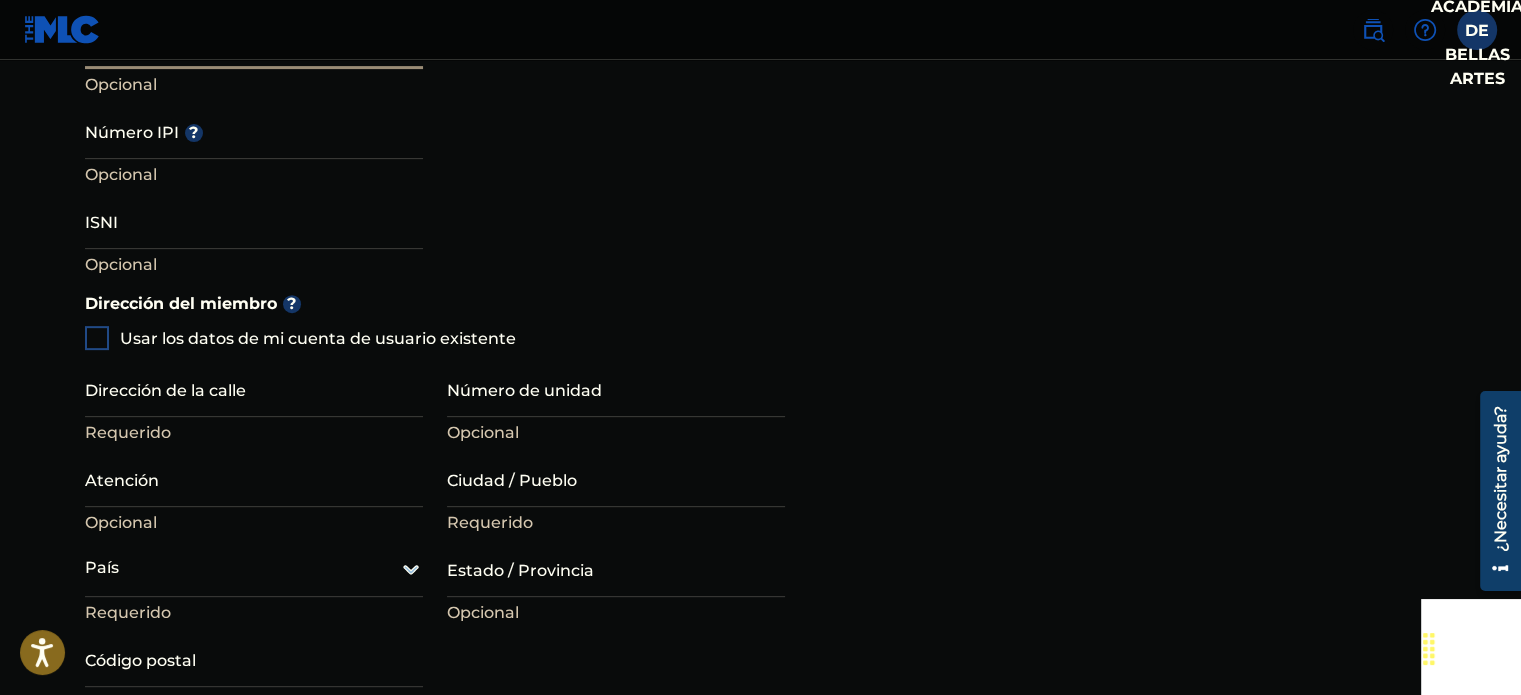 click at bounding box center (97, 338) 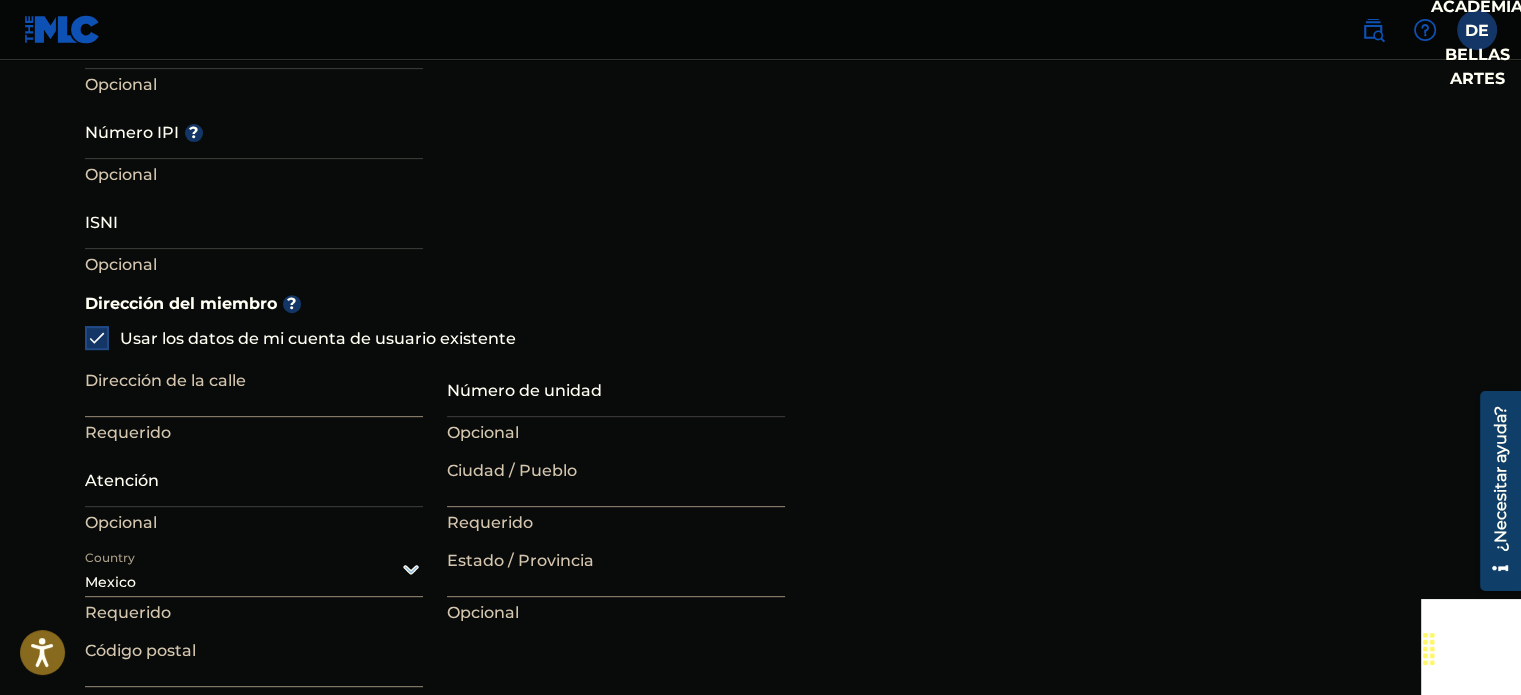type on "Av. Lázaro Cárdenas" 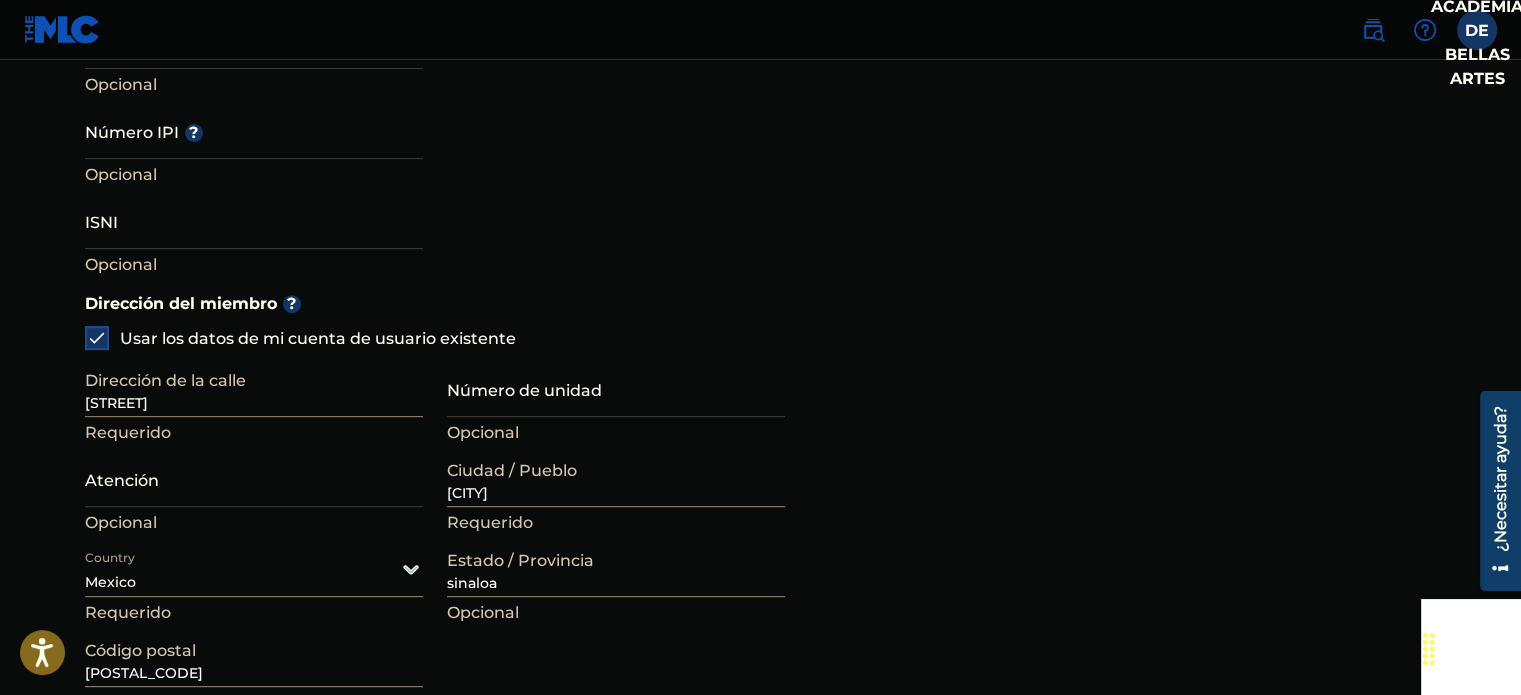 type on "lonchoang@example.com" 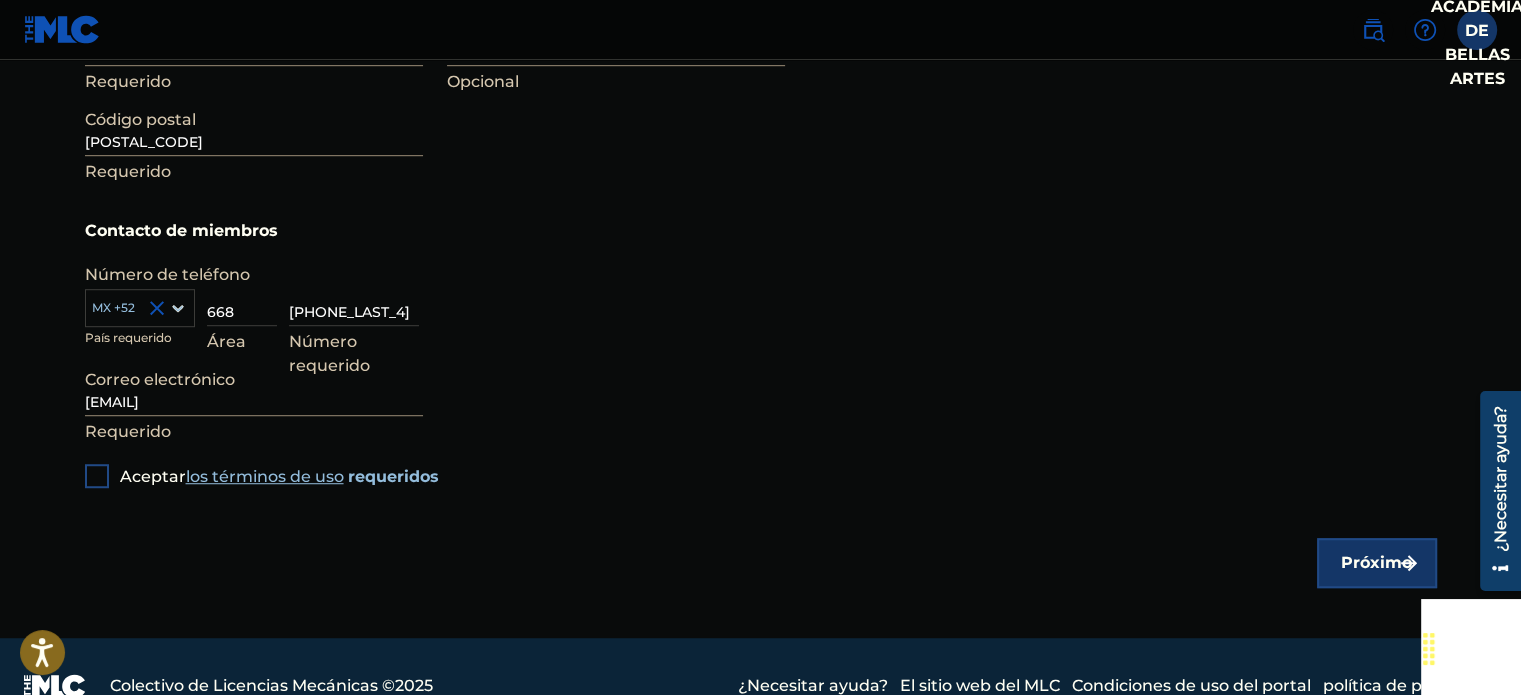 scroll, scrollTop: 1269, scrollLeft: 0, axis: vertical 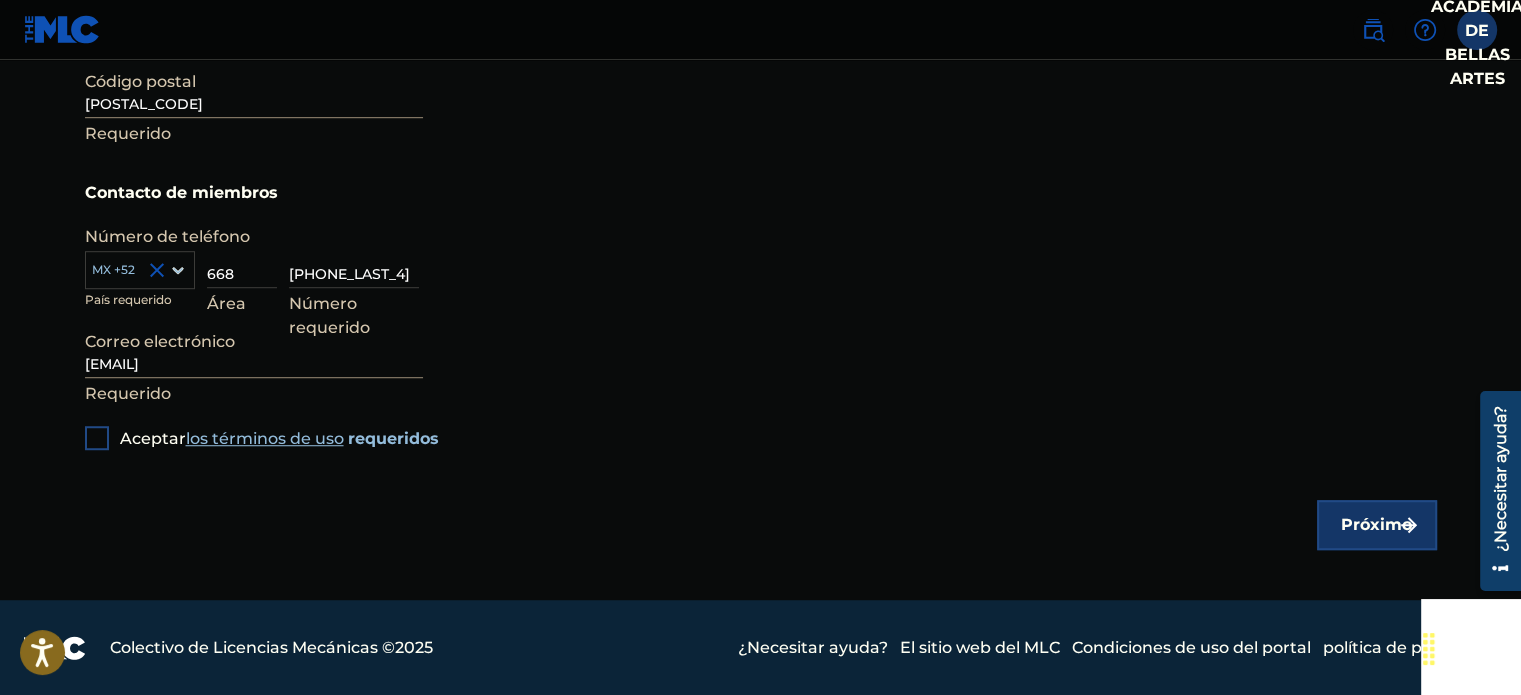 click at bounding box center (97, 438) 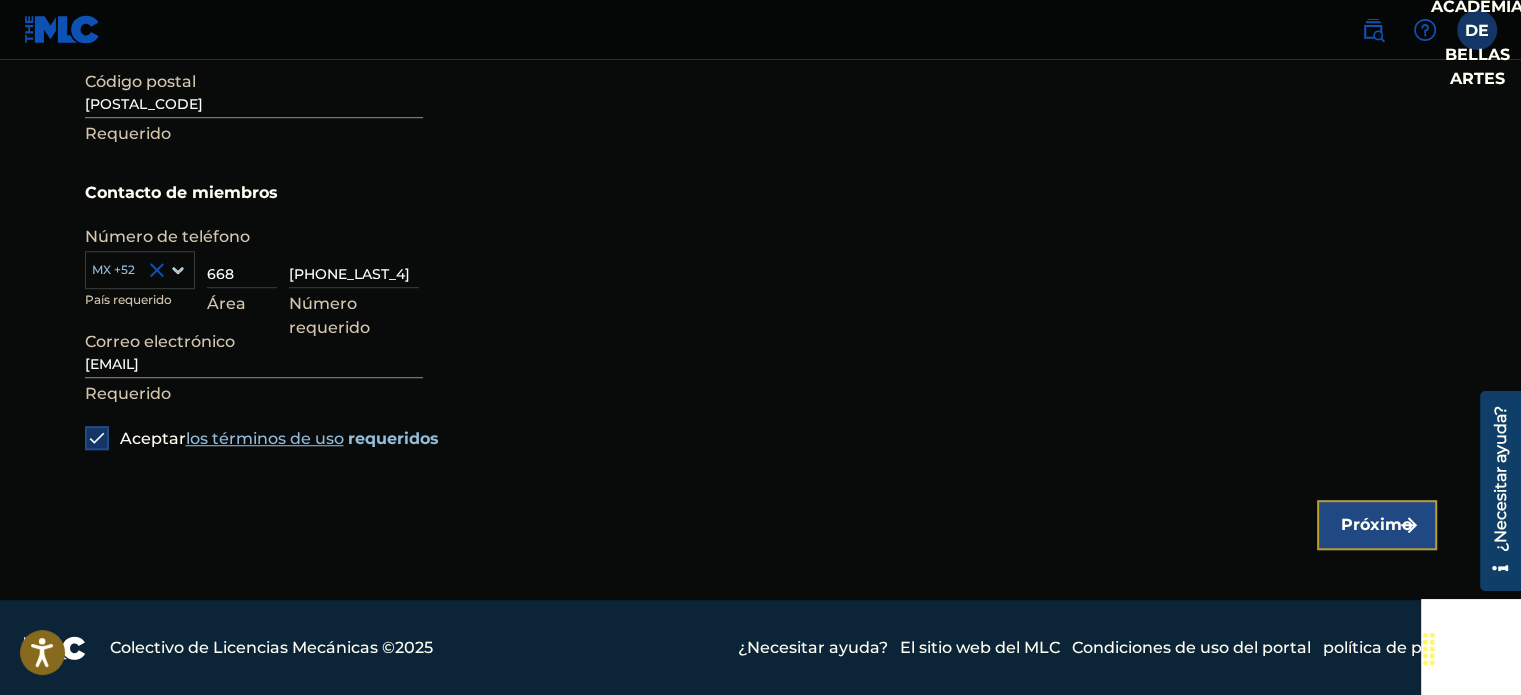 click on "Próximo" at bounding box center (1376, 524) 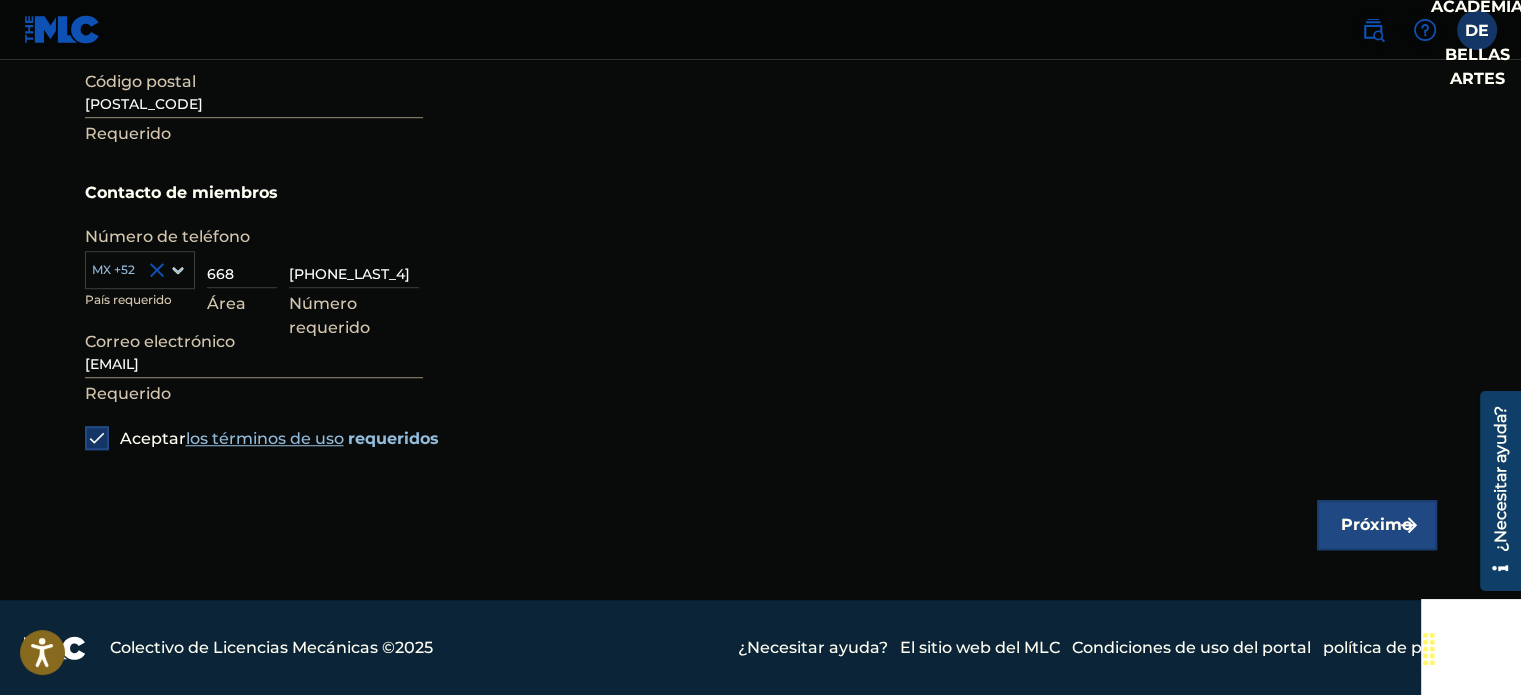 scroll, scrollTop: 0, scrollLeft: 0, axis: both 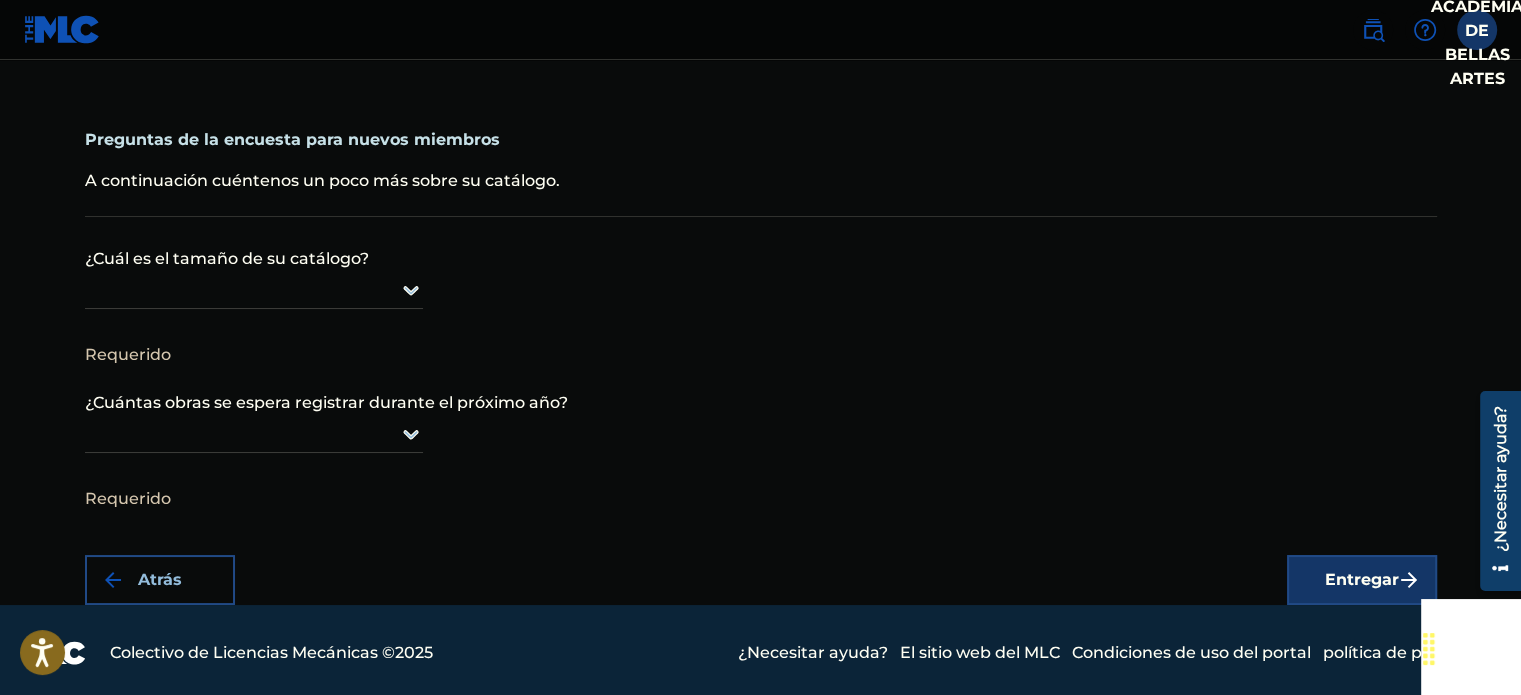 click 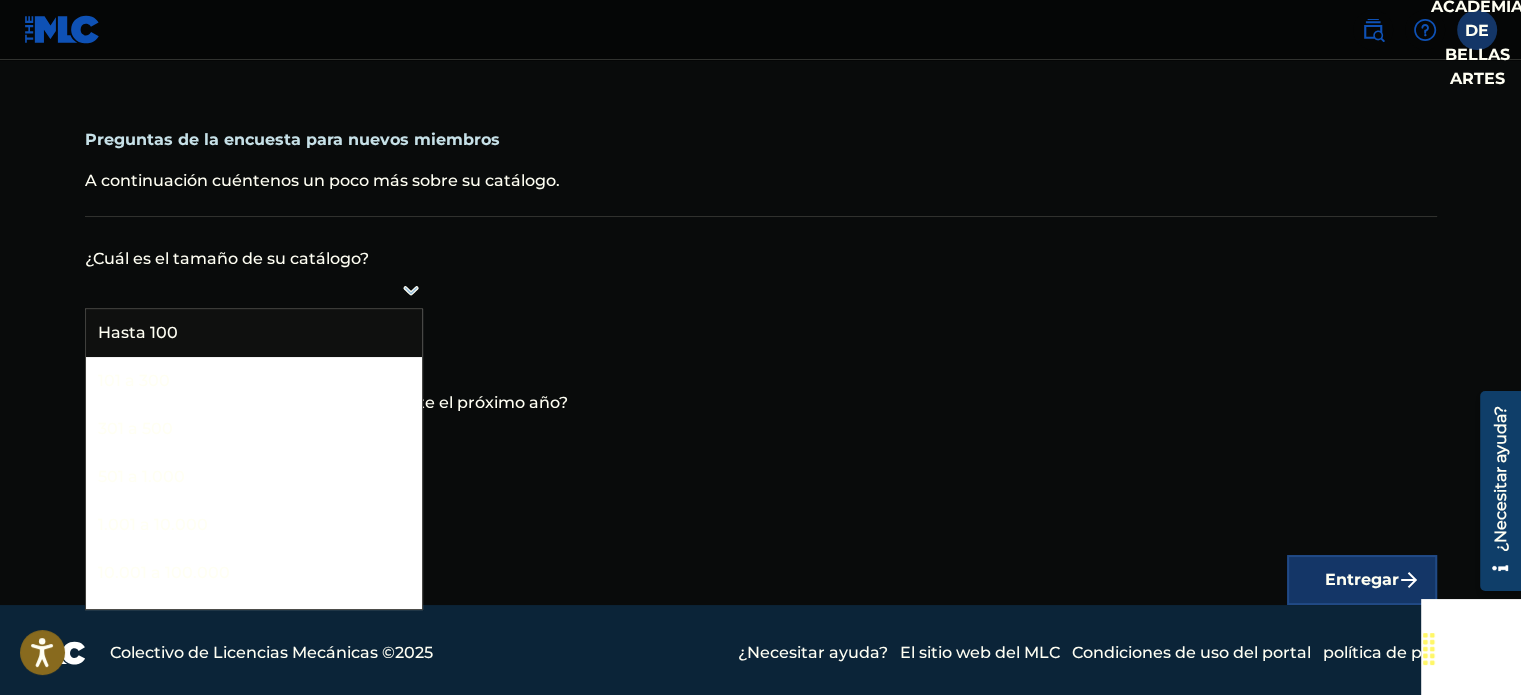 click on "Hasta 100" at bounding box center [254, 333] 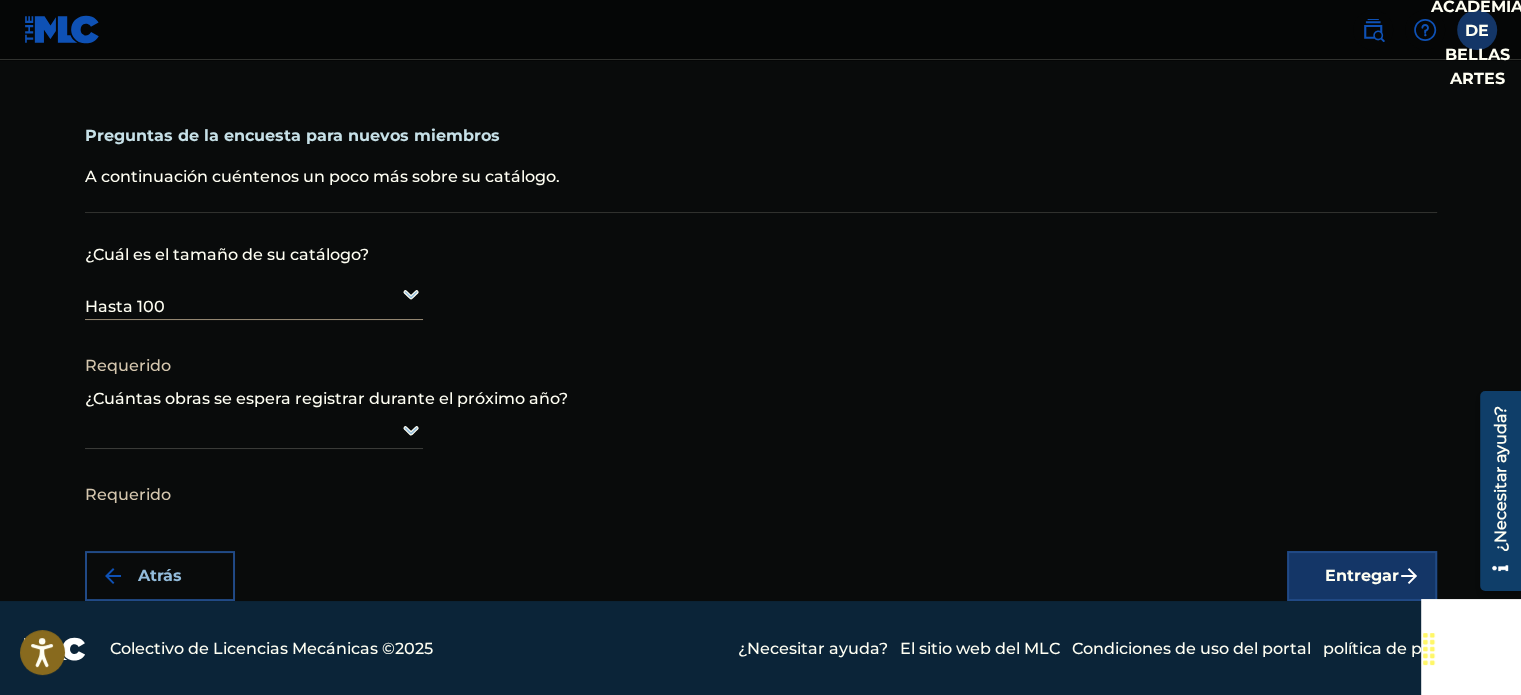 scroll, scrollTop: 5, scrollLeft: 0, axis: vertical 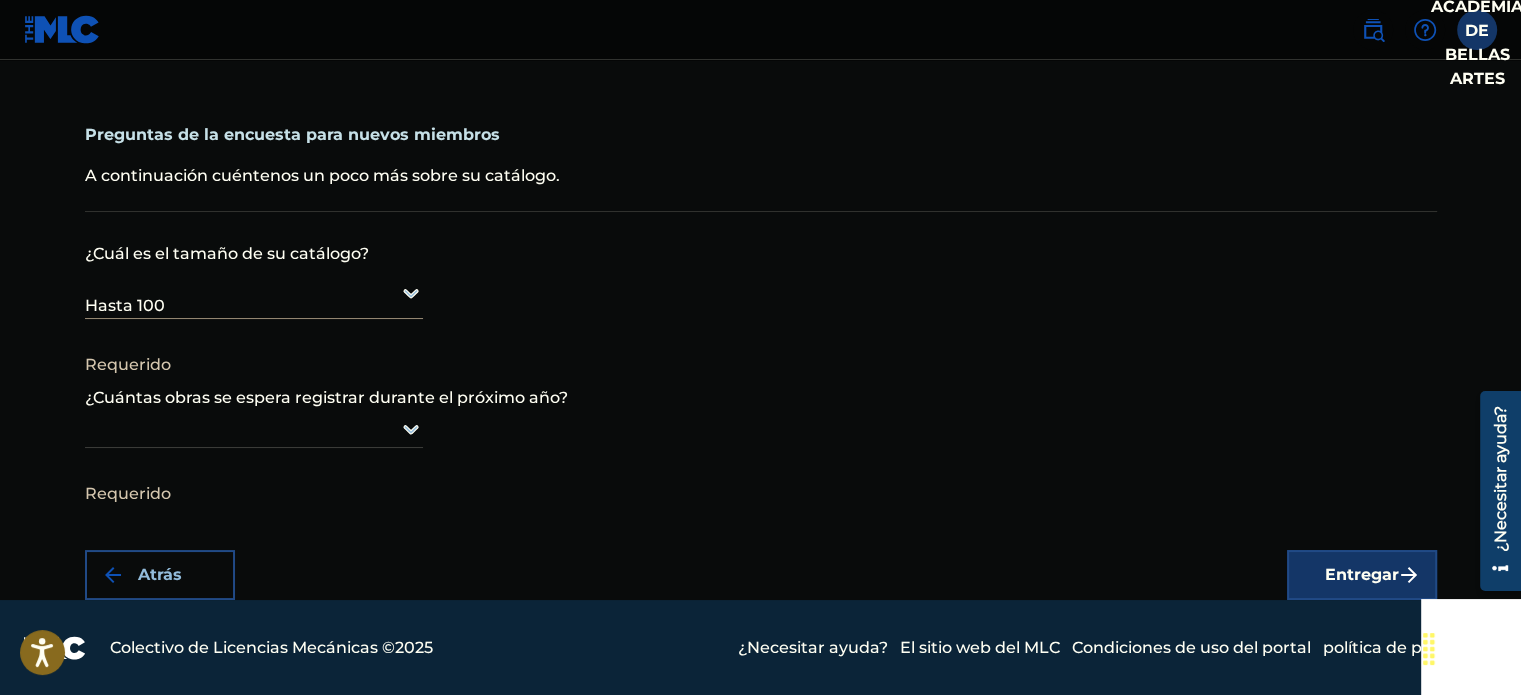 click 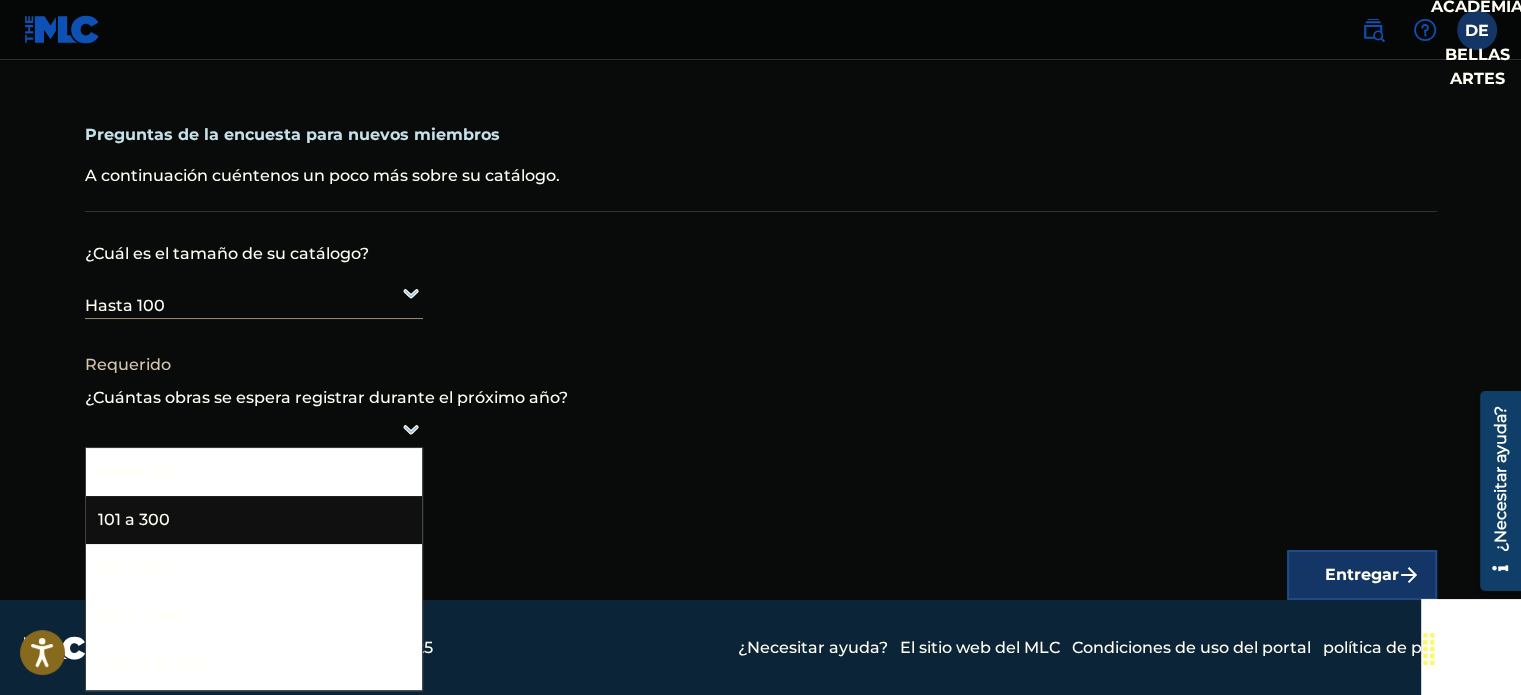 click on "101 a 300" at bounding box center [254, 520] 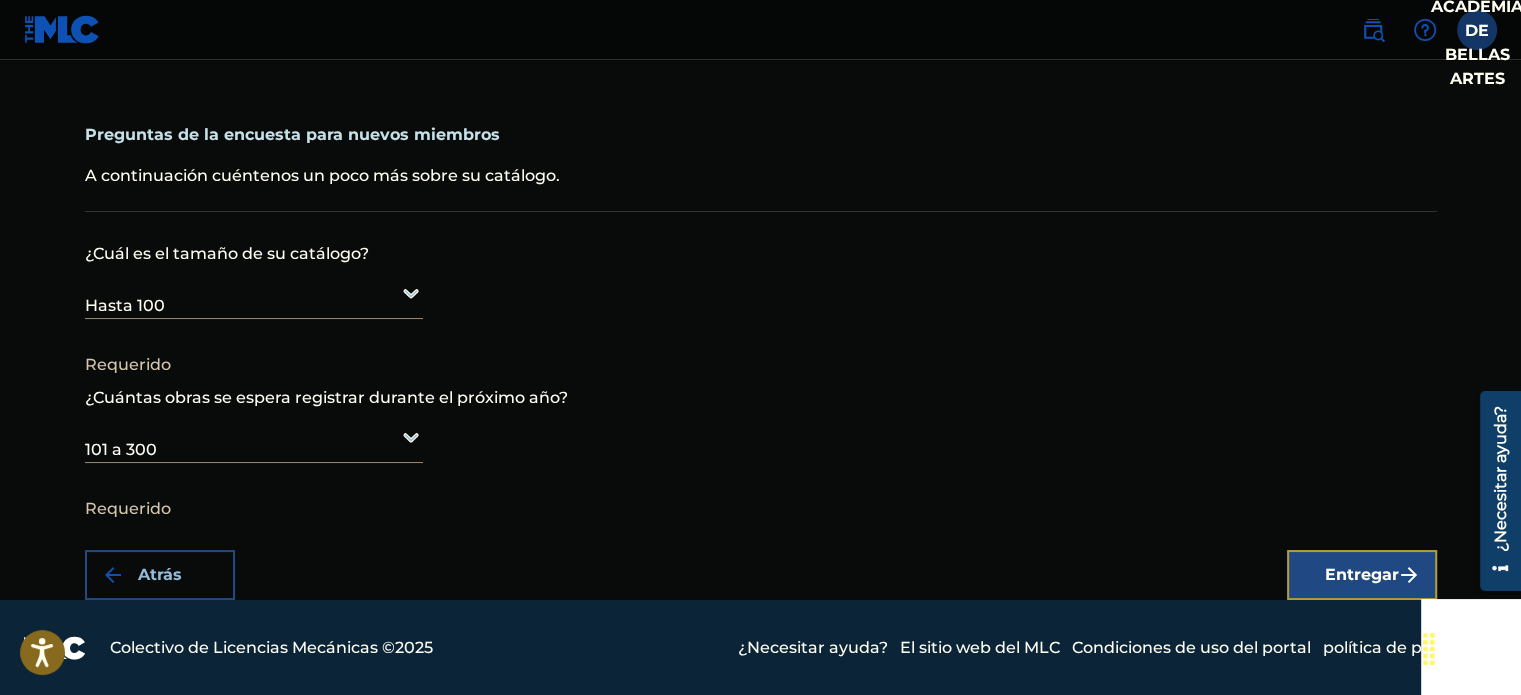 click on "Entregar" at bounding box center (1362, 574) 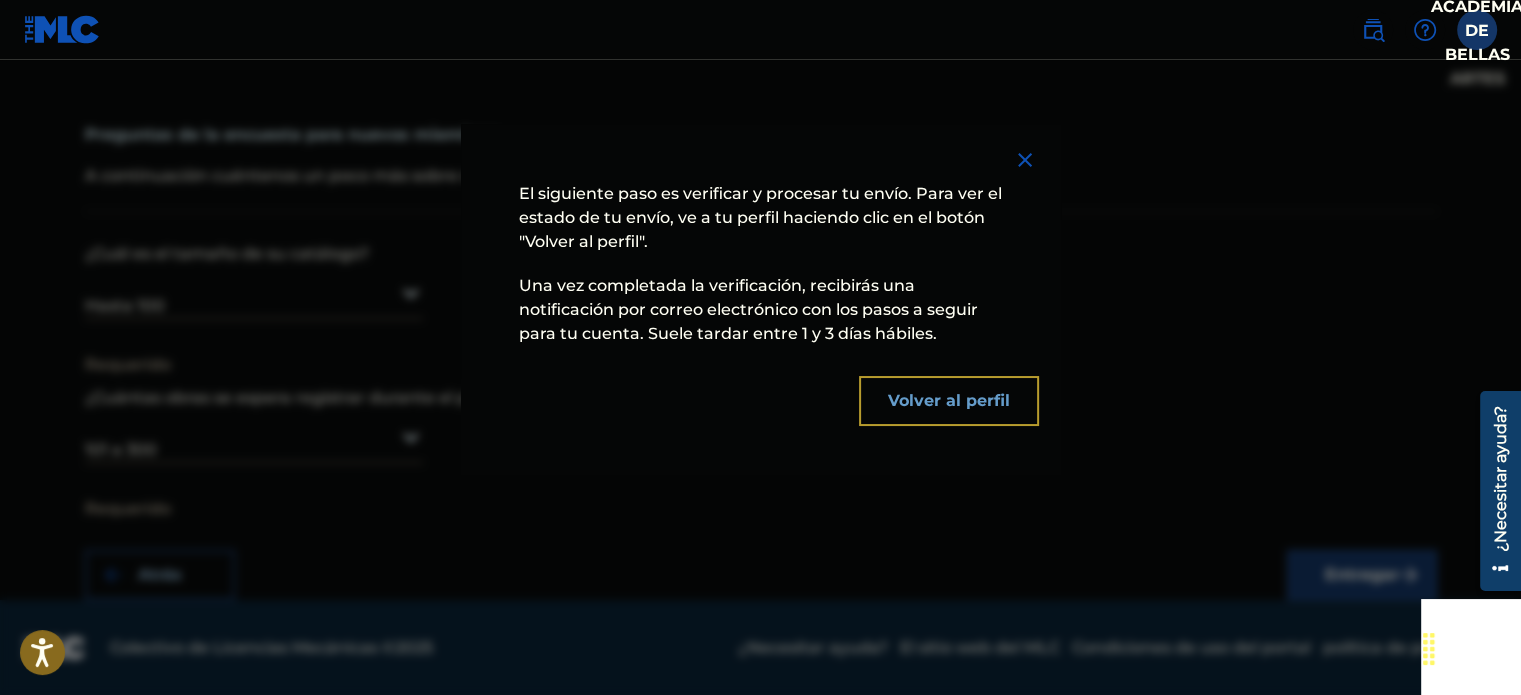 click on "Volver al perfil" at bounding box center (949, 400) 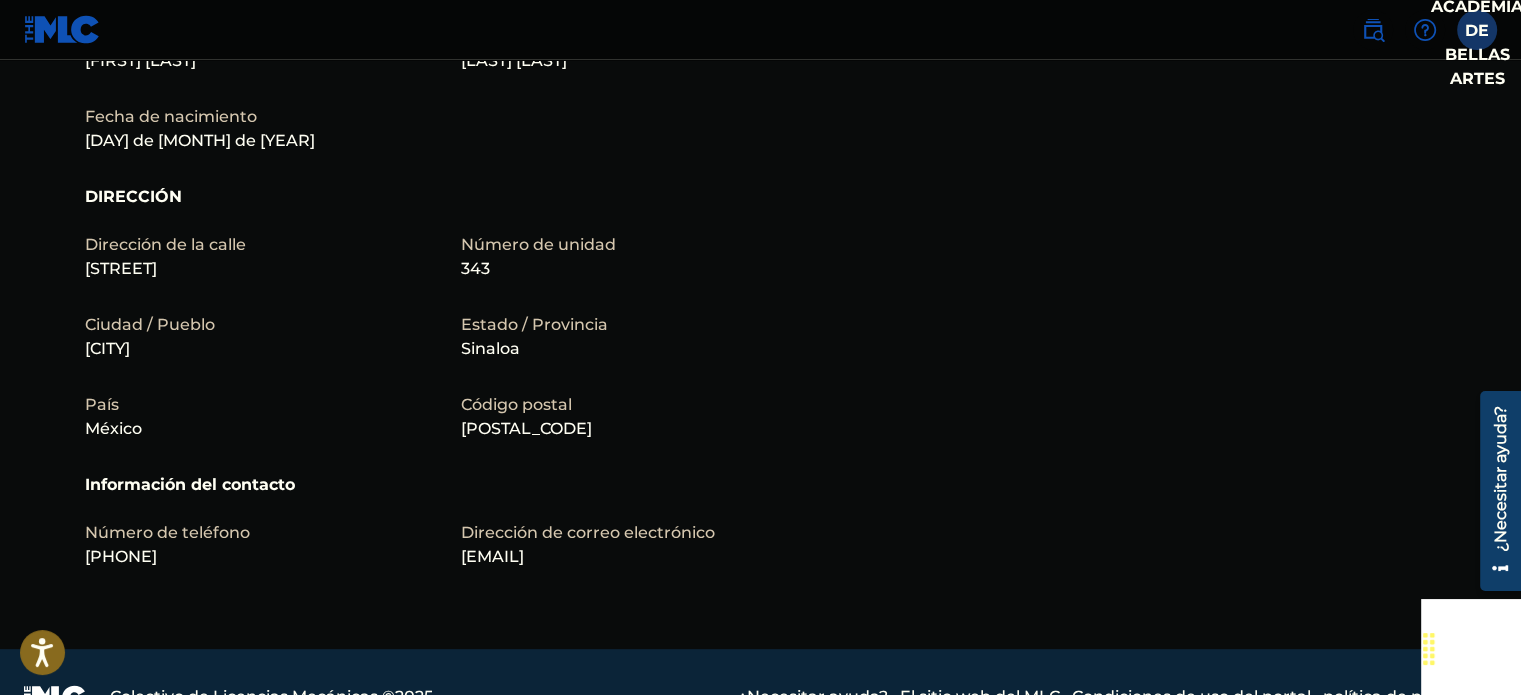 scroll, scrollTop: 708, scrollLeft: 0, axis: vertical 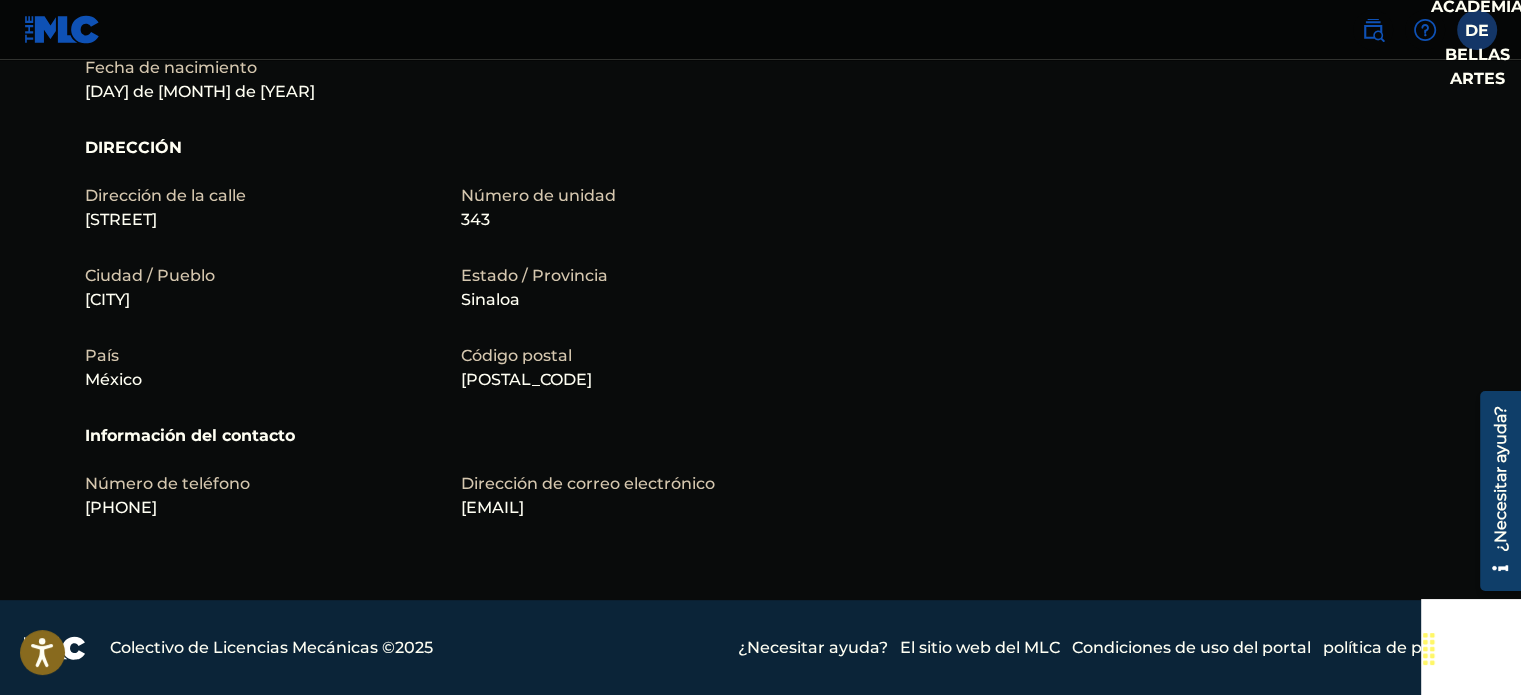 click at bounding box center (62, 29) 